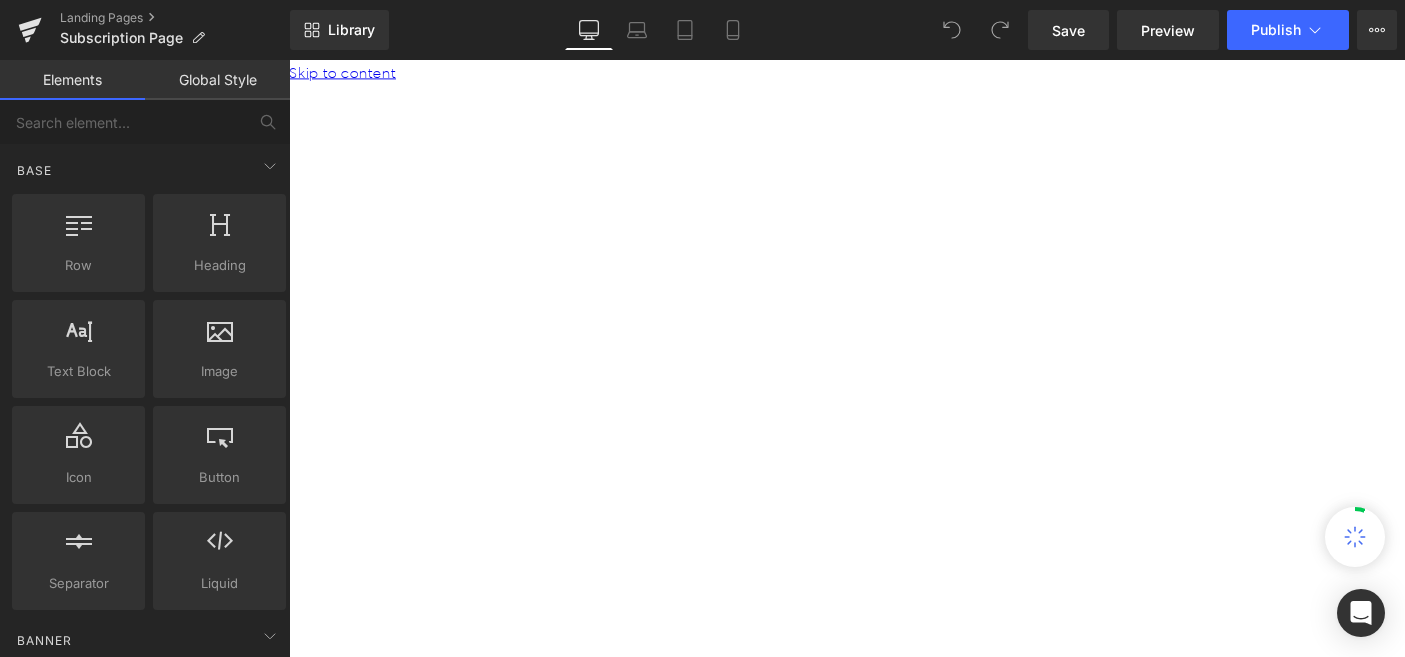 scroll, scrollTop: 0, scrollLeft: 0, axis: both 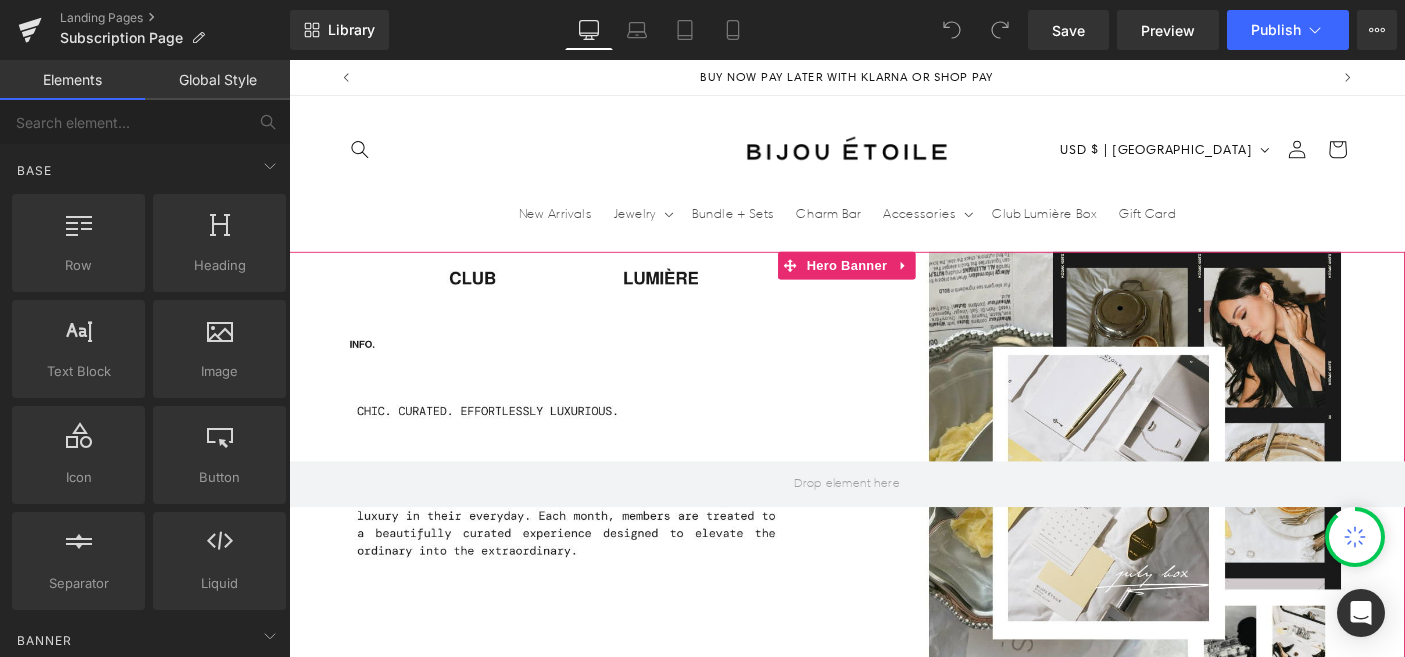 click at bounding box center (894, 520) 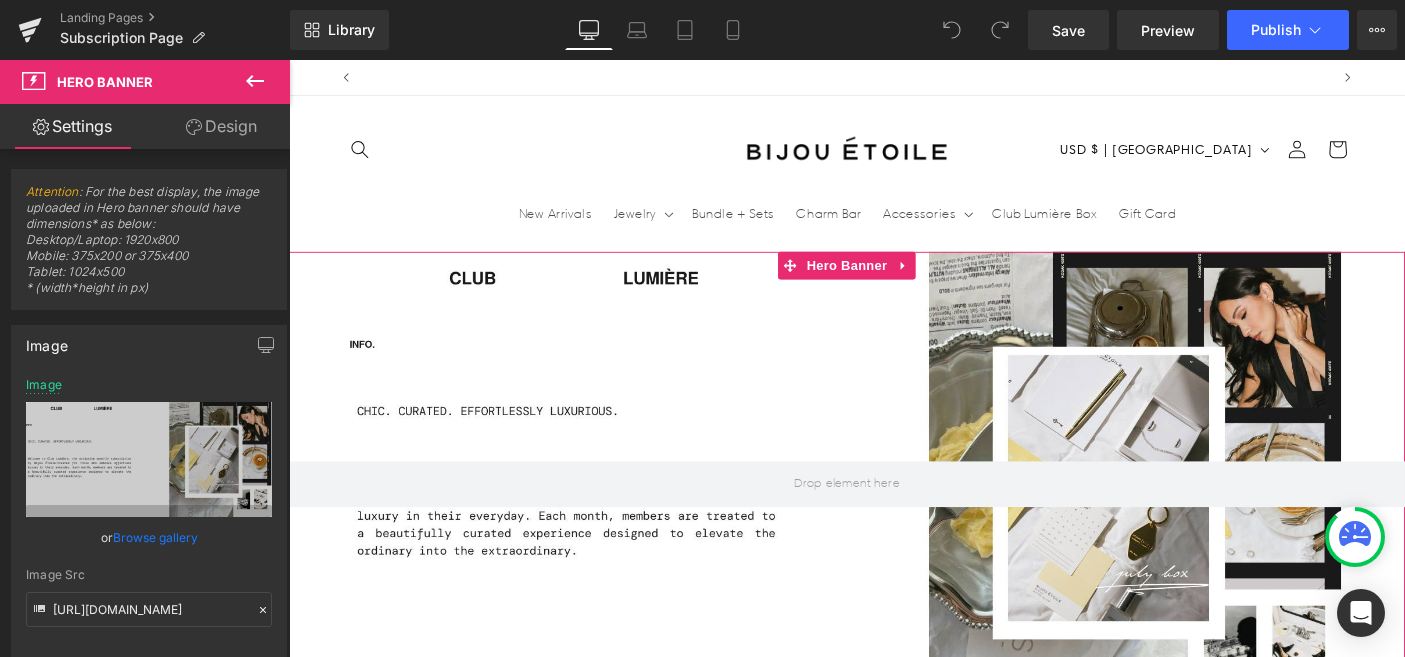 scroll, scrollTop: 0, scrollLeft: 1050, axis: horizontal 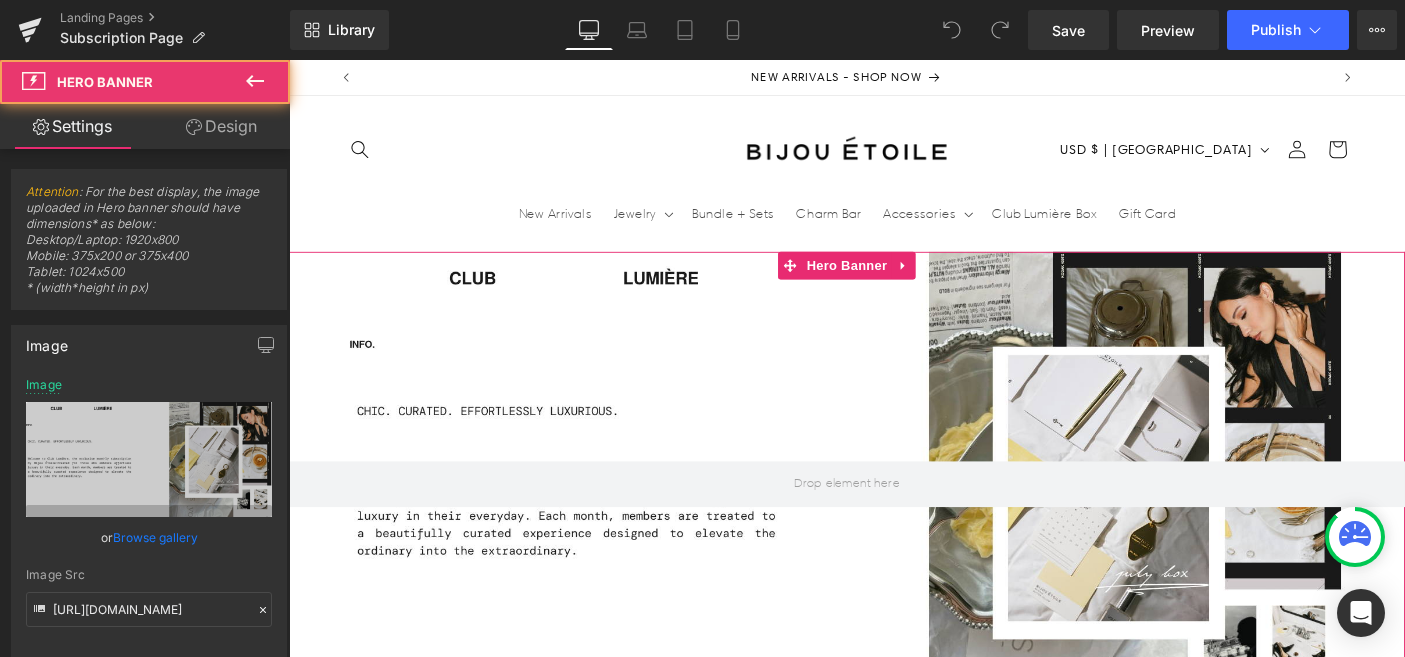 click at bounding box center (894, 520) 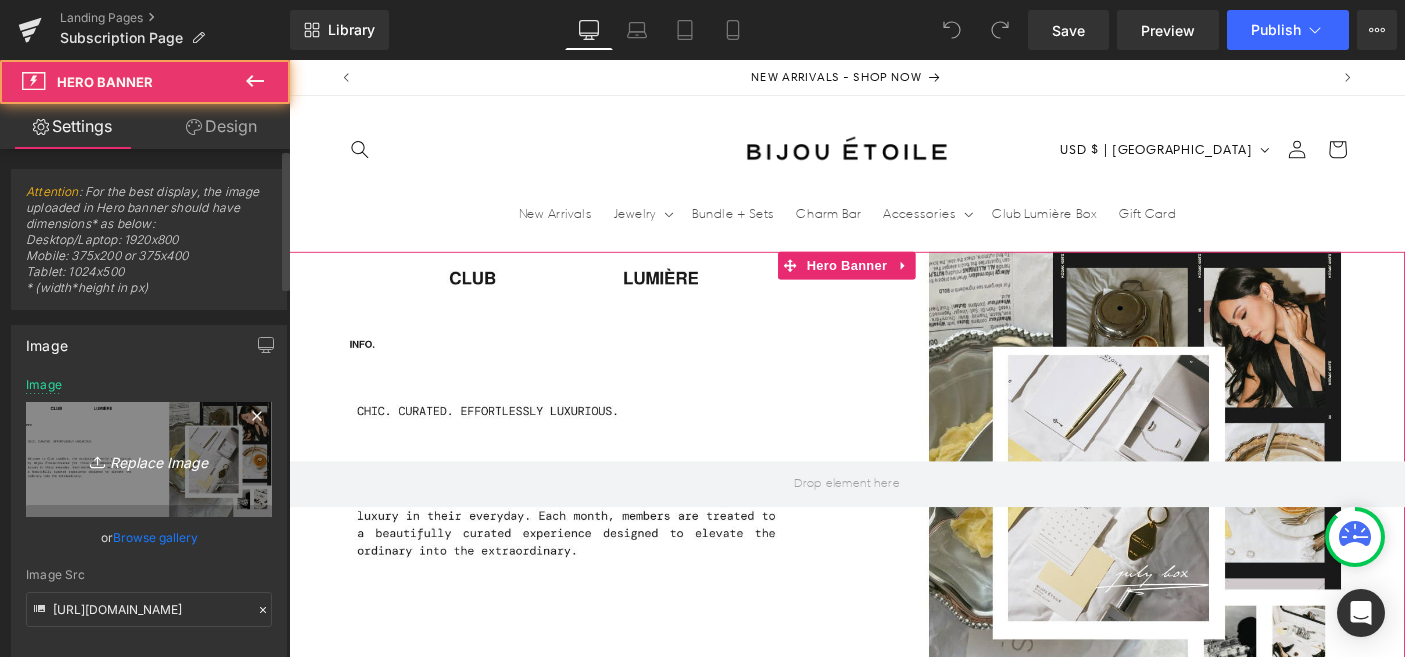 click on "Replace Image" at bounding box center [149, 459] 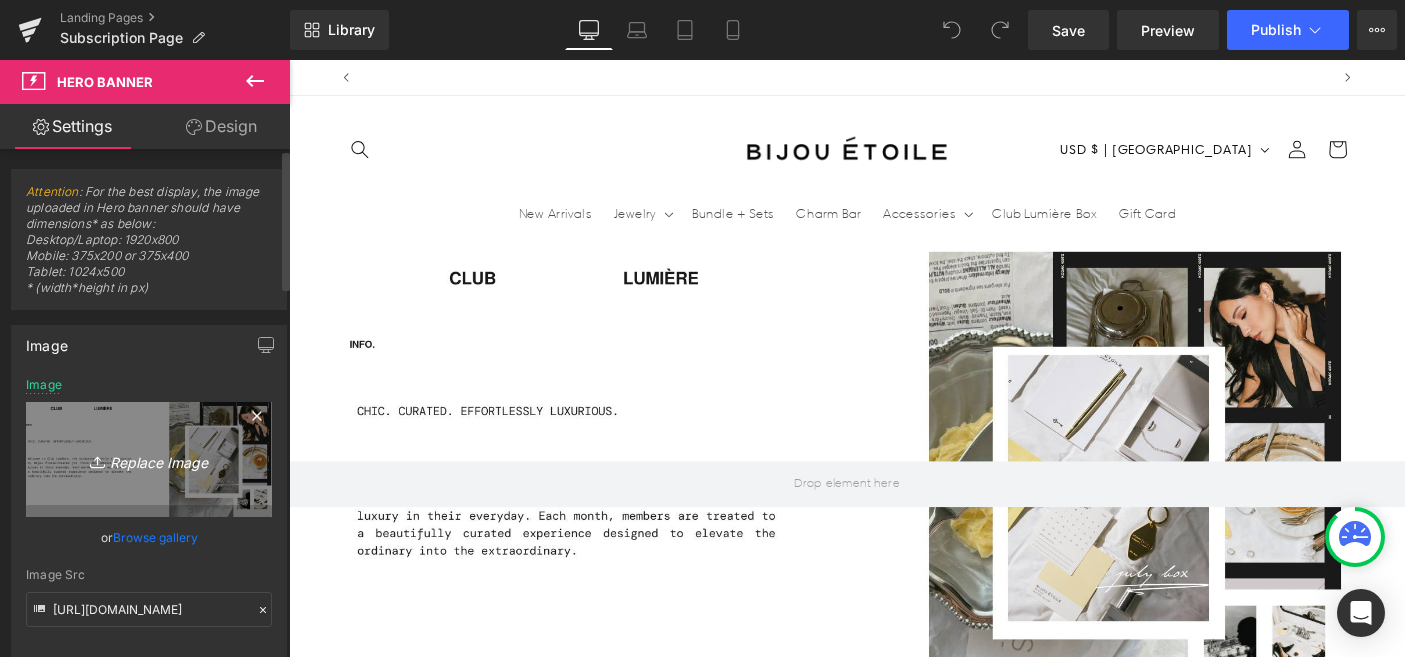 scroll, scrollTop: 0, scrollLeft: 0, axis: both 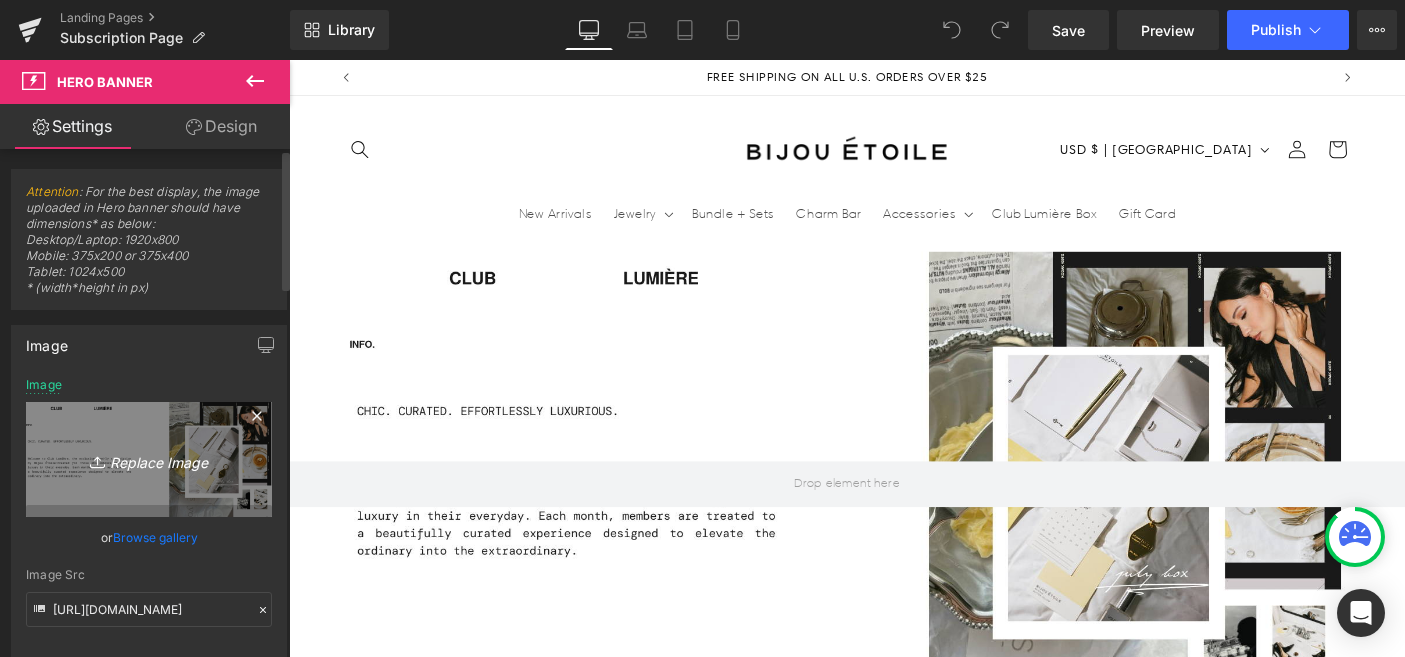 type on "C:\fakepath\Contents (1).jpg" 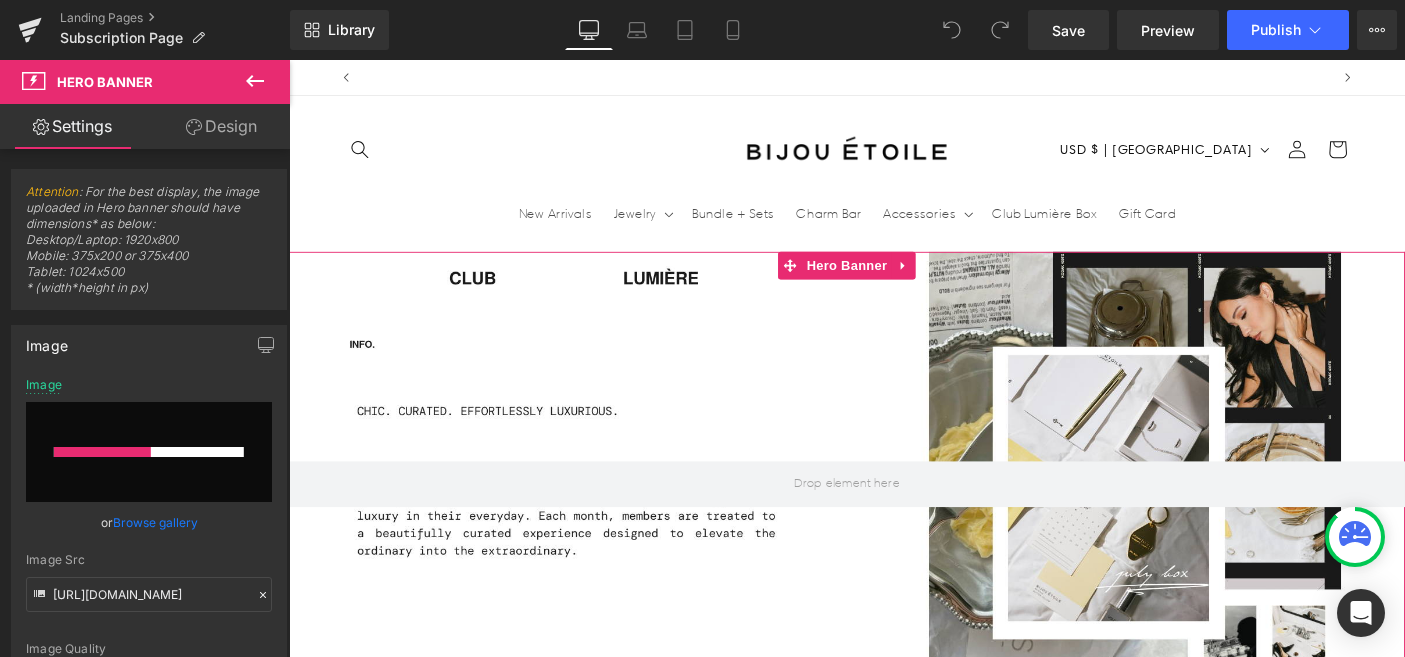 scroll, scrollTop: 0, scrollLeft: 1050, axis: horizontal 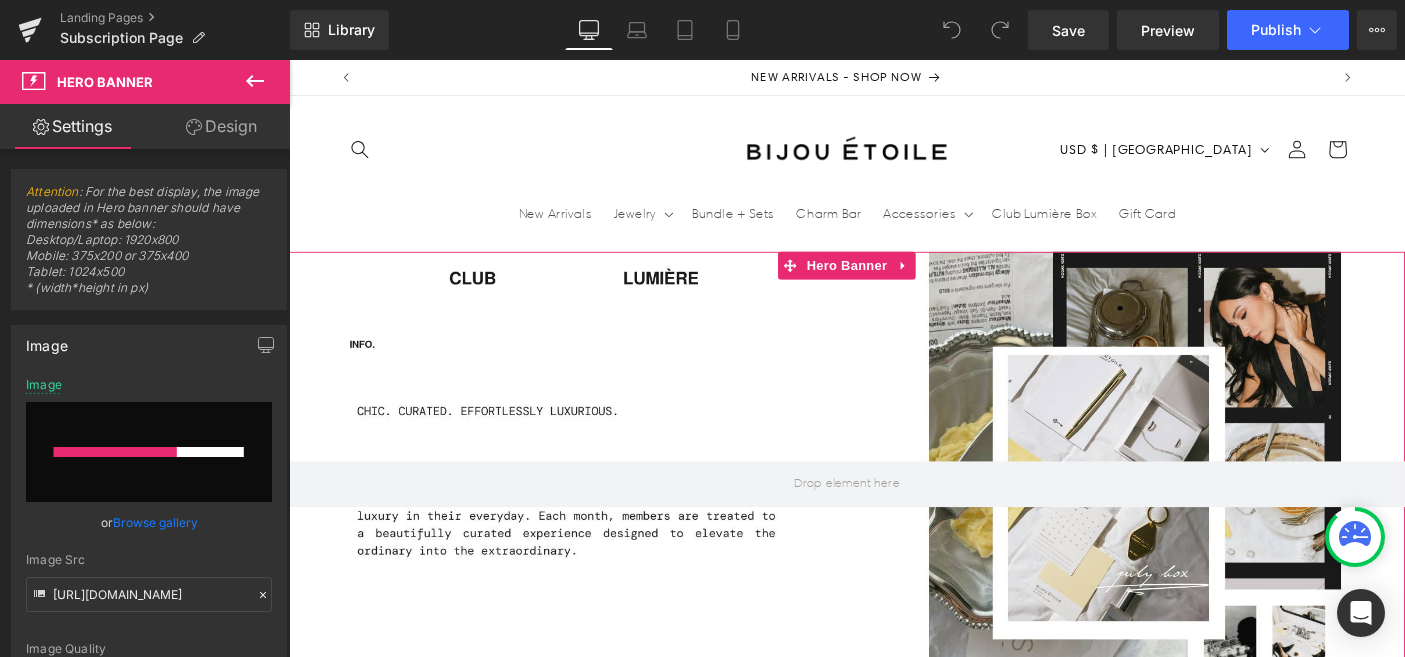 type 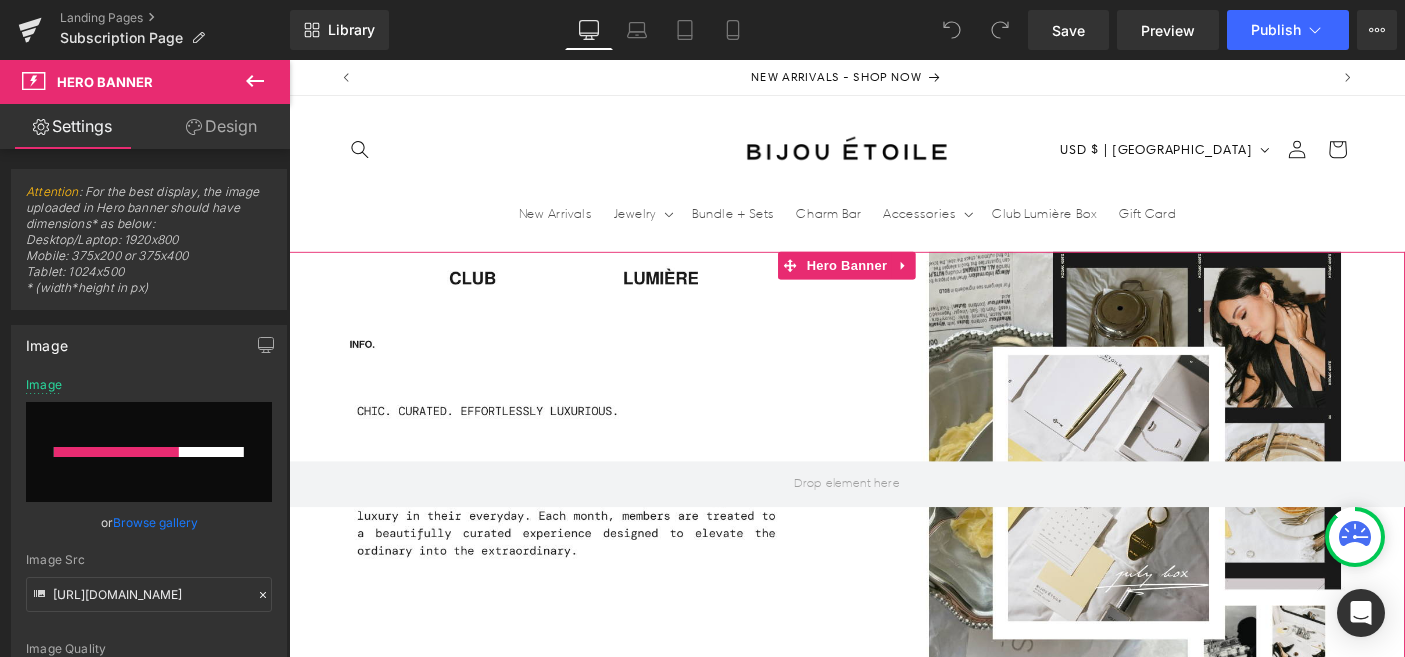 scroll, scrollTop: 21, scrollLeft: 0, axis: vertical 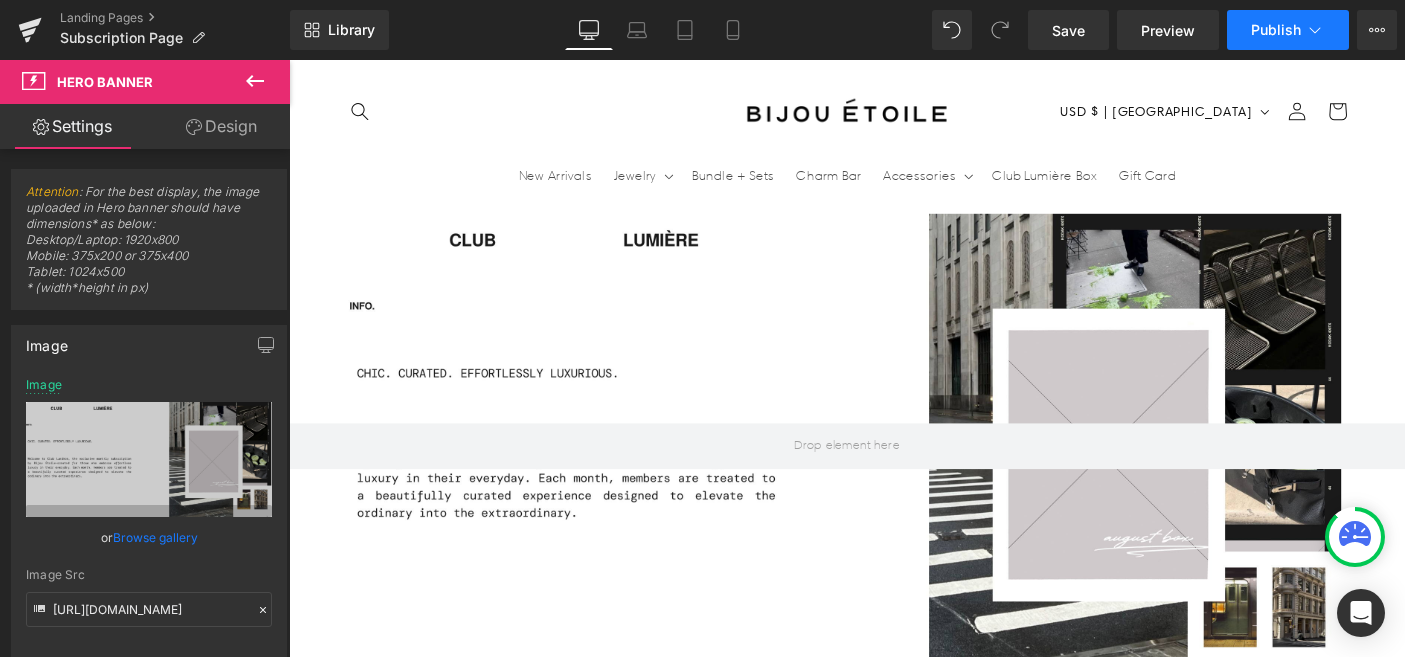 click on "Publish" at bounding box center [1276, 30] 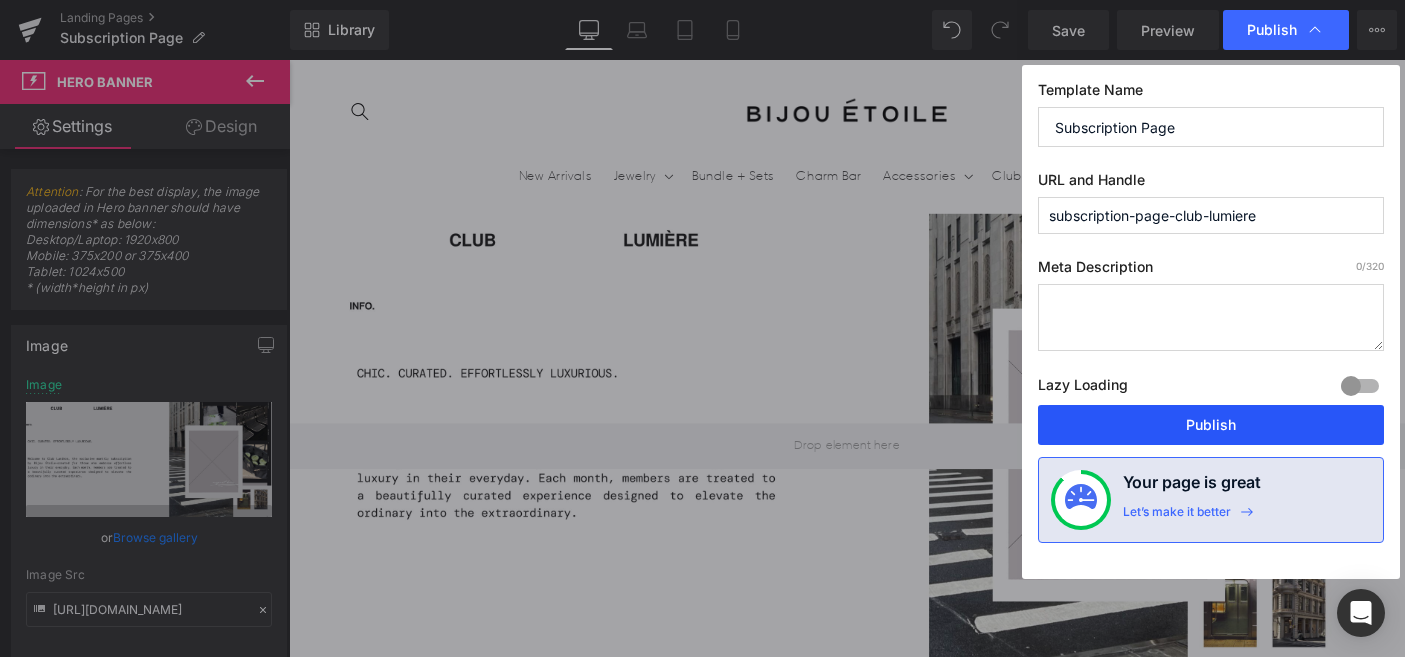 scroll, scrollTop: 0, scrollLeft: 2100, axis: horizontal 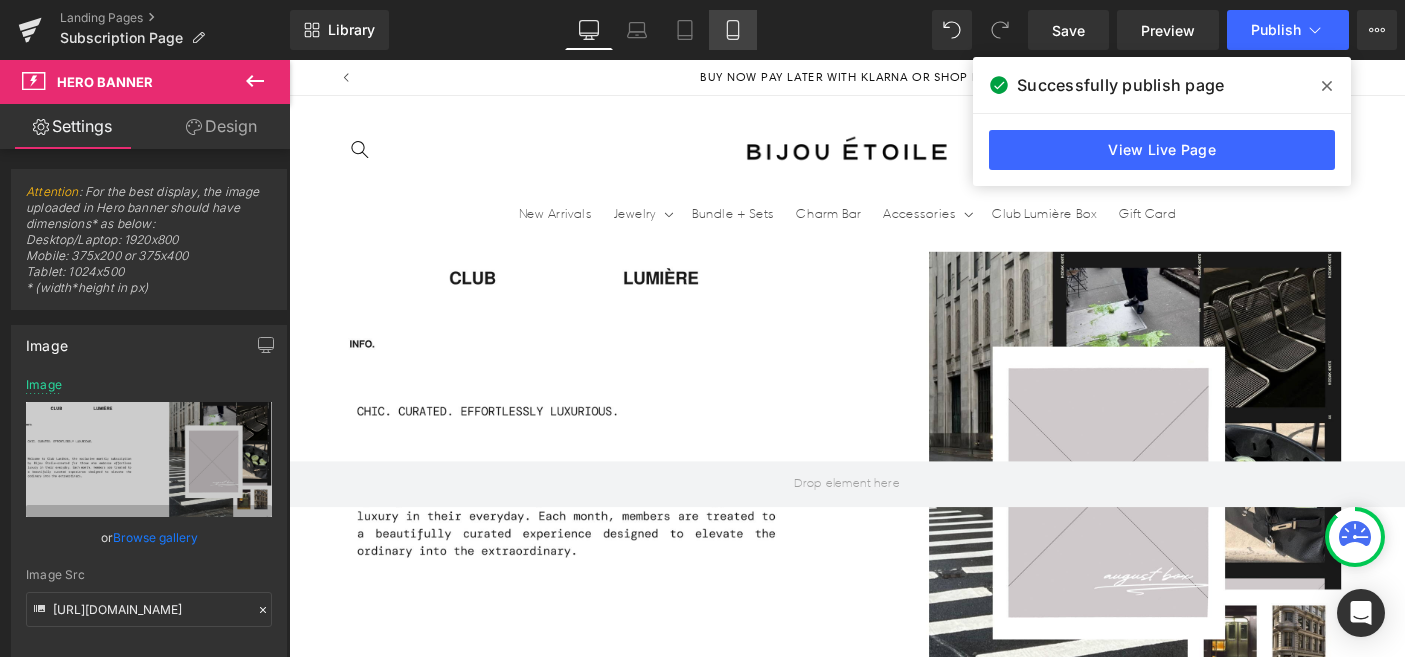 click 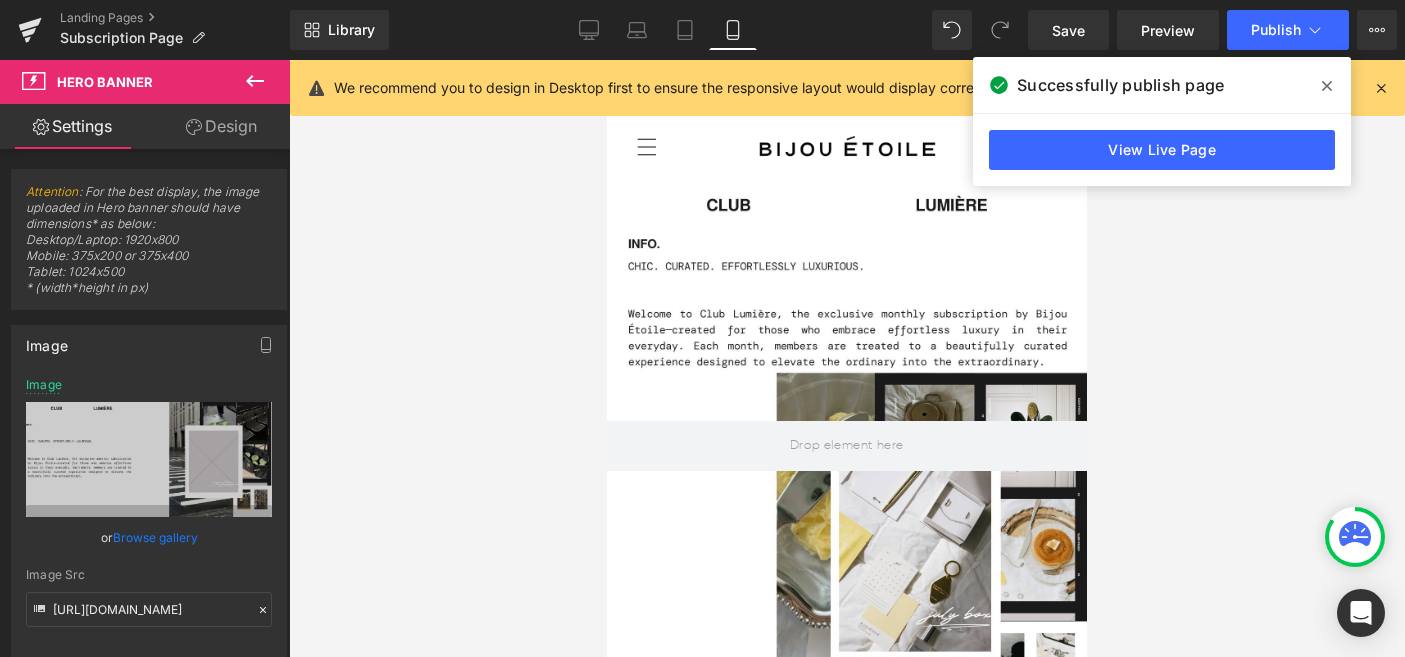 scroll, scrollTop: 0, scrollLeft: 0, axis: both 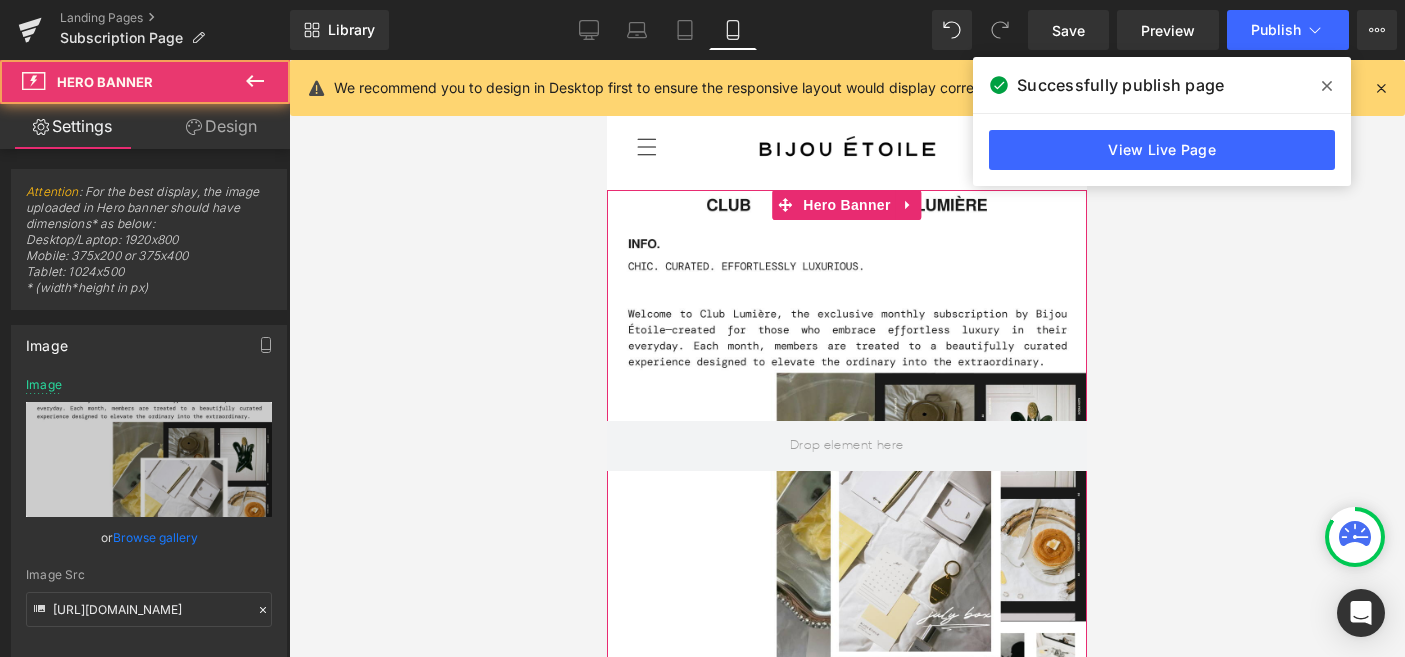 click at bounding box center [847, 446] 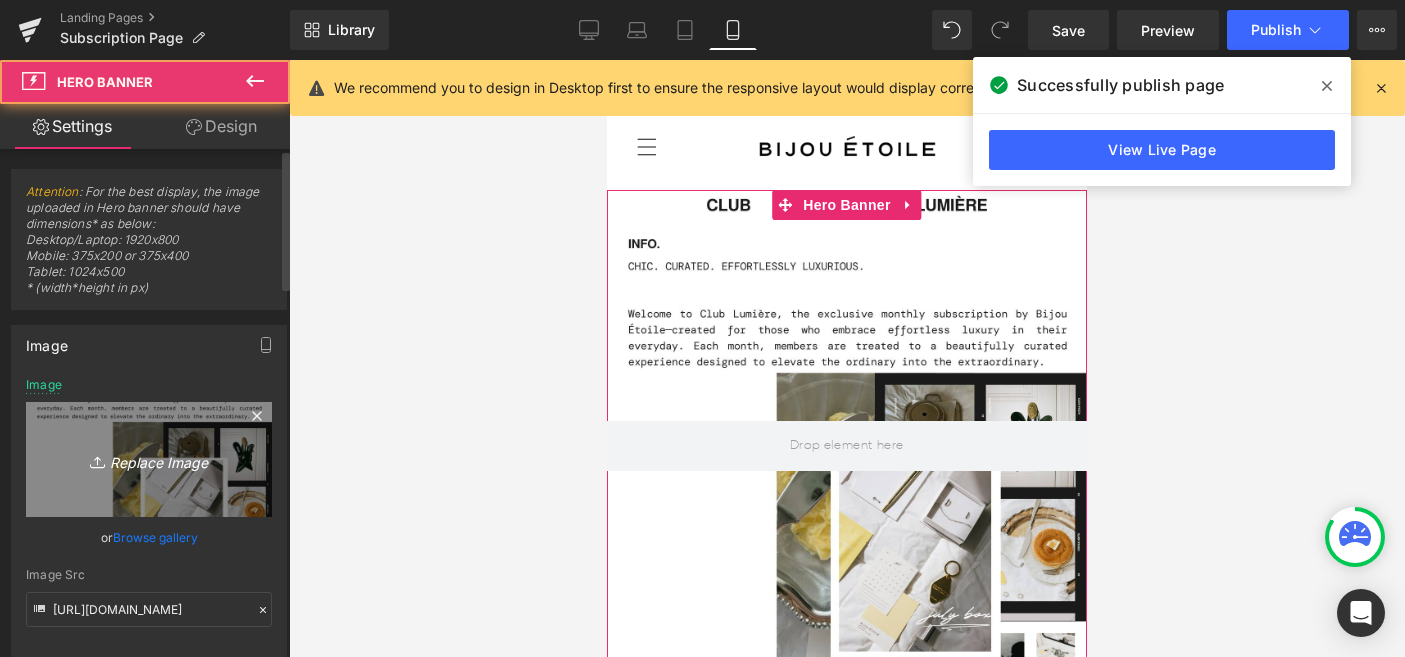 scroll, scrollTop: 0, scrollLeft: 0, axis: both 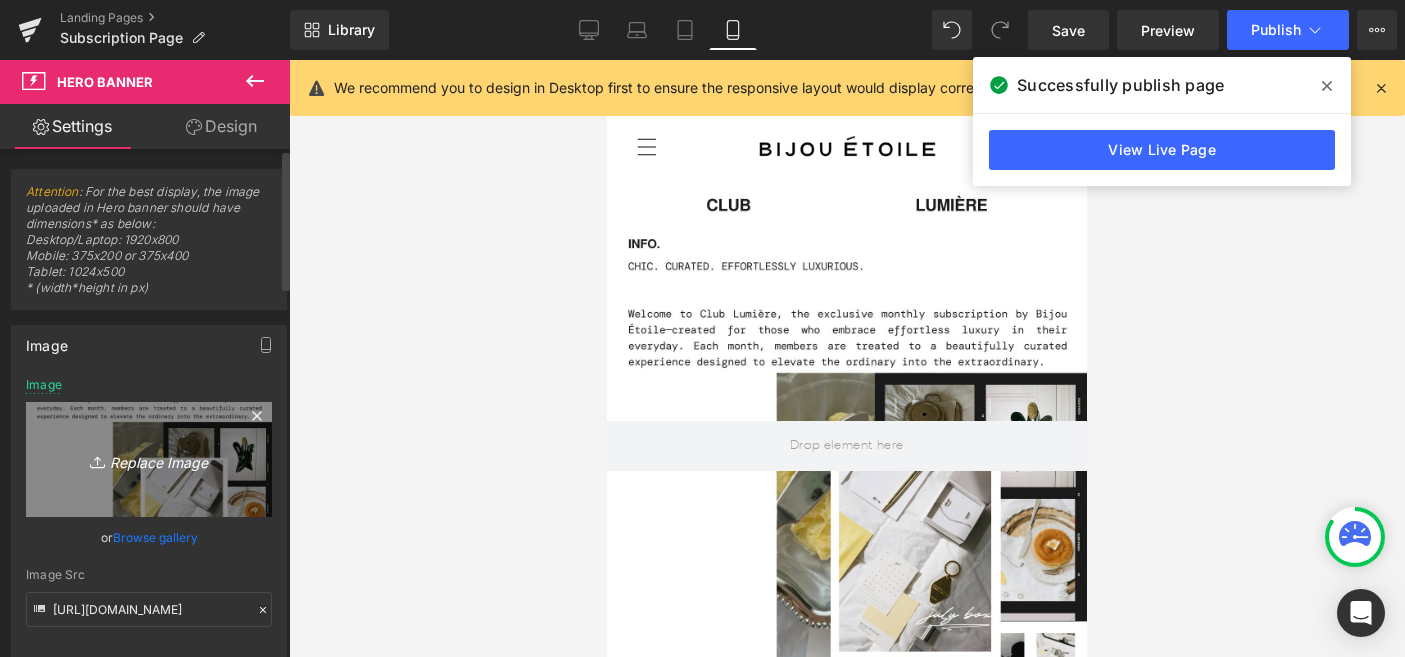 type on "C:\fakepath\Contents (4).jpg" 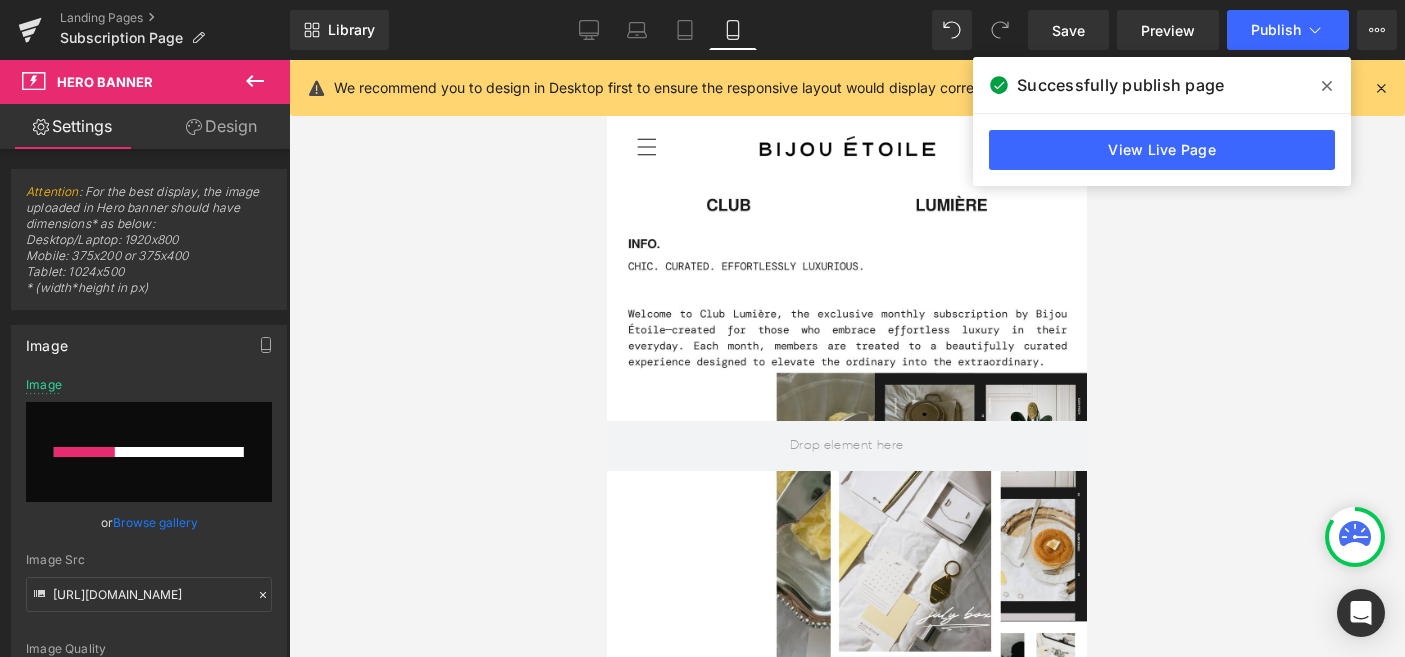 scroll, scrollTop: 0, scrollLeft: 732, axis: horizontal 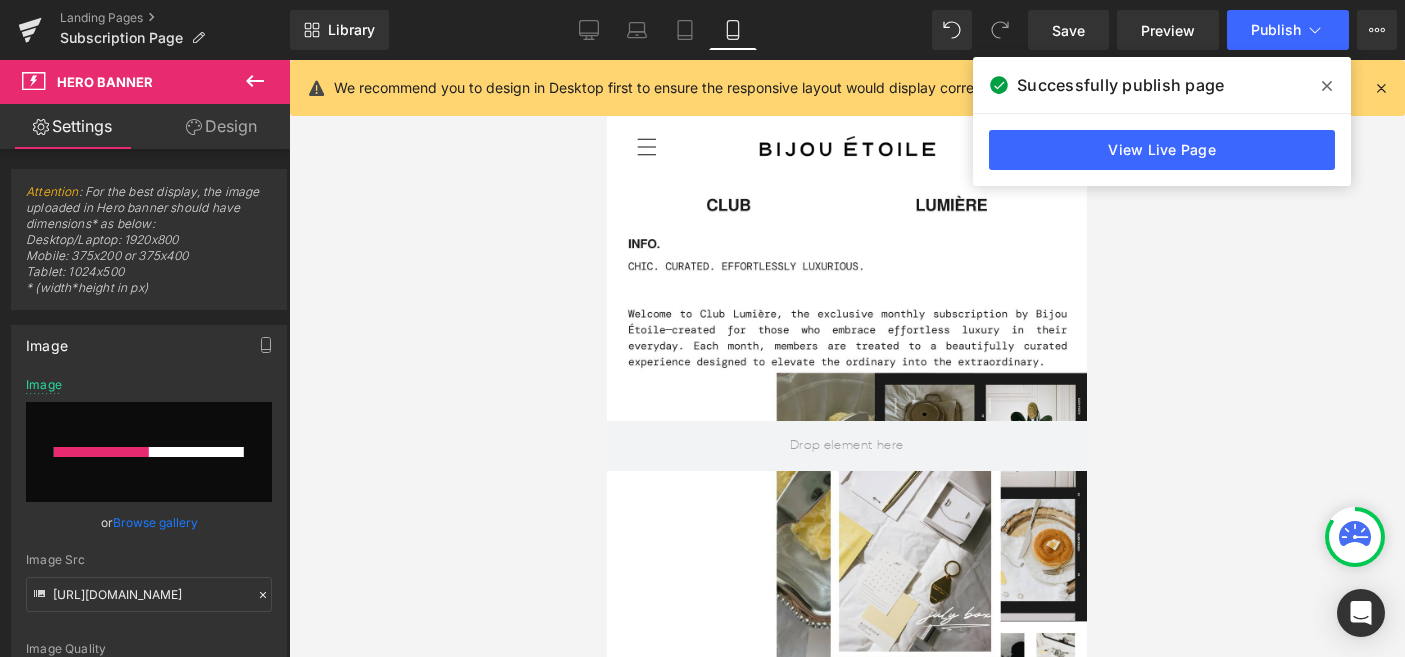 type 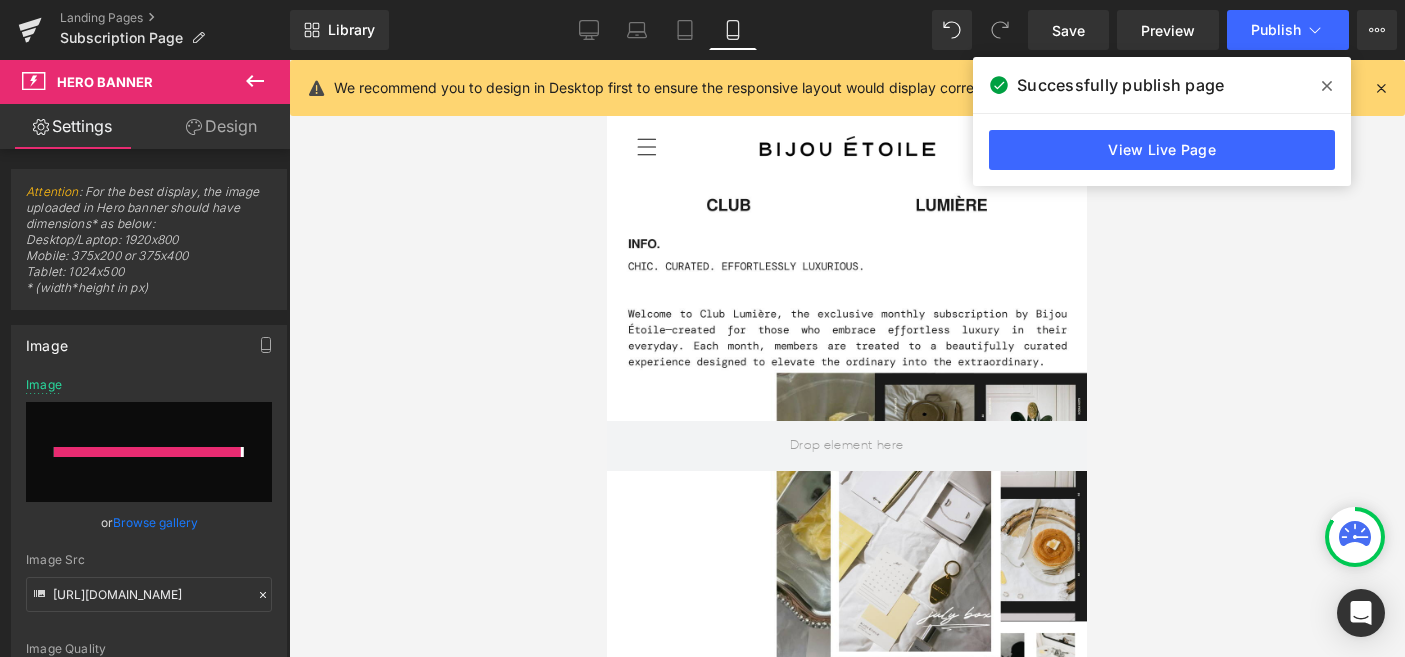 type on "[URL][DOMAIN_NAME]" 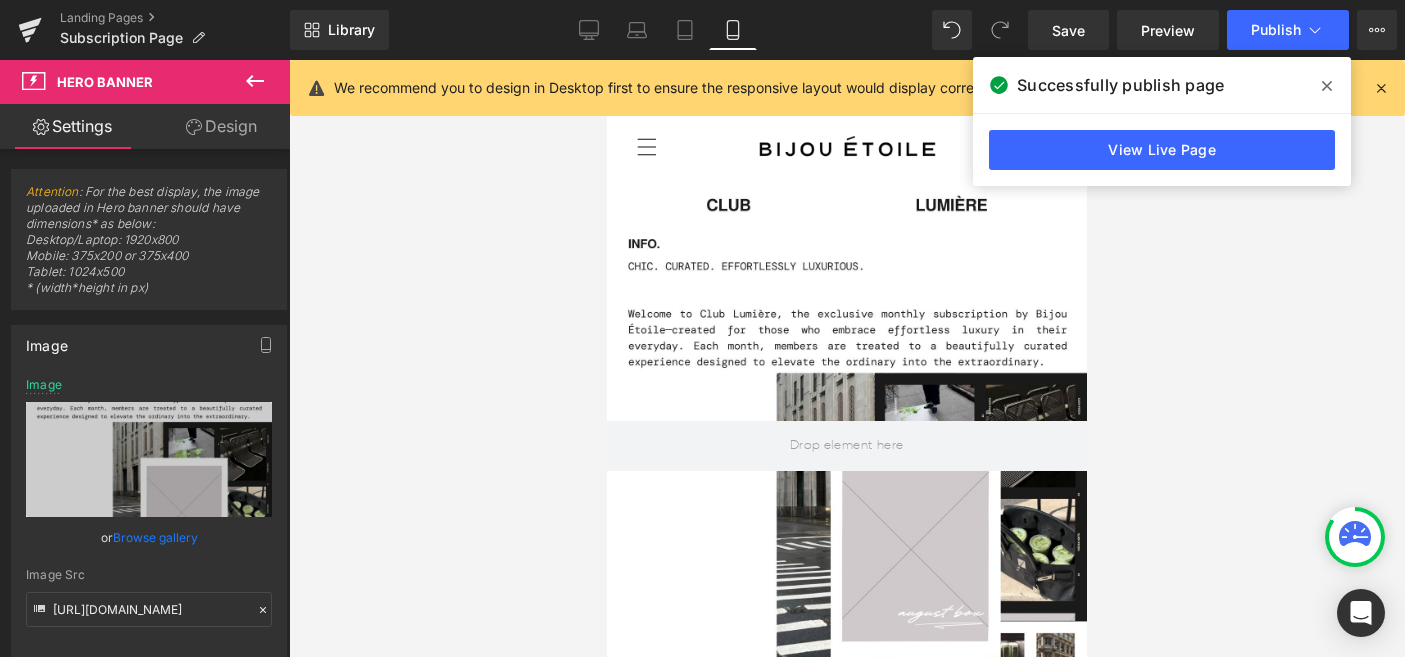 scroll, scrollTop: 0, scrollLeft: 0, axis: both 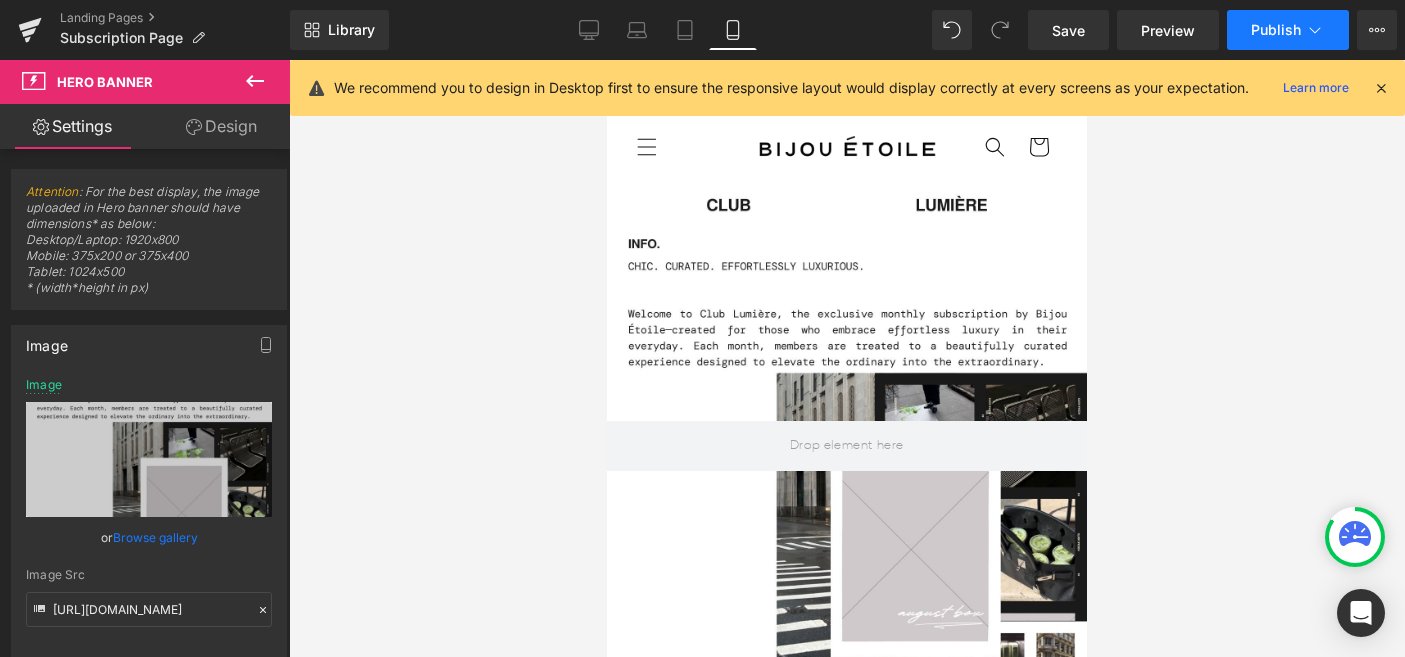 click 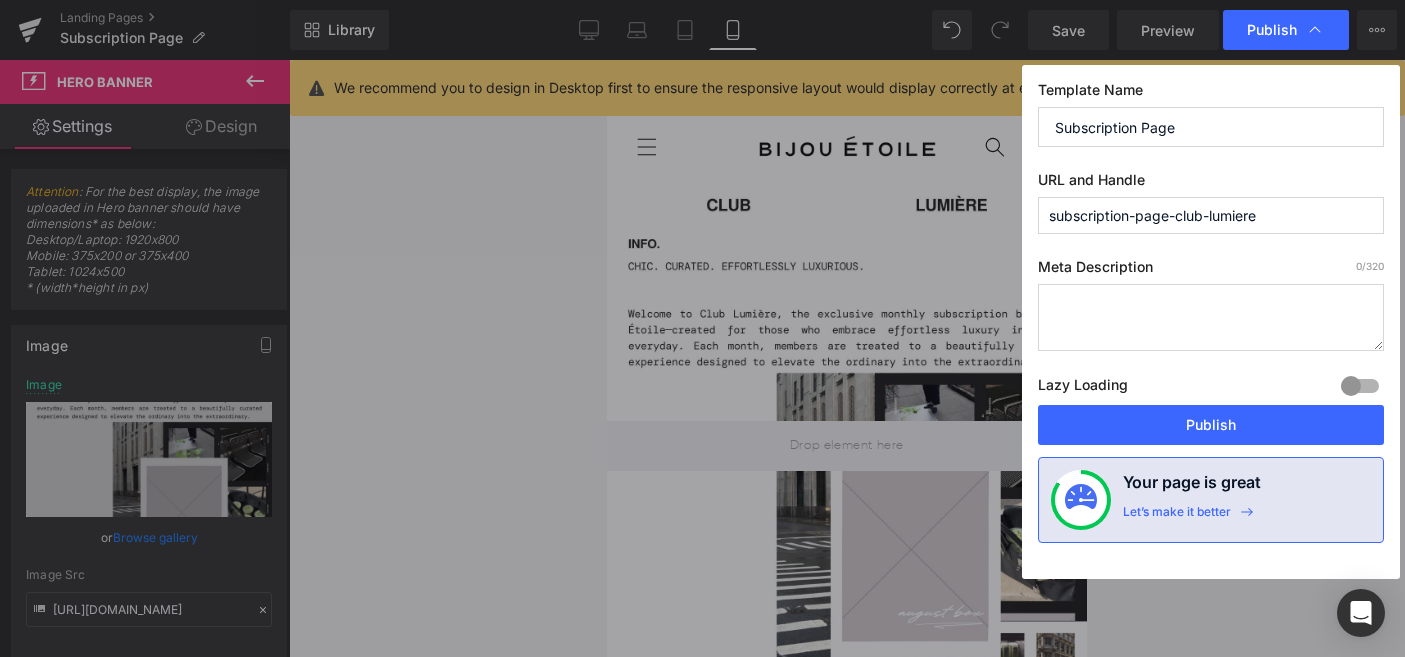 scroll, scrollTop: 0, scrollLeft: 366, axis: horizontal 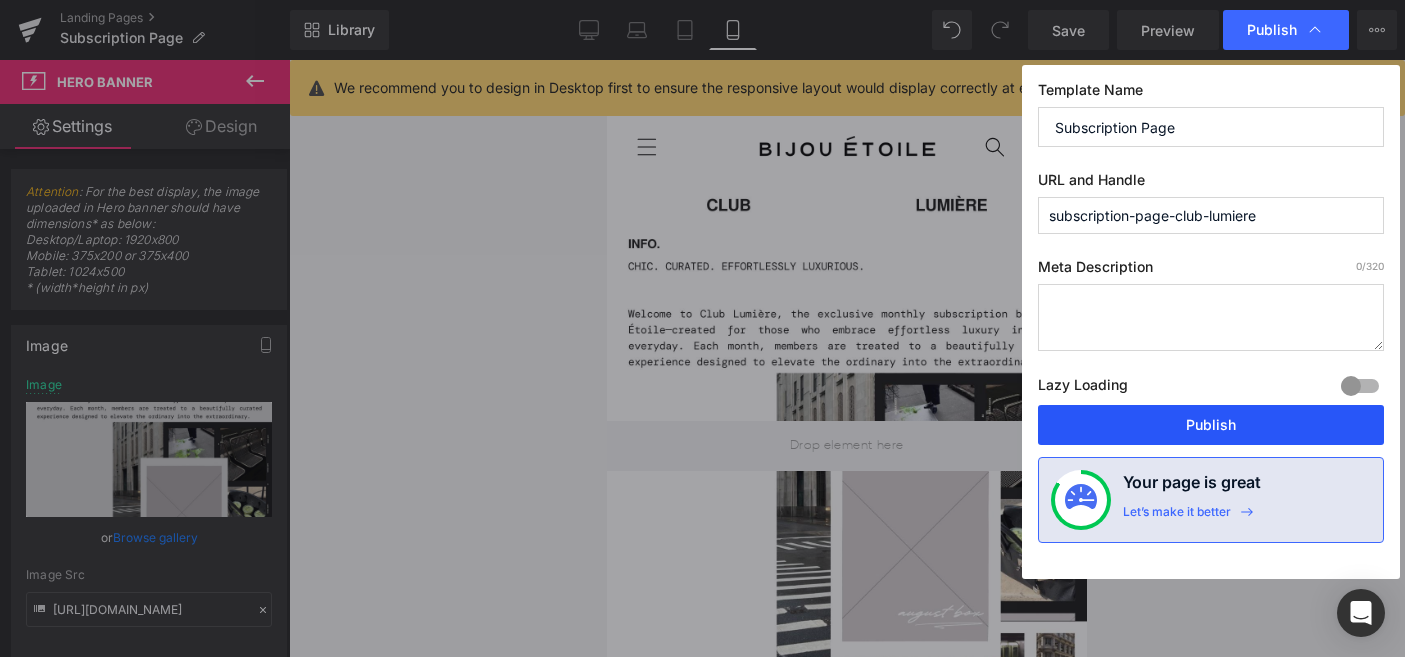 click on "Publish" at bounding box center (1211, 425) 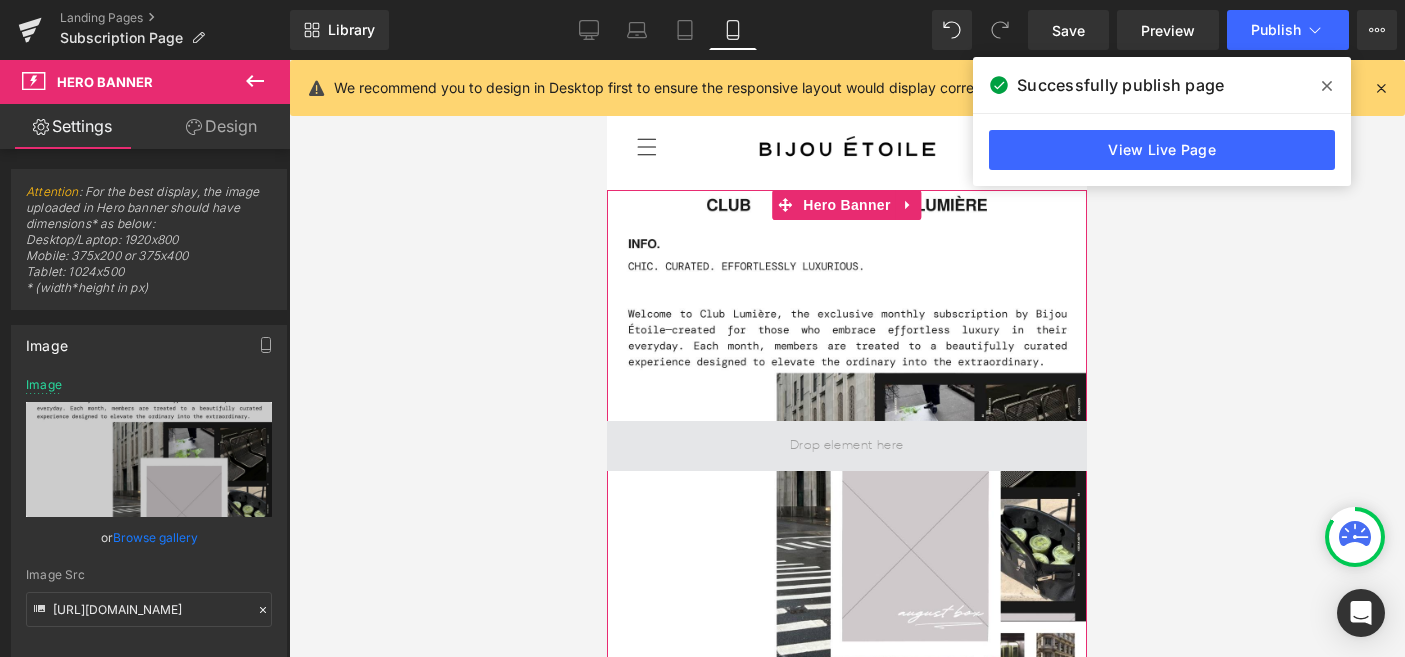 scroll, scrollTop: 0, scrollLeft: 366, axis: horizontal 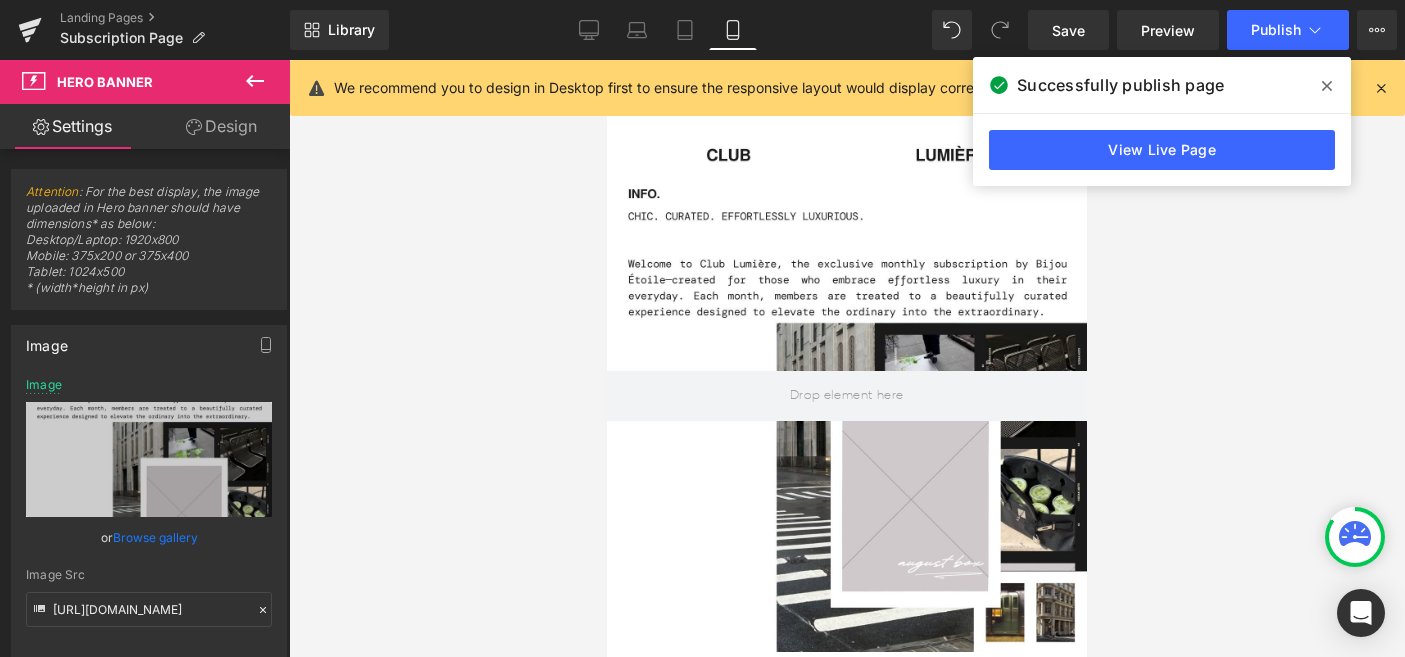 click on "Button" at bounding box center (962, 728) 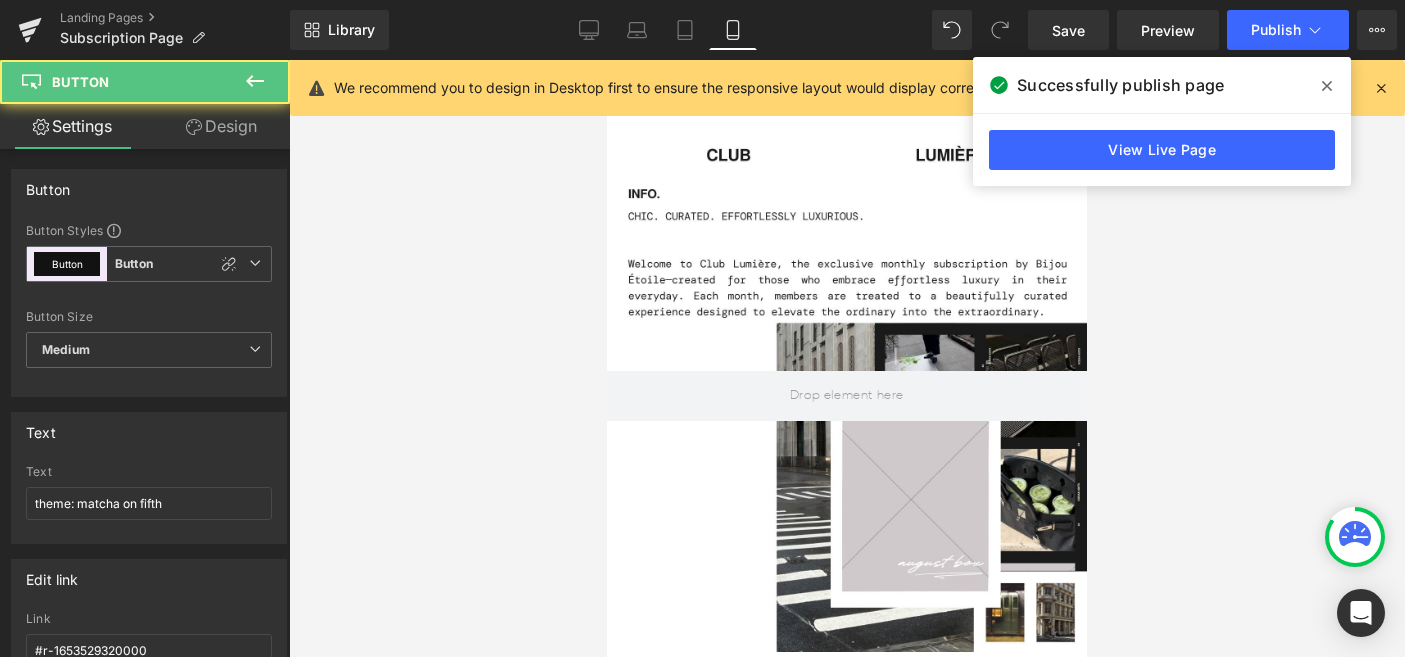 scroll, scrollTop: 0, scrollLeft: 732, axis: horizontal 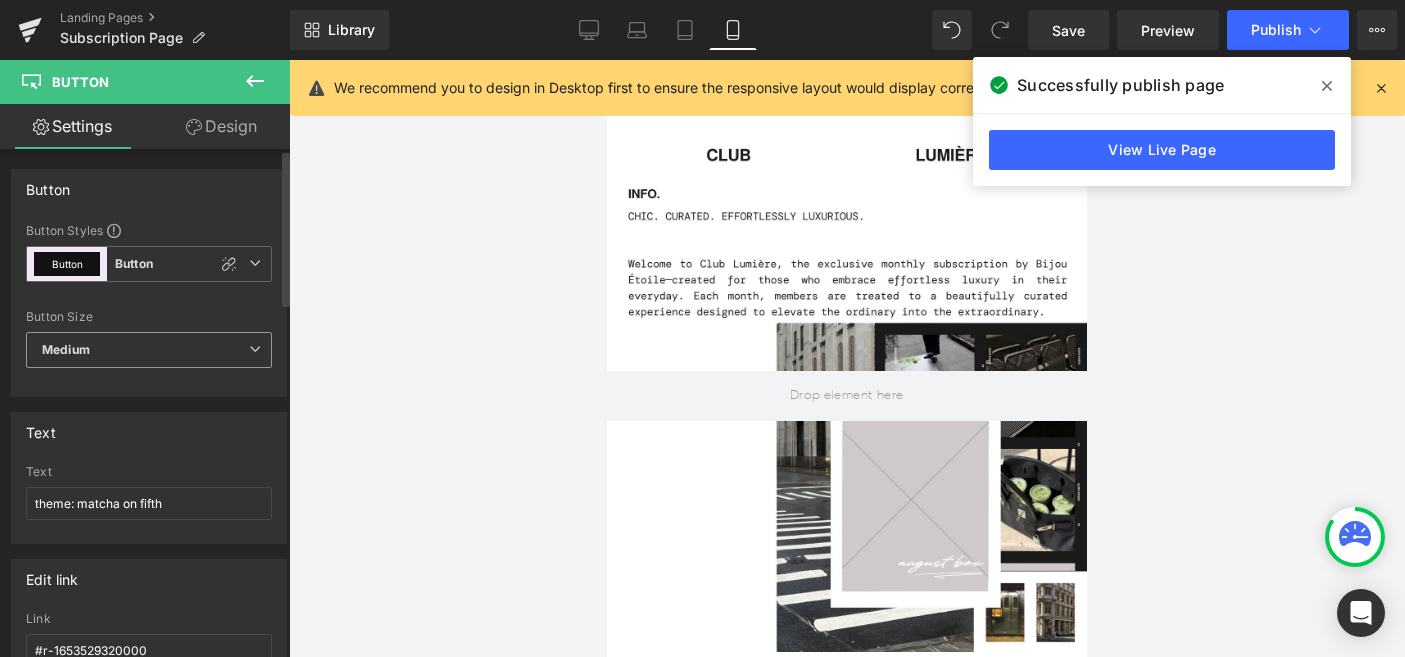 click on "Medium" at bounding box center (149, 350) 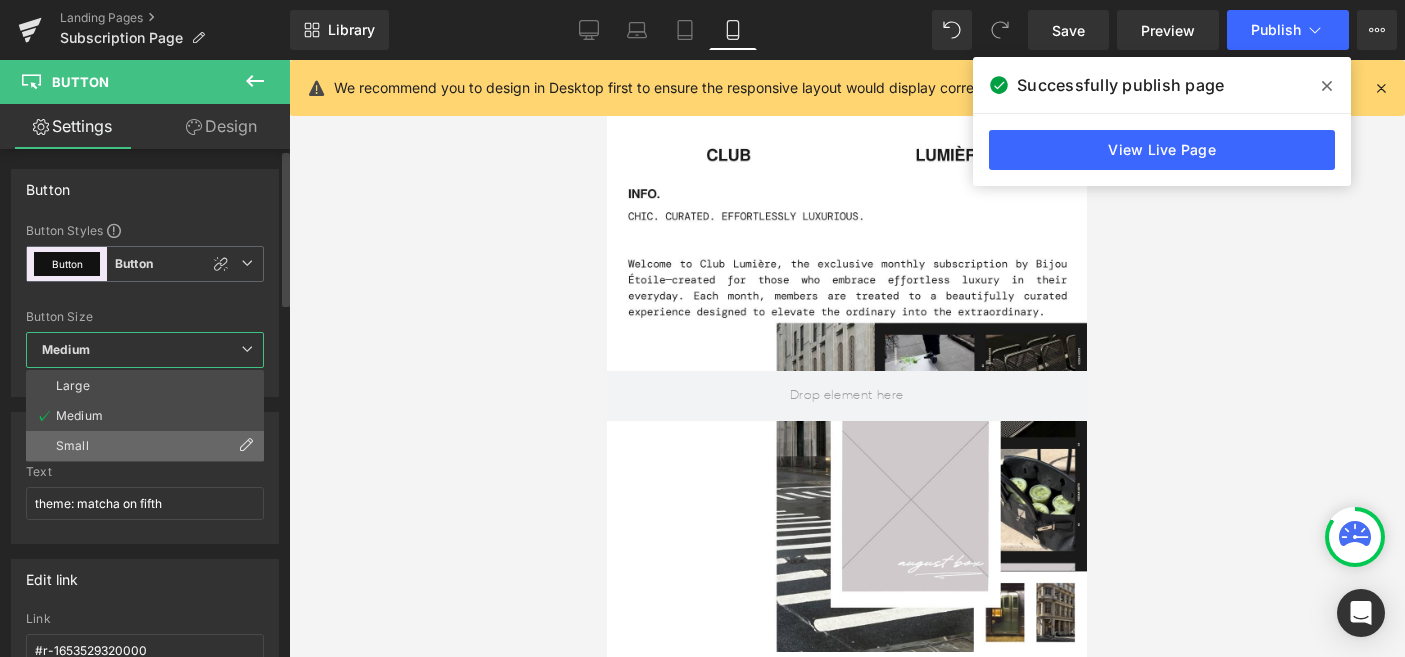 click on "Small" at bounding box center (145, 446) 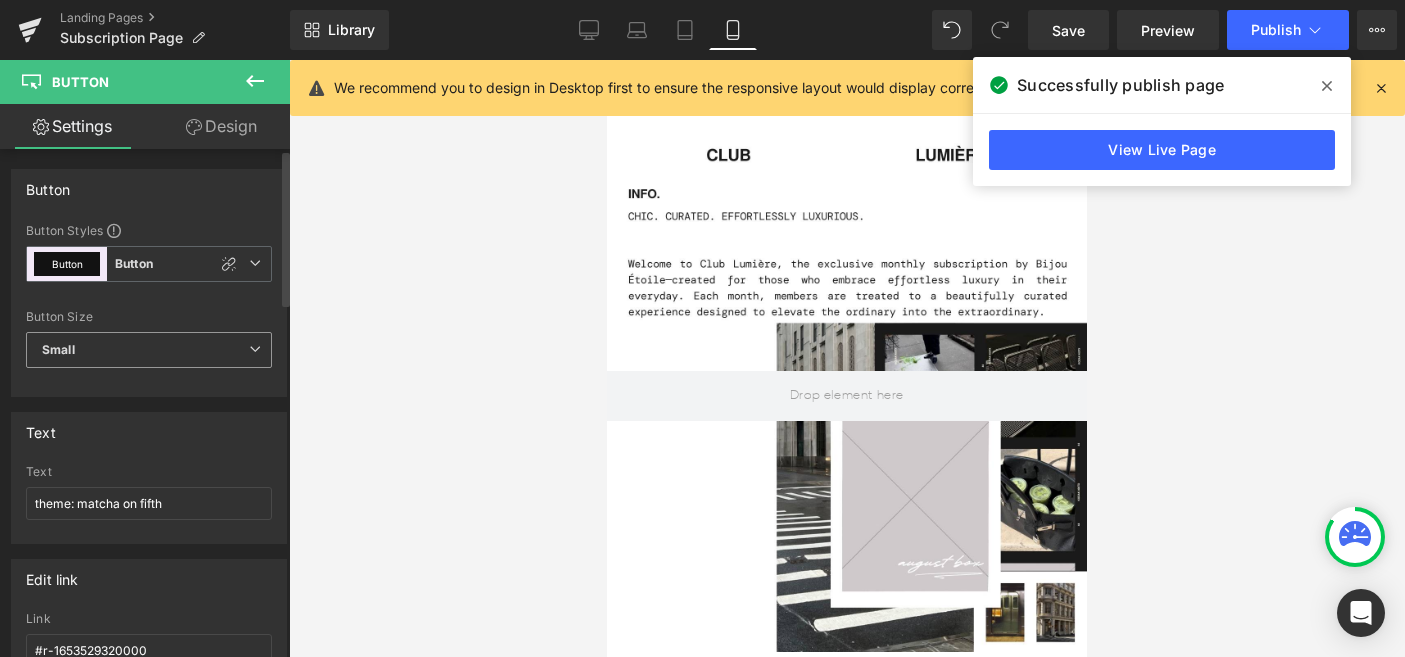 scroll, scrollTop: 0, scrollLeft: 0, axis: both 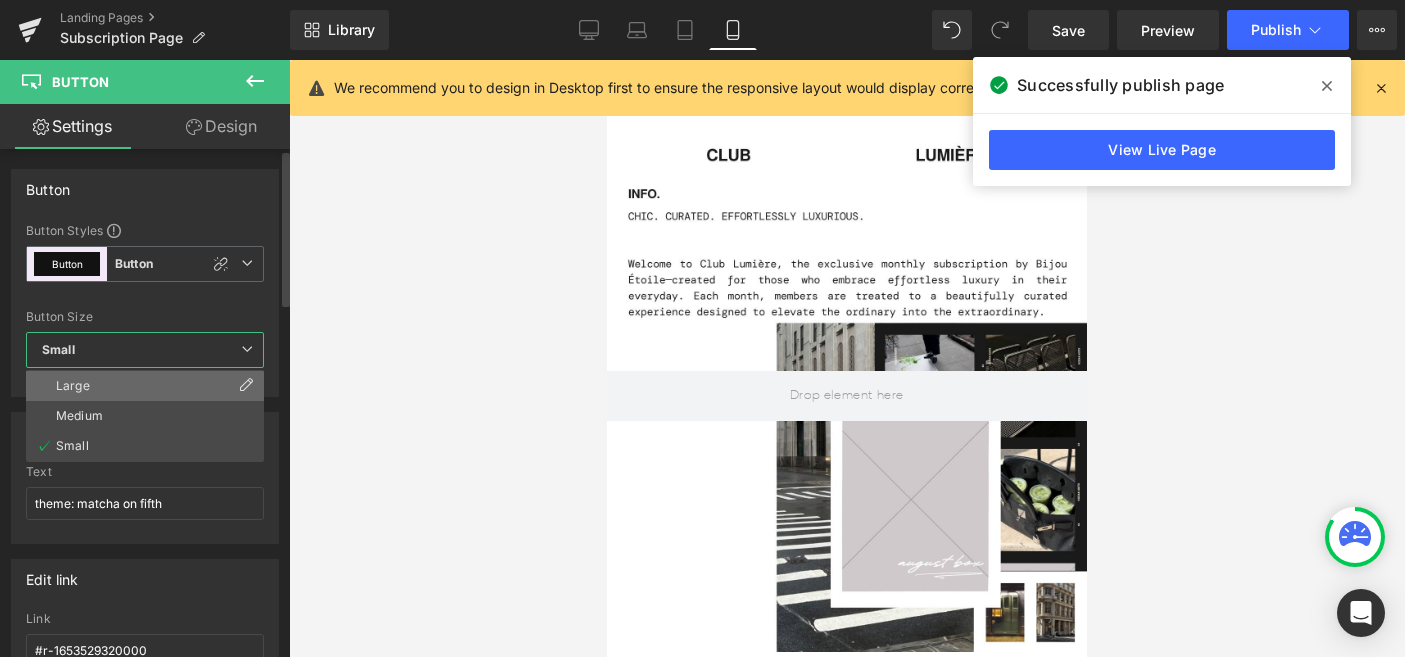 click on "Large" at bounding box center [145, 386] 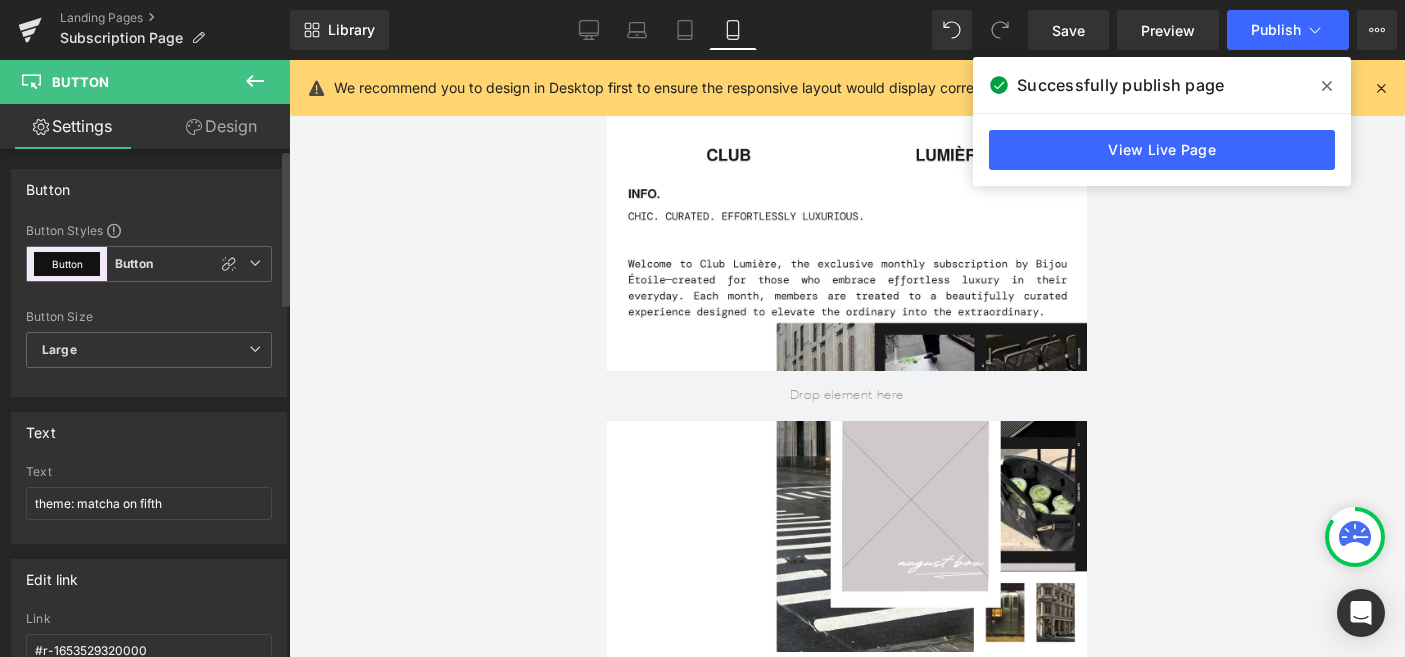 scroll, scrollTop: 0, scrollLeft: 366, axis: horizontal 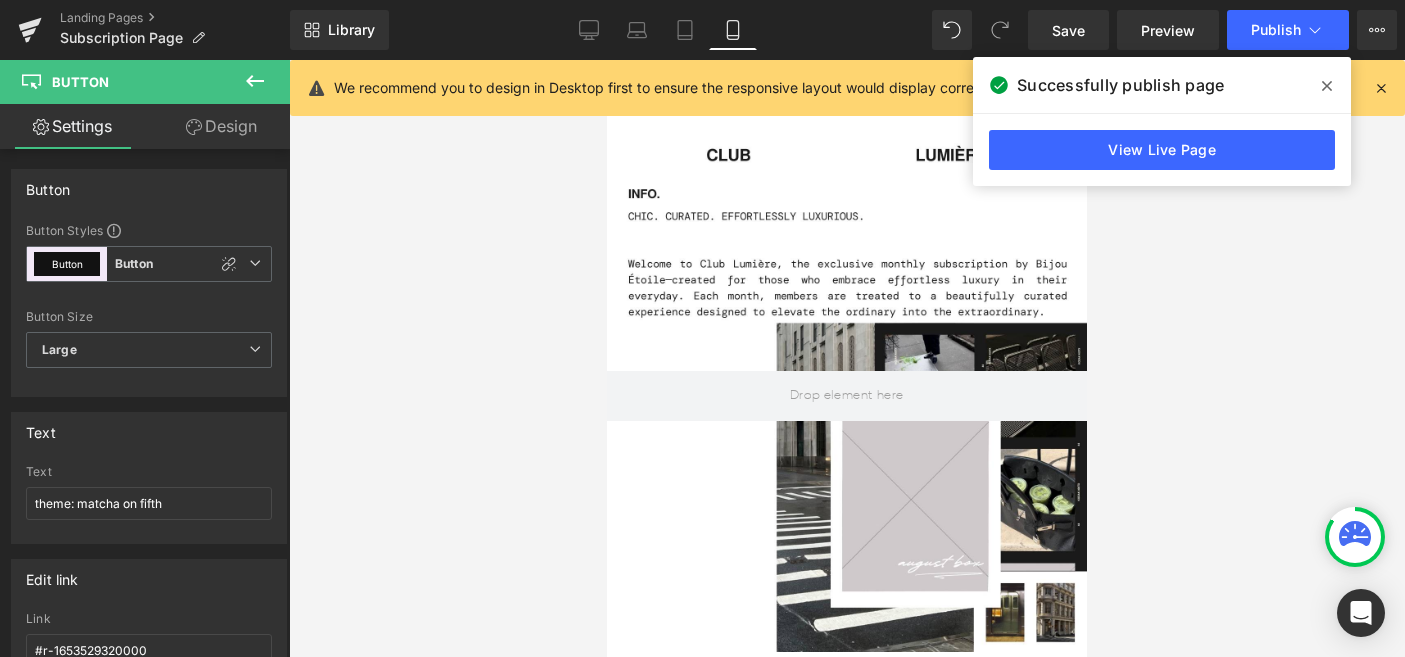 click on "Row" at bounding box center (653, 719) 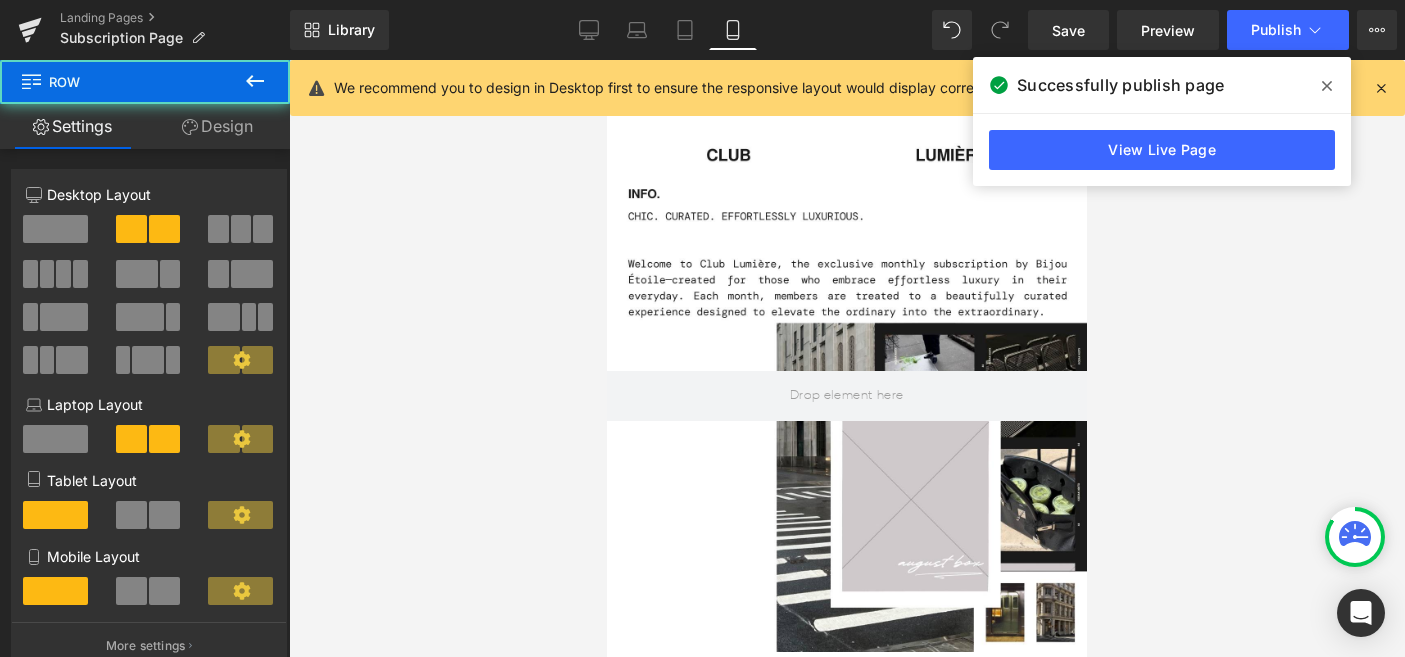 click on "Button" at bounding box center (731, 727) 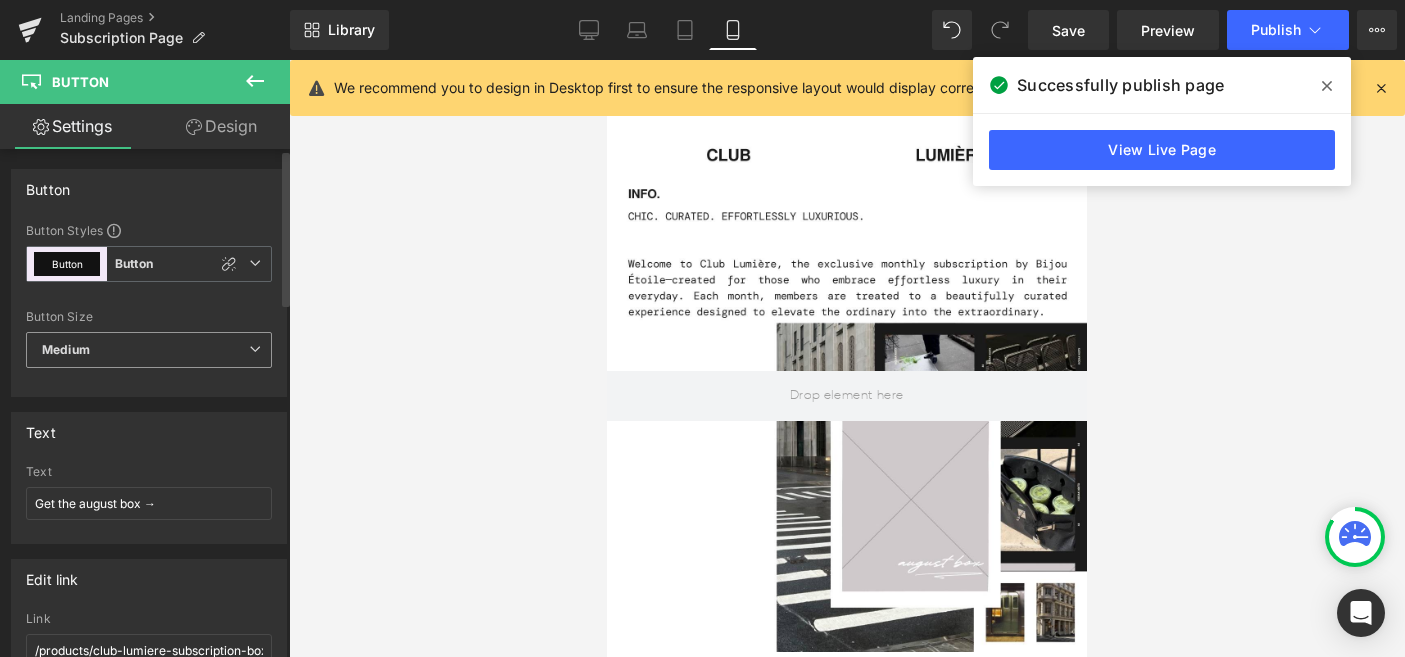 click on "Medium" at bounding box center [149, 350] 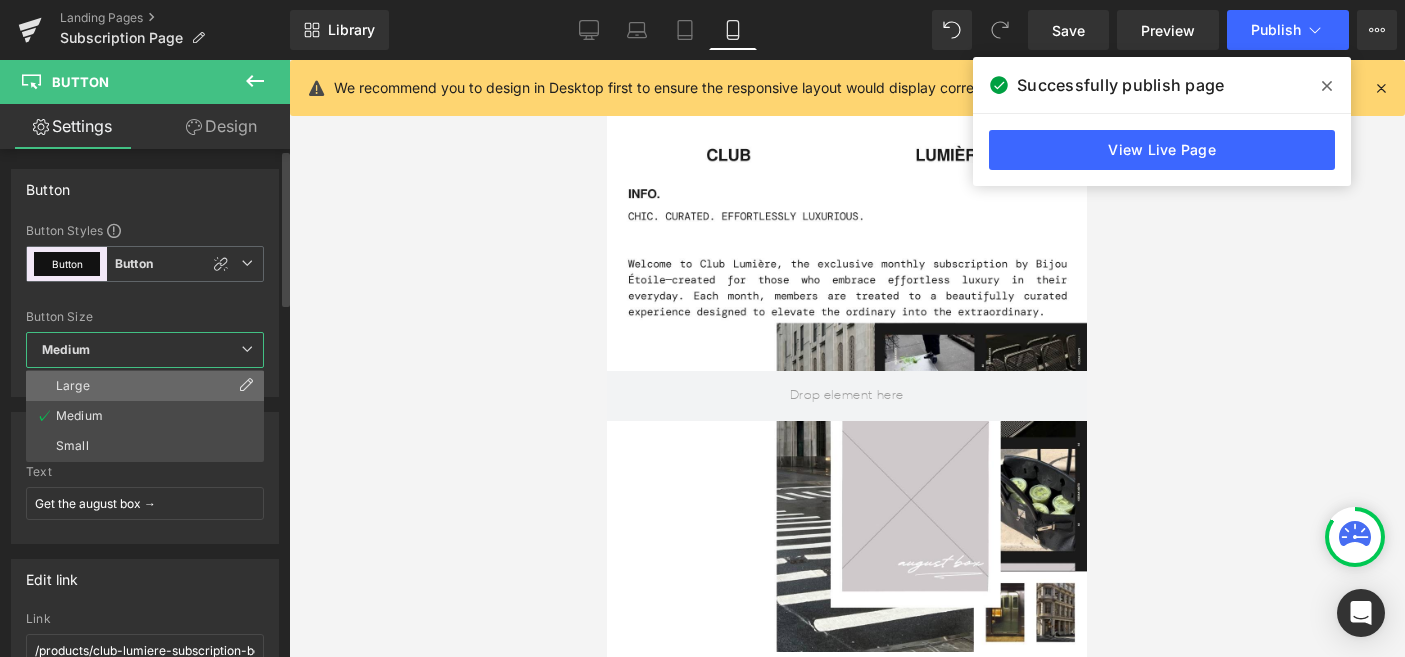 scroll, scrollTop: 0, scrollLeft: 732, axis: horizontal 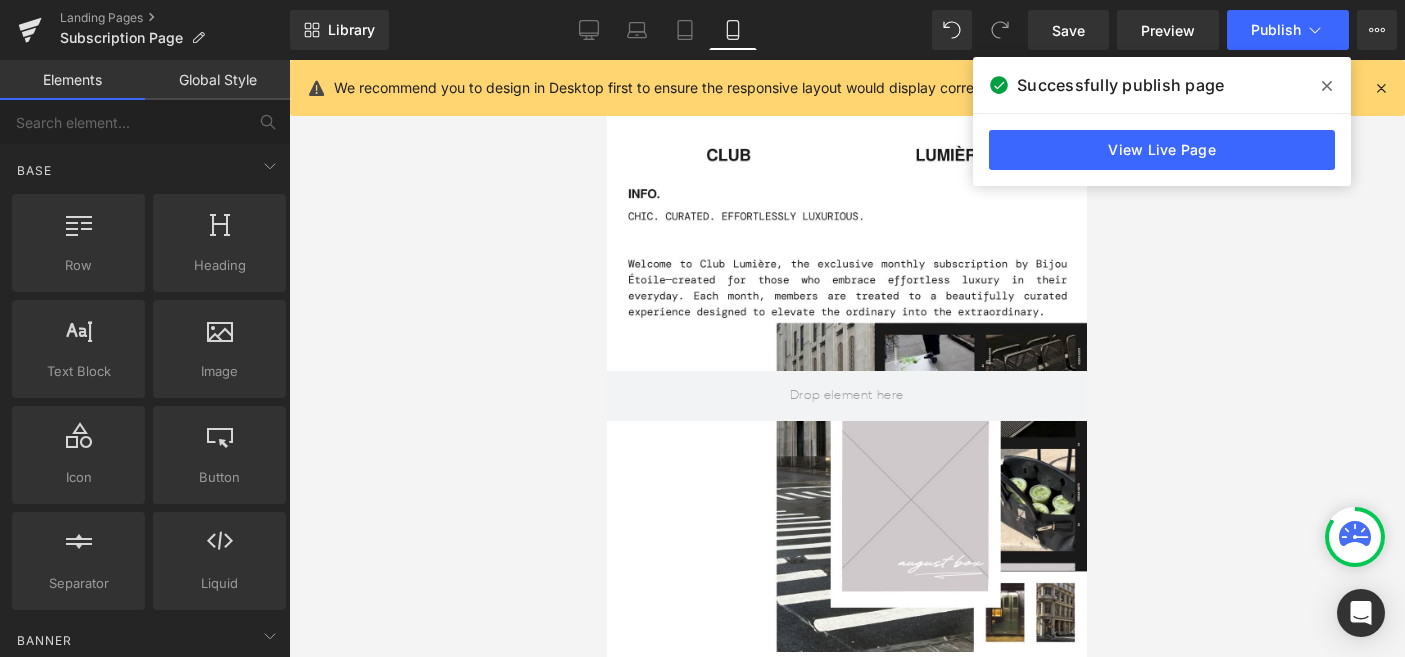click at bounding box center (847, 358) 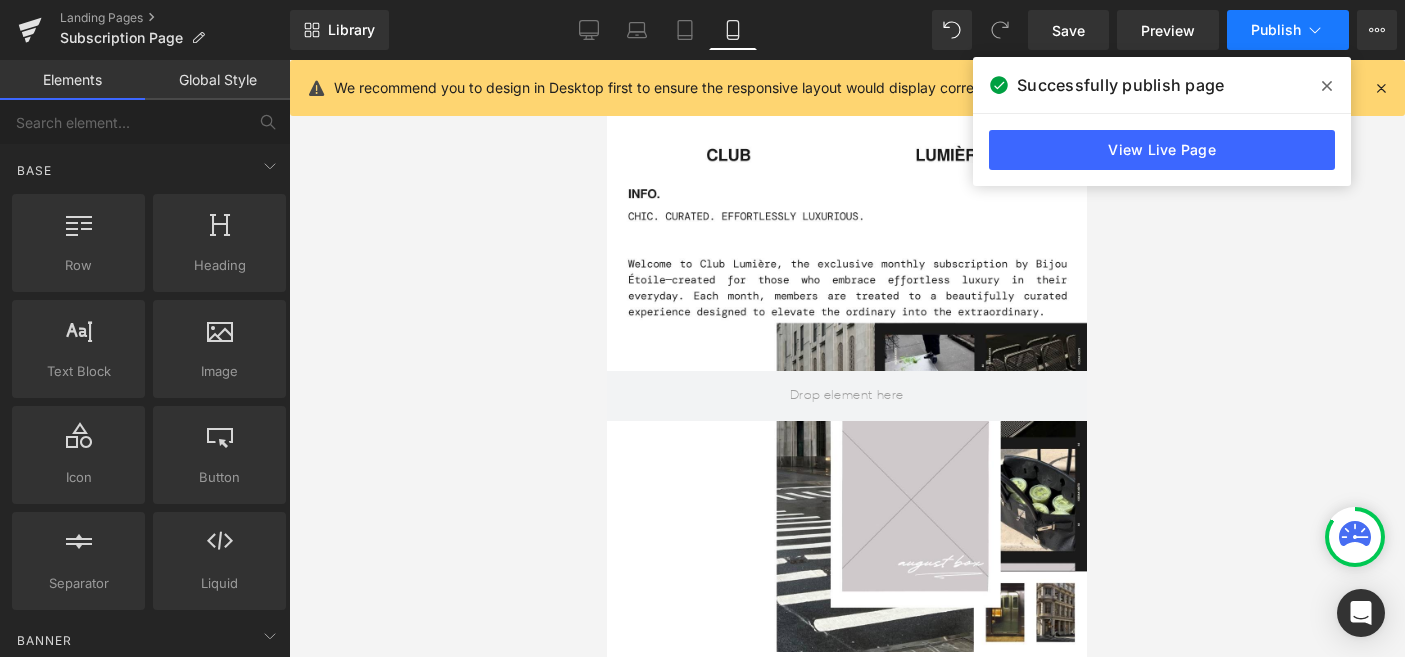 click on "Publish" at bounding box center [1276, 30] 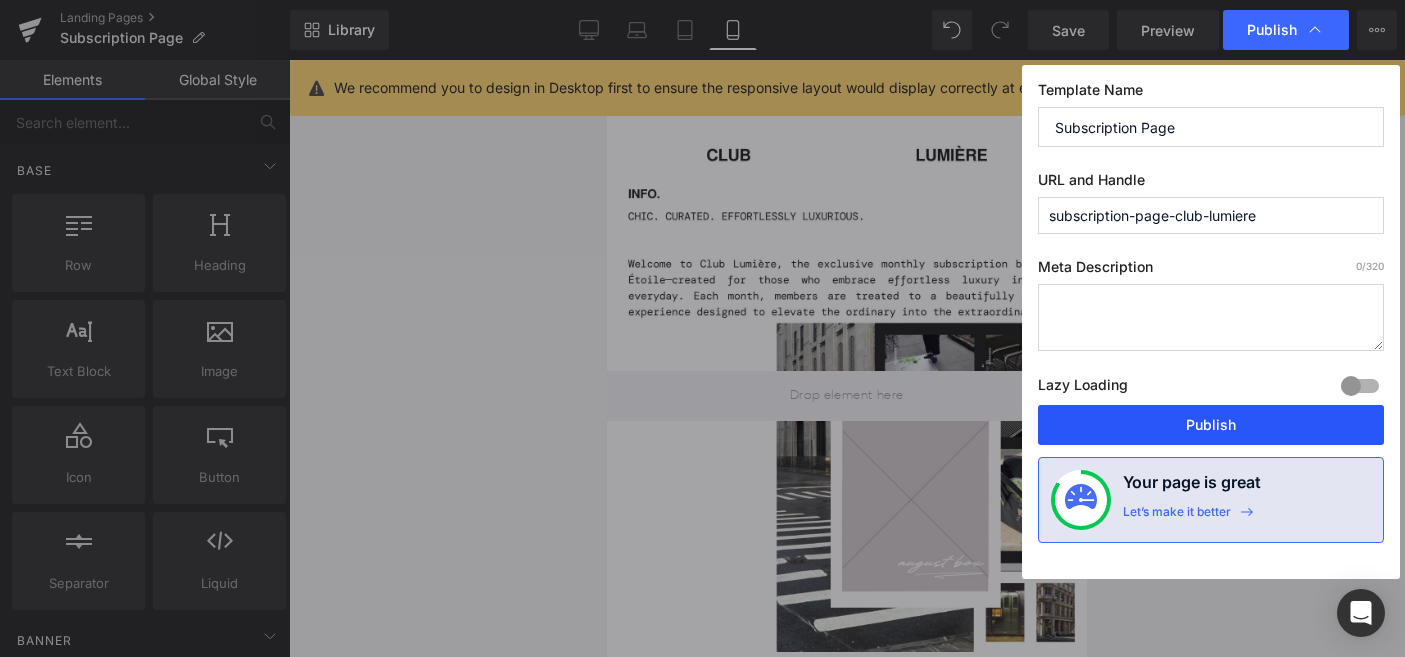 scroll, scrollTop: 0, scrollLeft: 0, axis: both 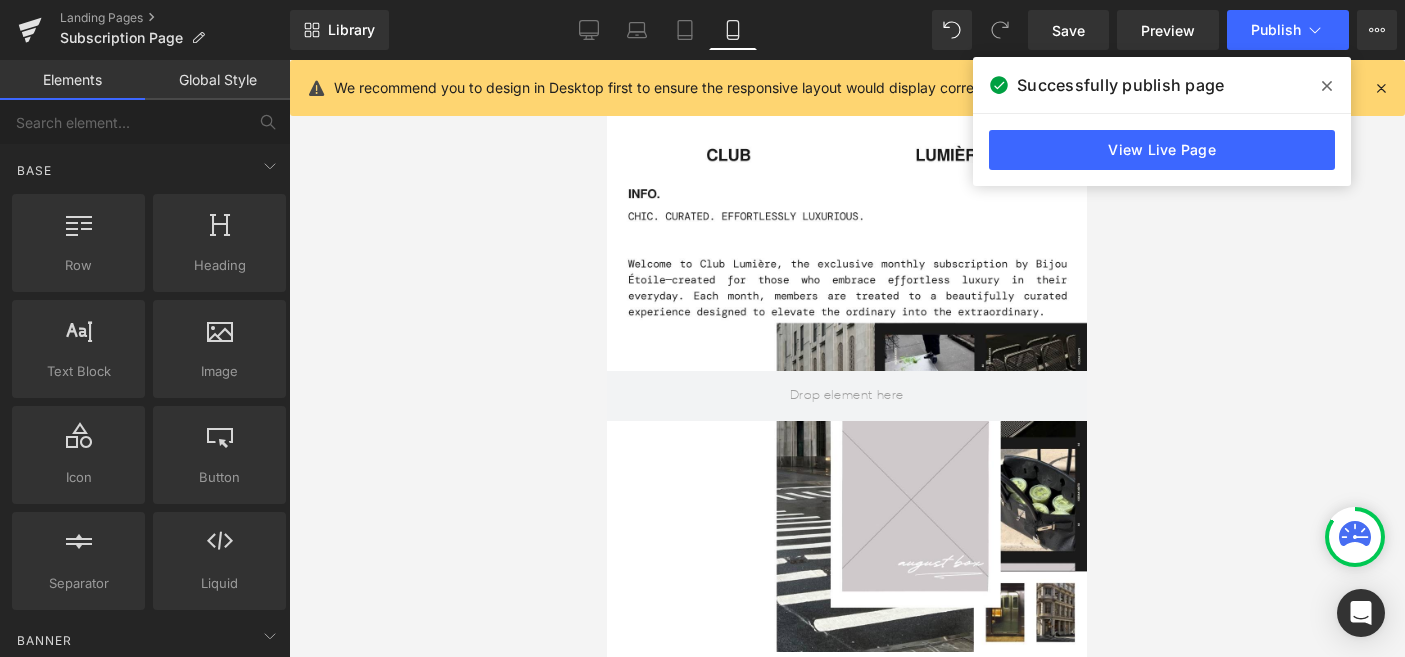 click on "Button" at bounding box center (731, 727) 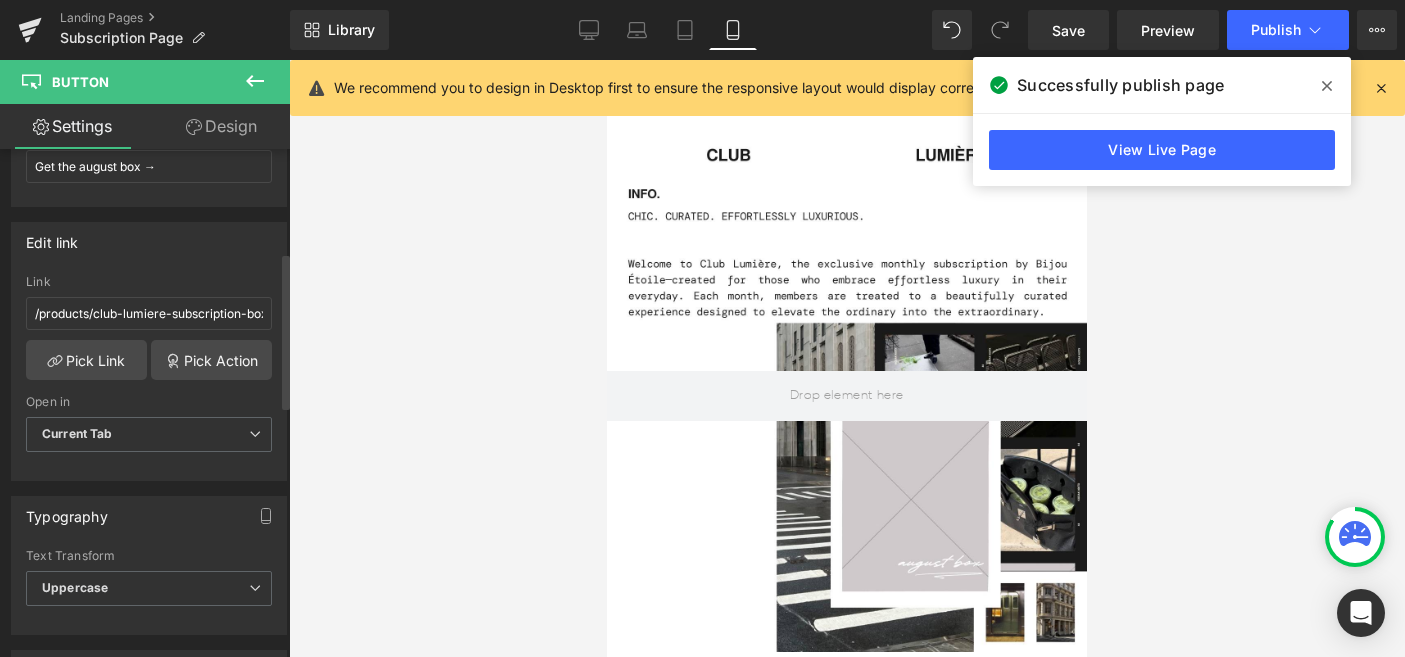 scroll, scrollTop: 336, scrollLeft: 0, axis: vertical 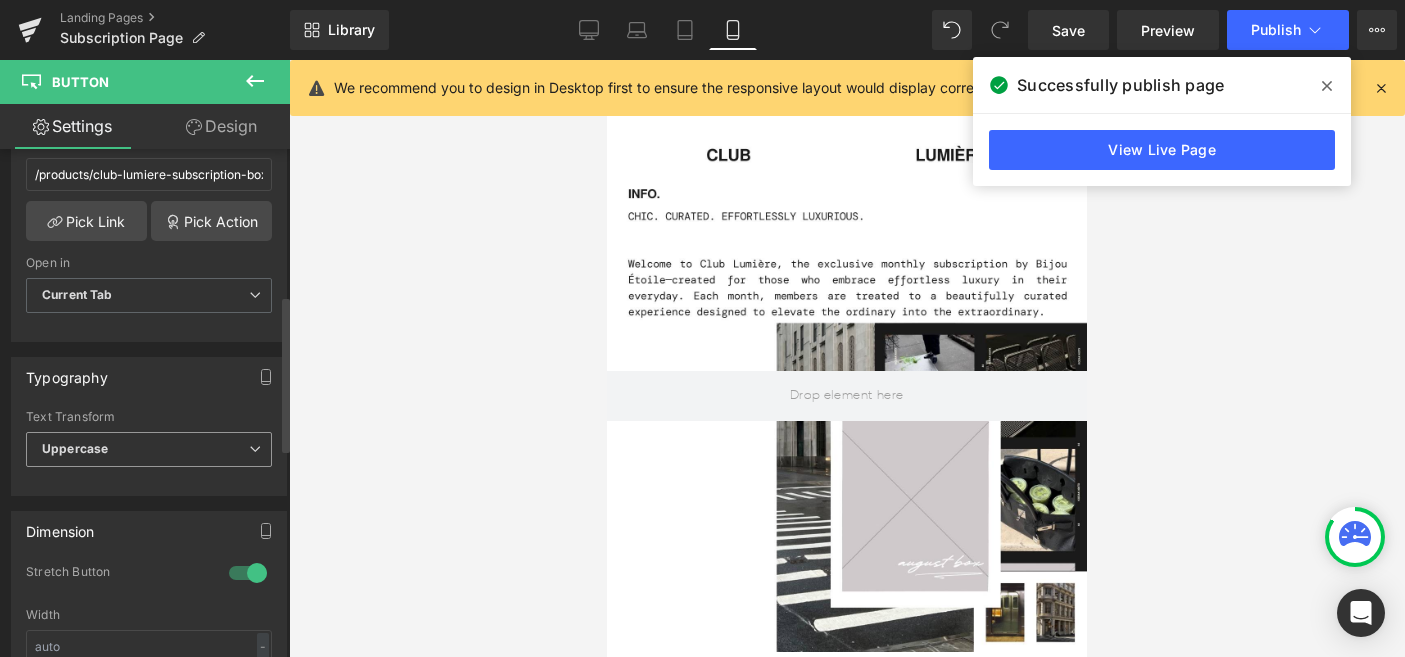 click on "Uppercase" at bounding box center (149, 449) 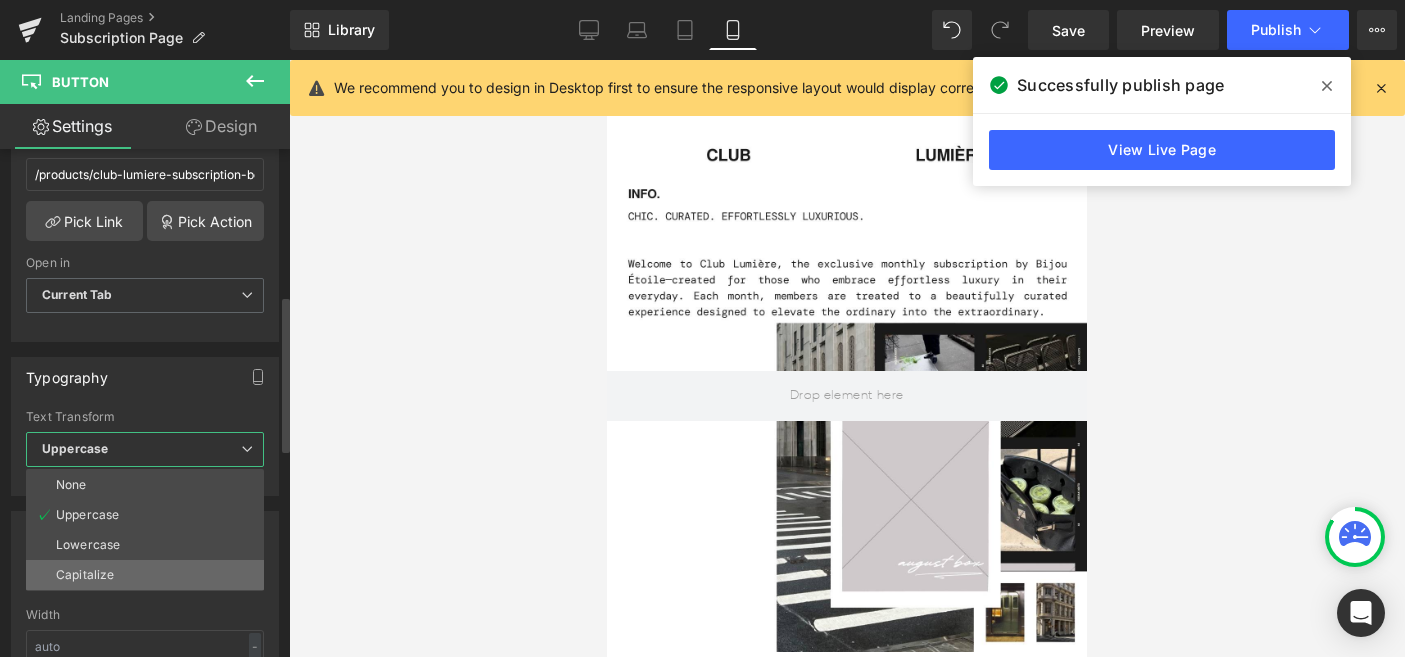 scroll, scrollTop: 0, scrollLeft: 366, axis: horizontal 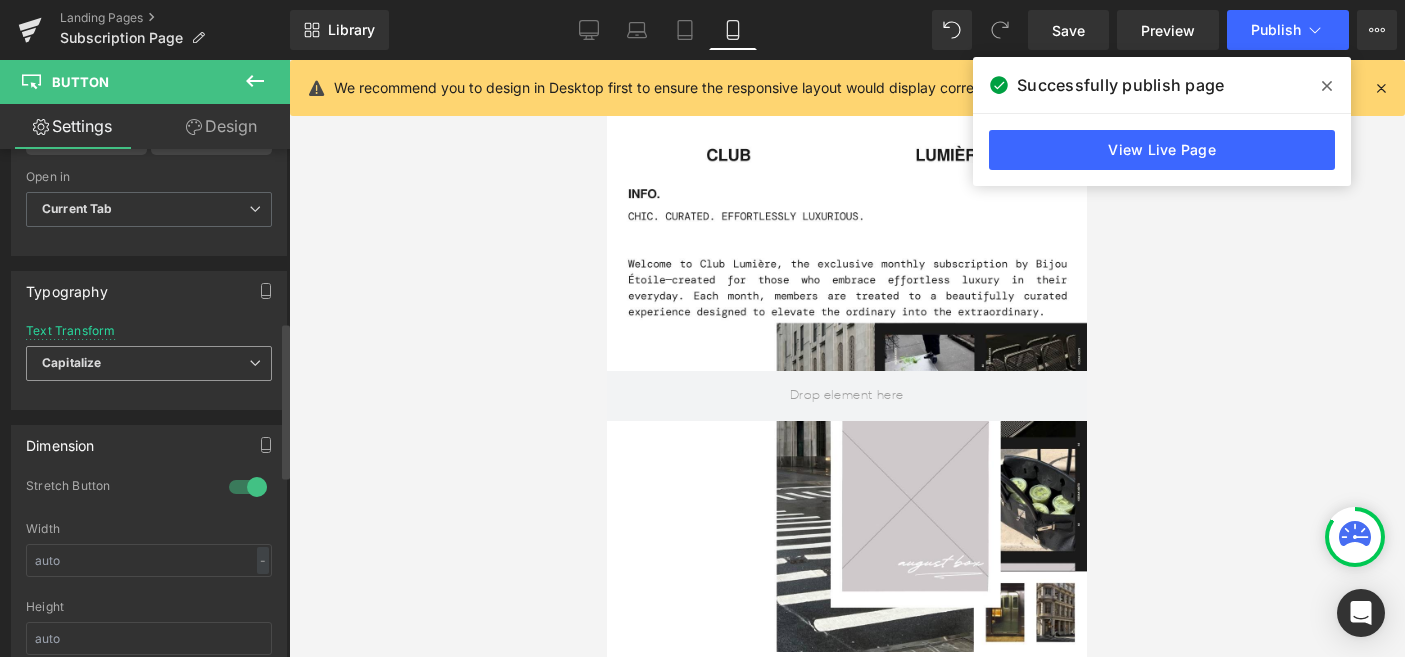 click on "Capitalize" at bounding box center (149, 363) 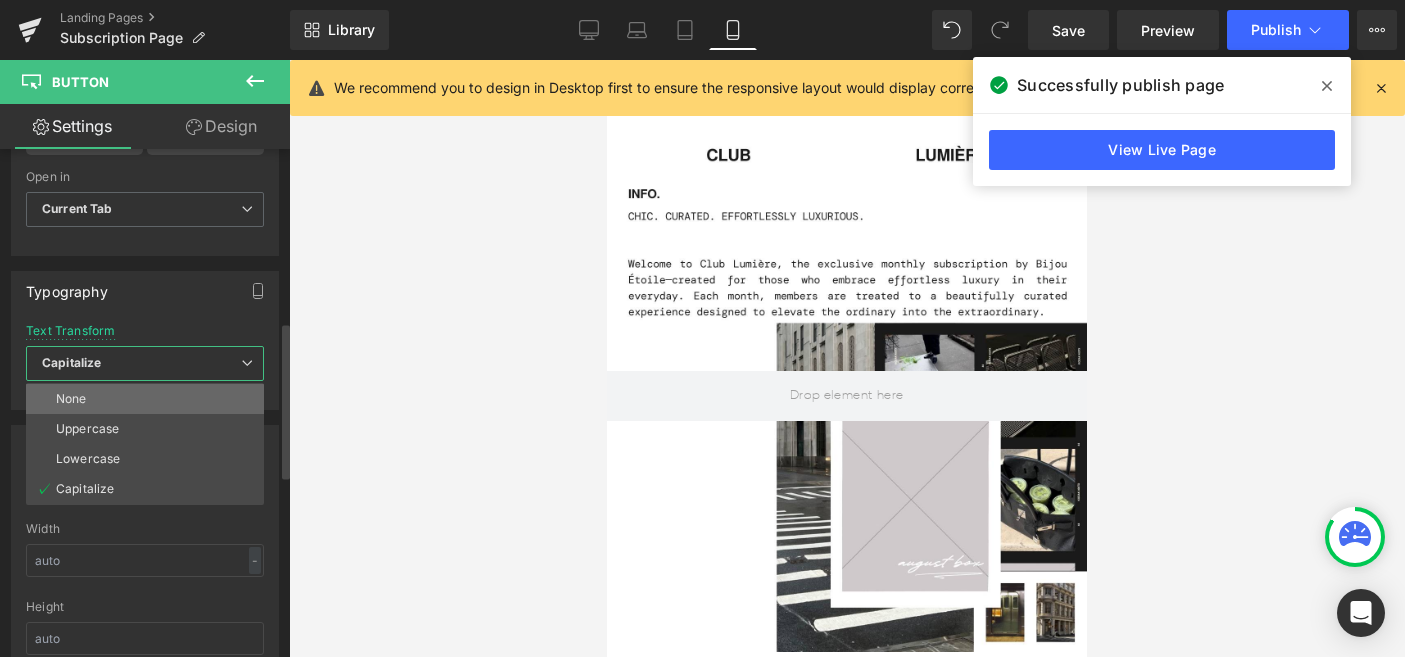 click on "None" at bounding box center (145, 399) 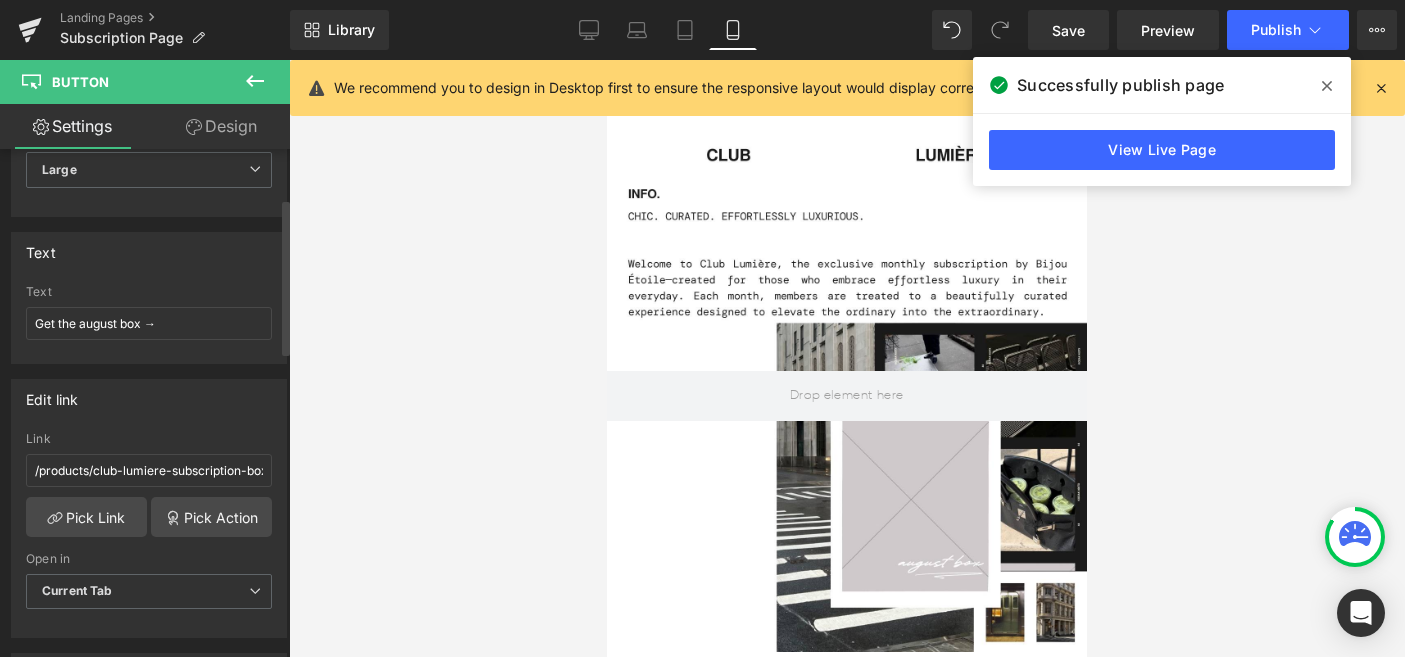 scroll, scrollTop: 160, scrollLeft: 0, axis: vertical 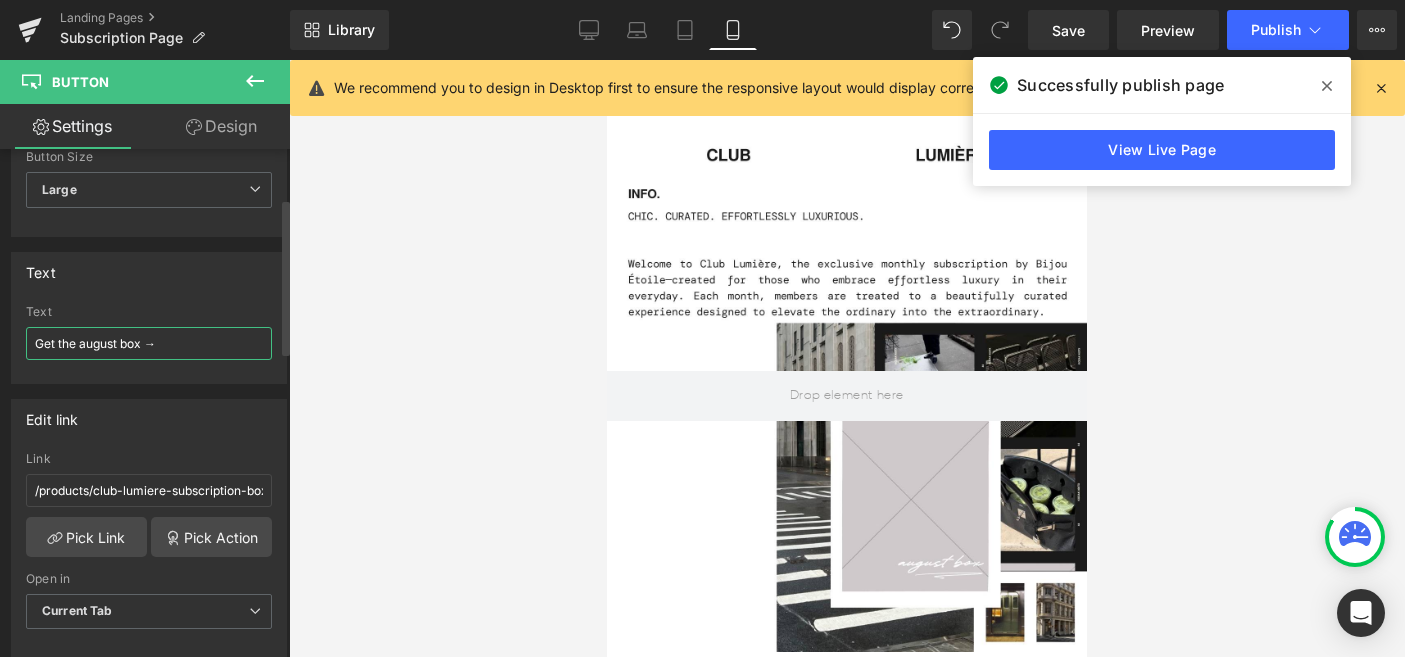 click on "Get the august box →" at bounding box center (149, 343) 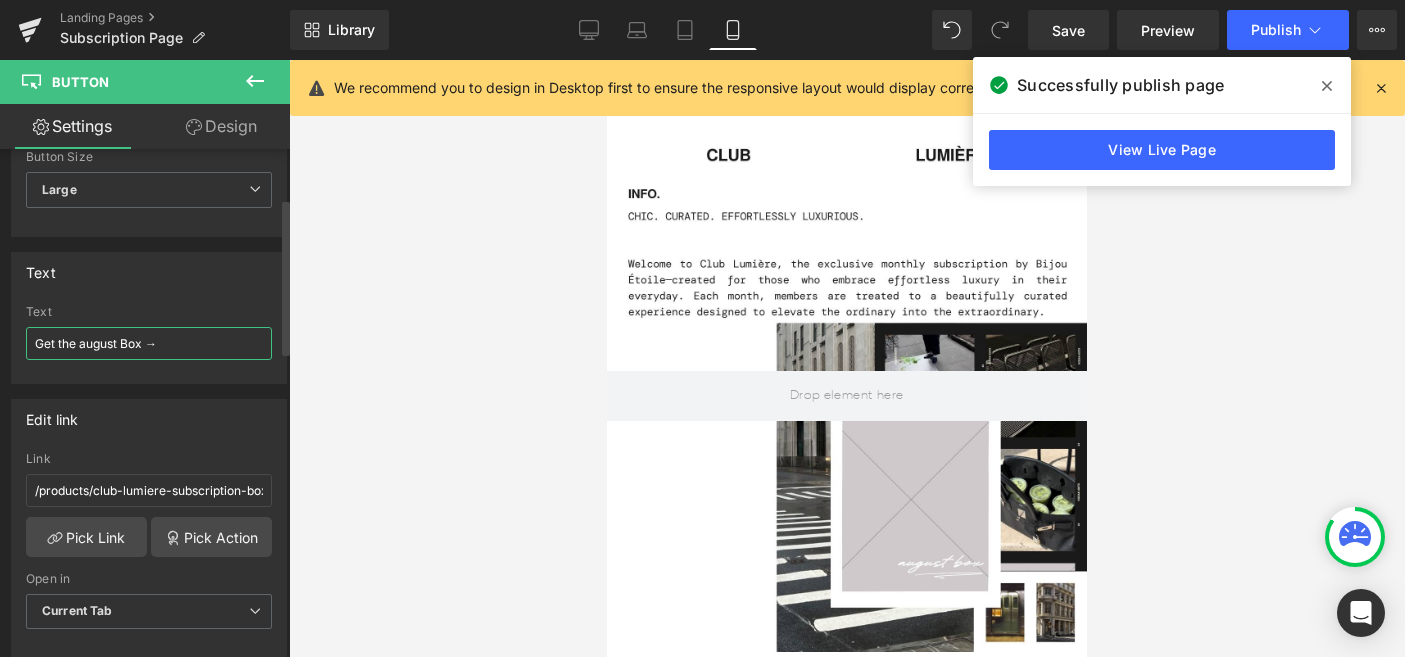 click on "Get the august Box →" at bounding box center [149, 343] 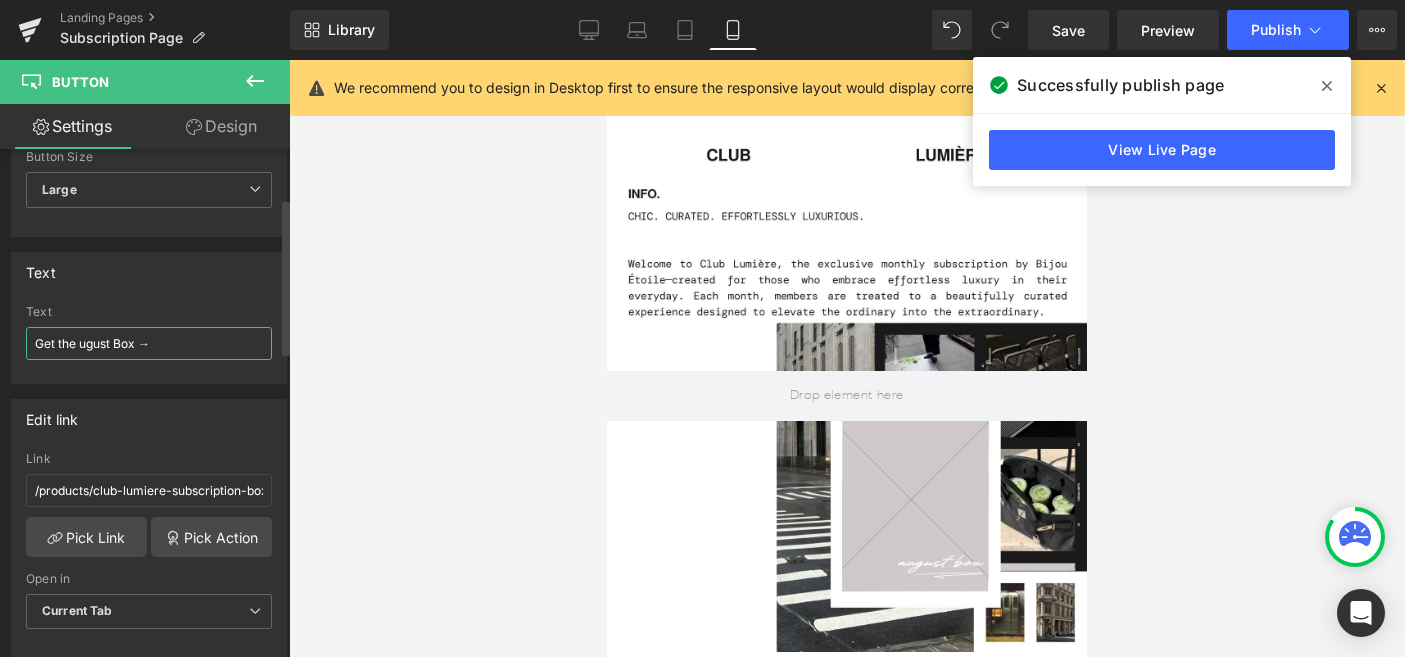 scroll, scrollTop: 0, scrollLeft: 732, axis: horizontal 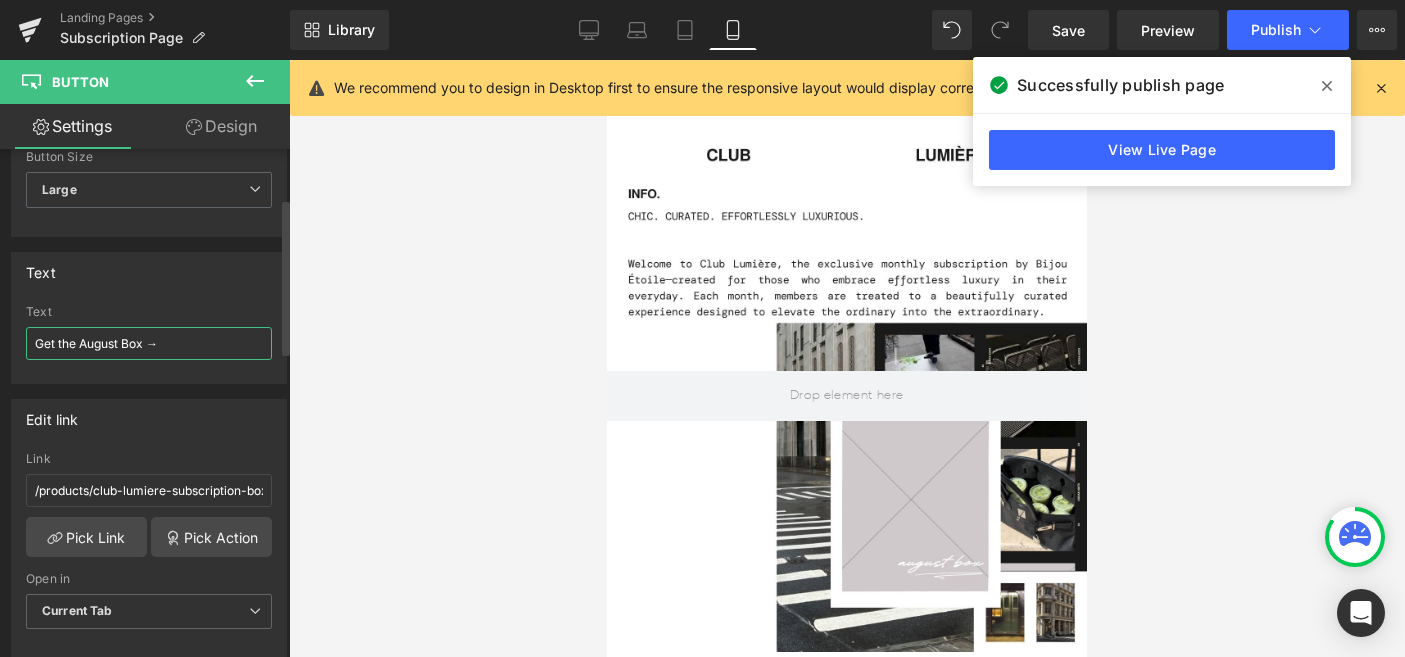 click on "Get the August Box →" at bounding box center [149, 343] 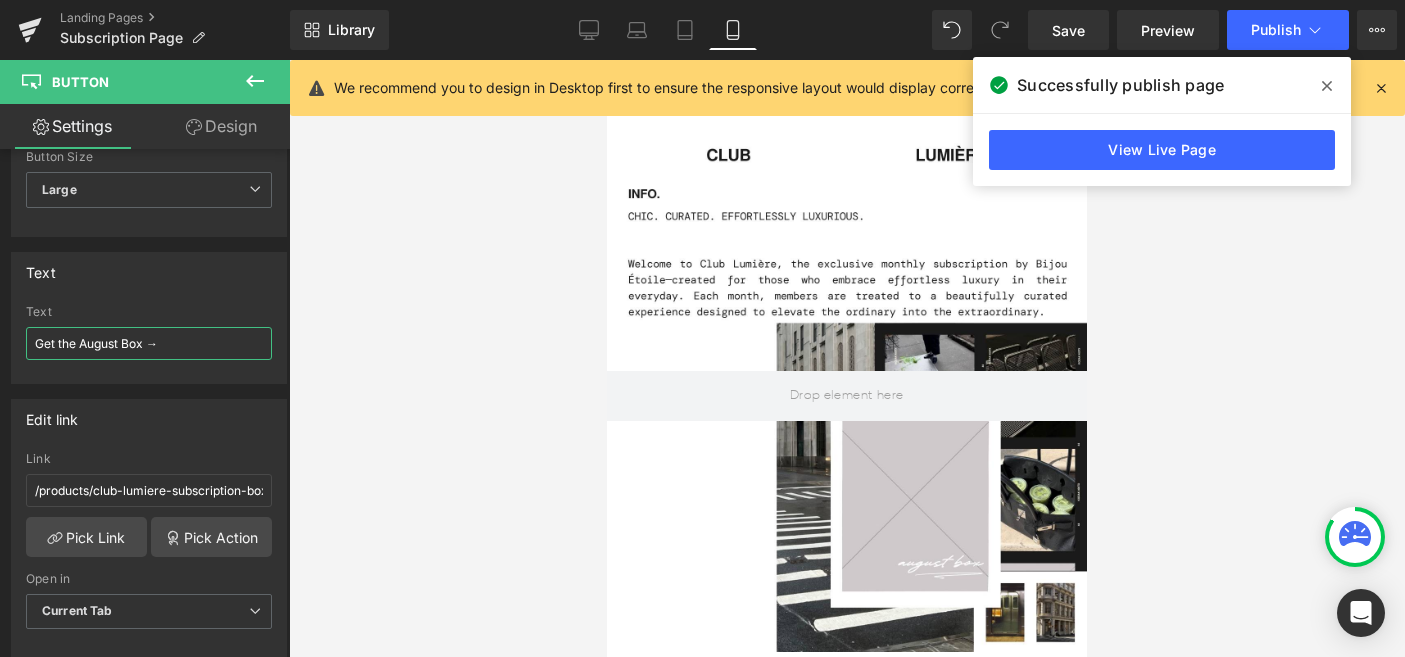 scroll, scrollTop: 0, scrollLeft: 0, axis: both 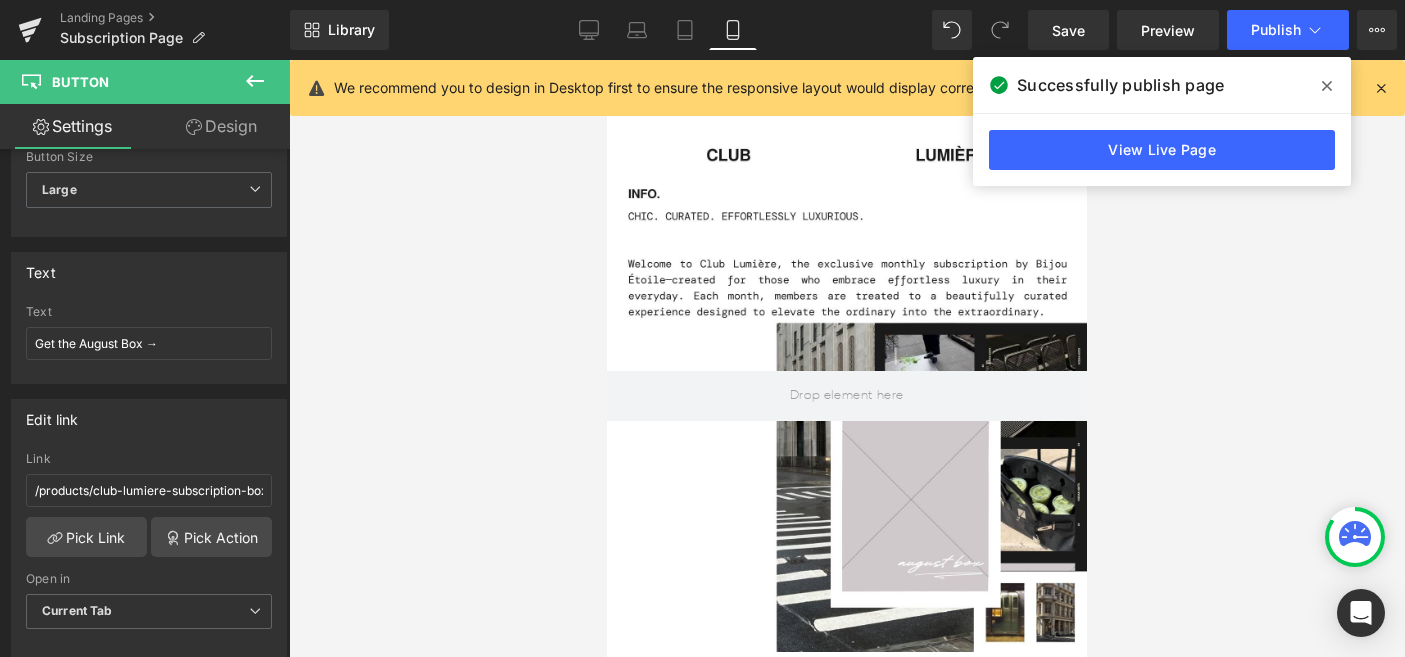 click 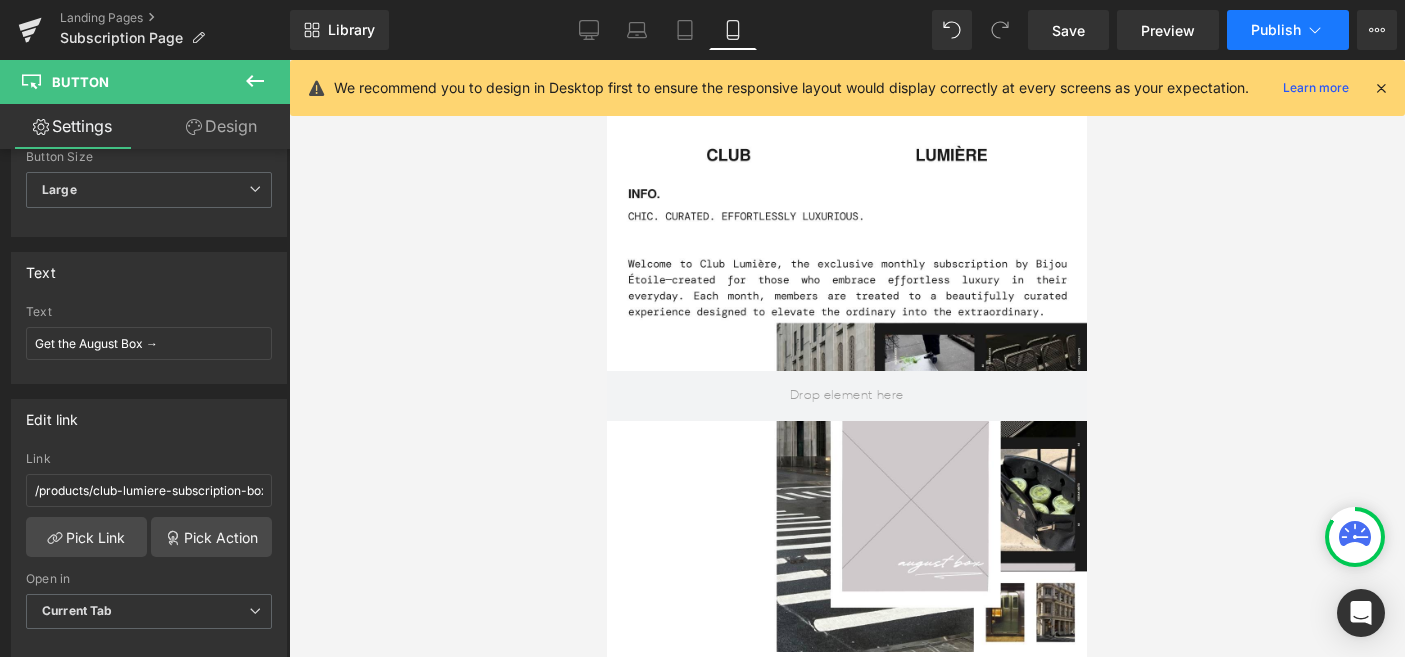 scroll, scrollTop: 0, scrollLeft: 366, axis: horizontal 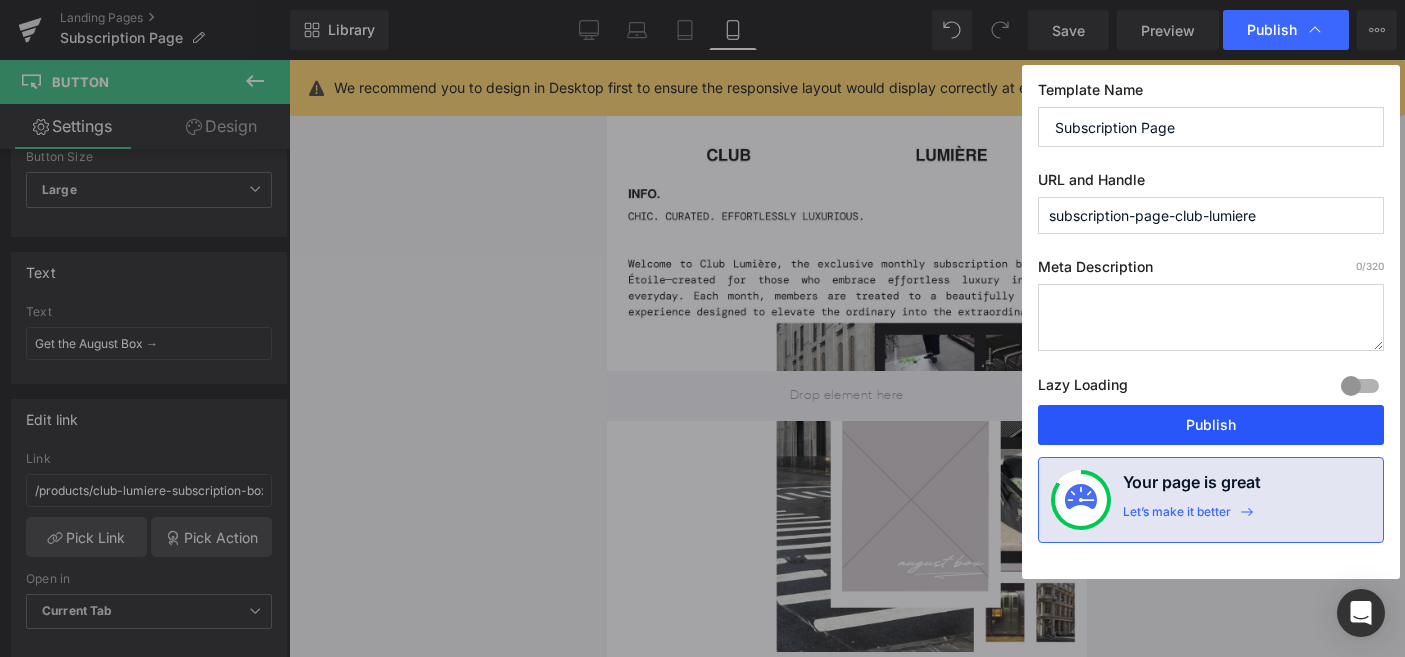 click on "Publish" at bounding box center (1211, 425) 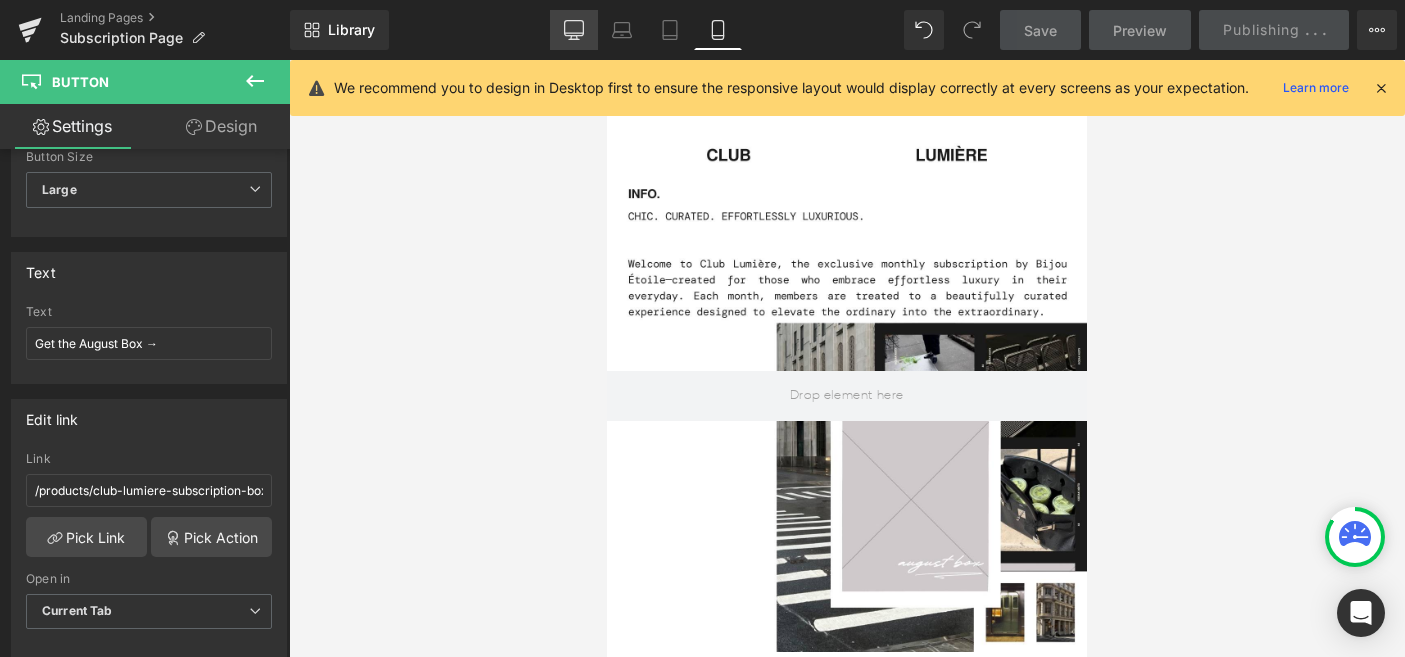 scroll, scrollTop: 0, scrollLeft: 732, axis: horizontal 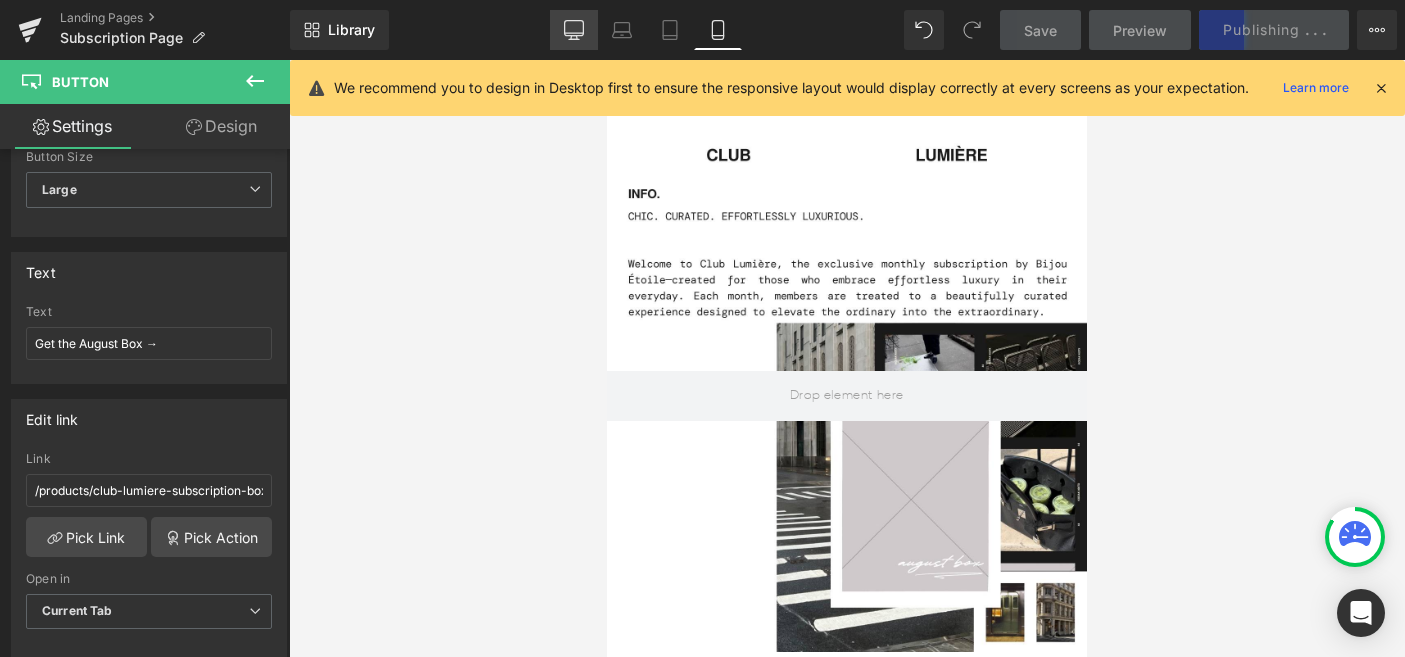 click 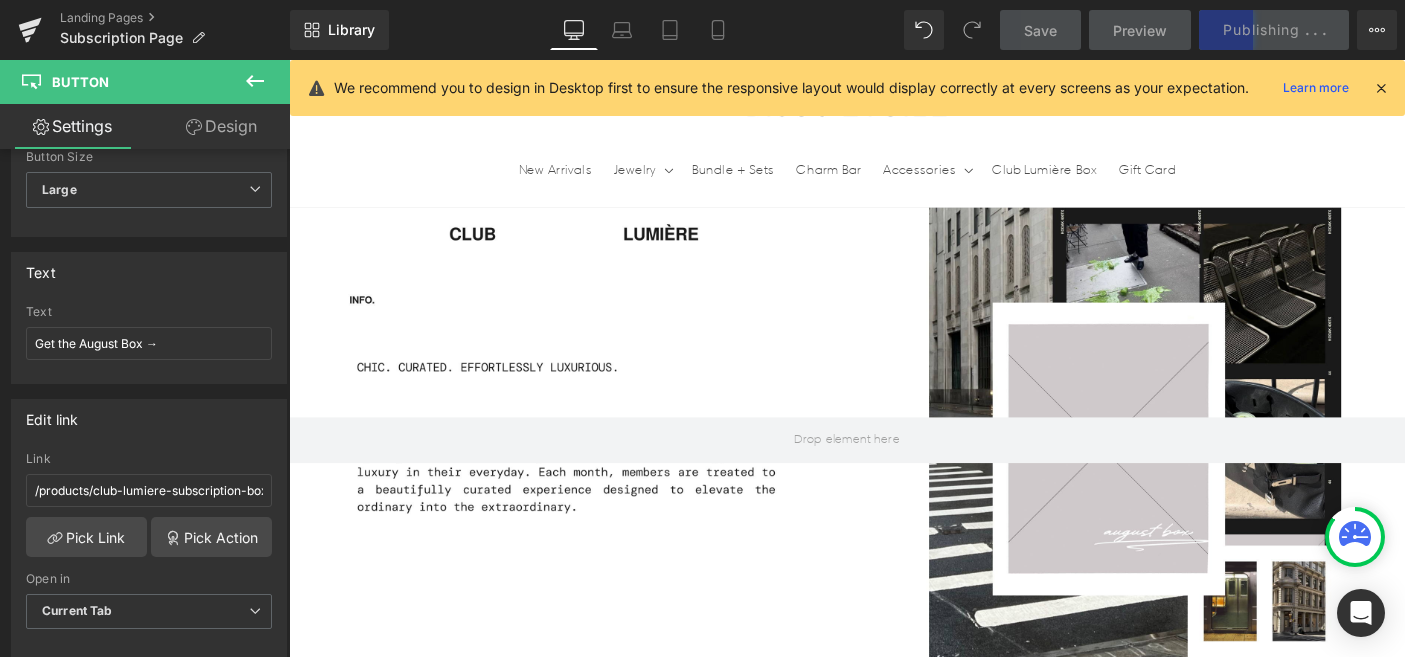 scroll, scrollTop: 1398, scrollLeft: 0, axis: vertical 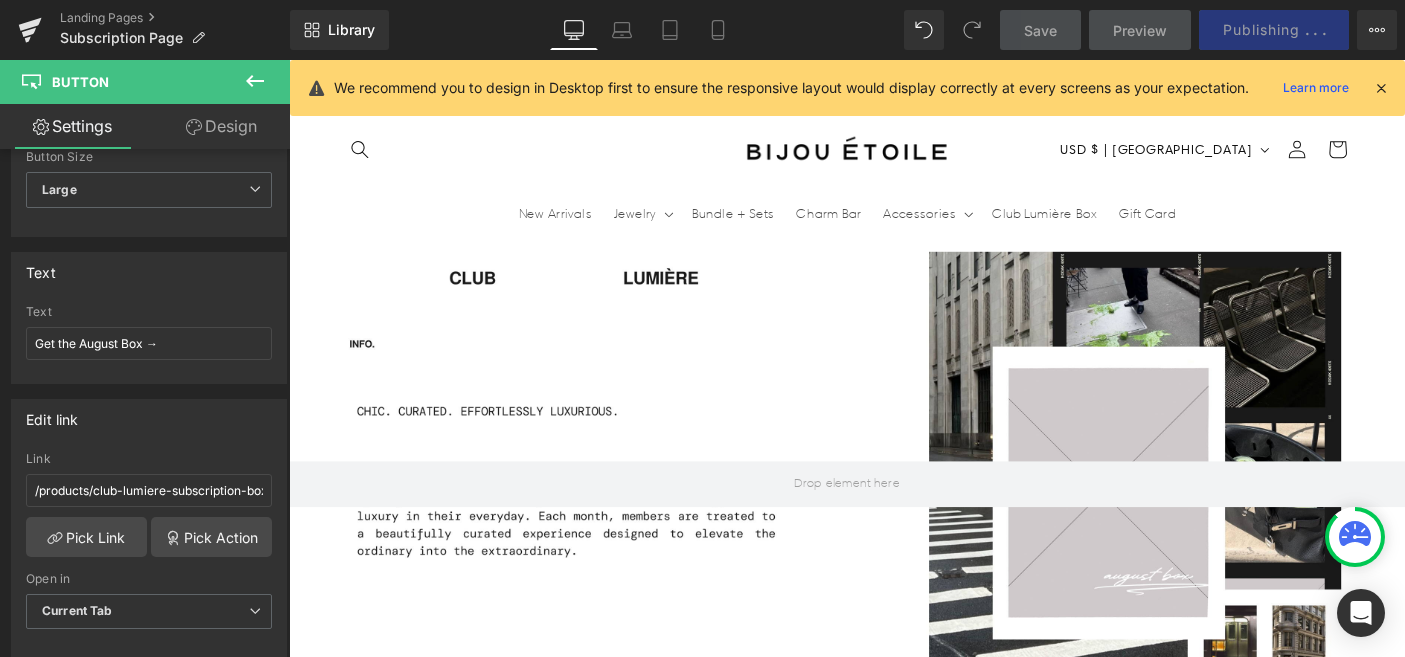 click on "theme: matcha on fifth" at bounding box center [744, 936] 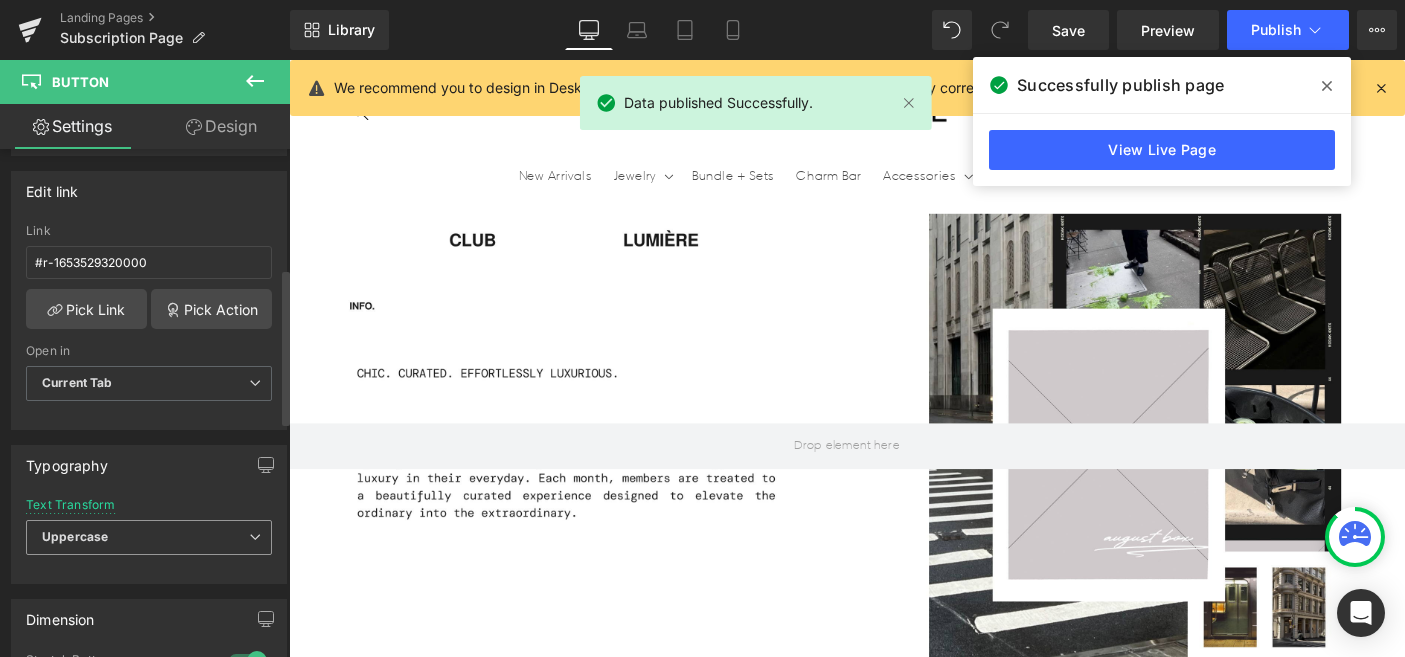 click on "Uppercase" at bounding box center [149, 537] 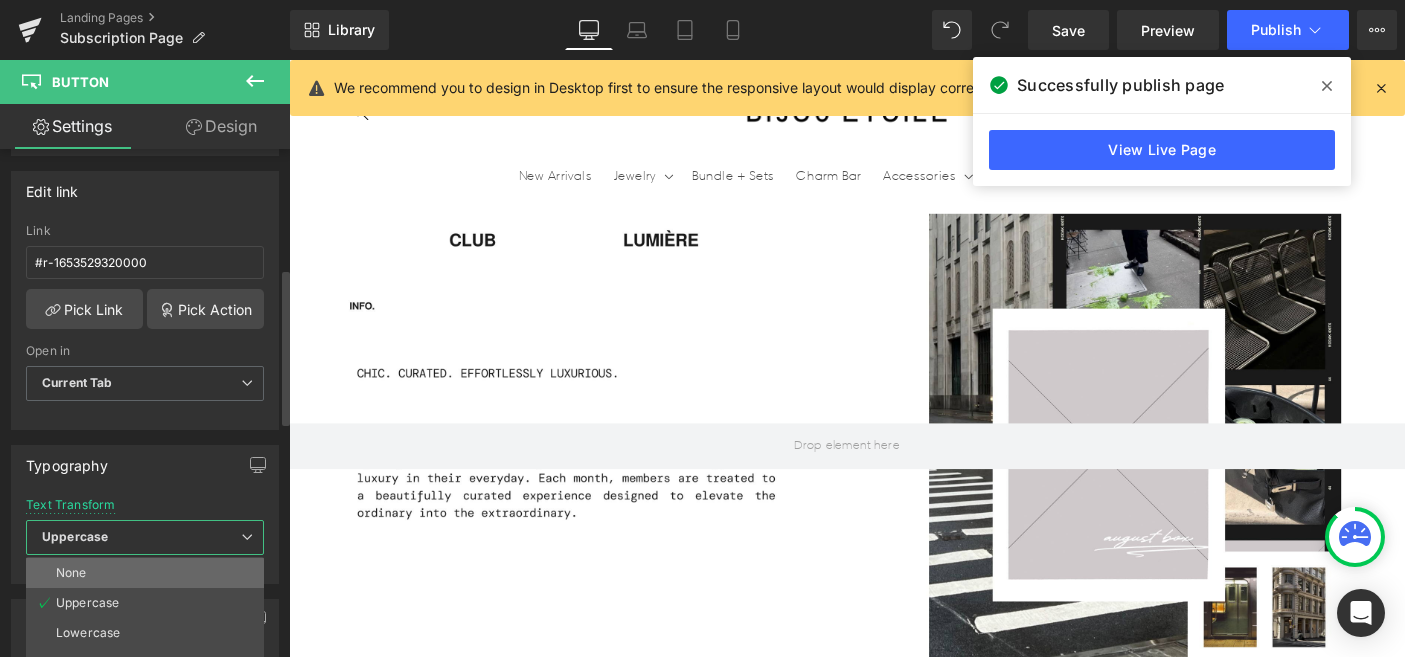 click on "None" at bounding box center [145, 573] 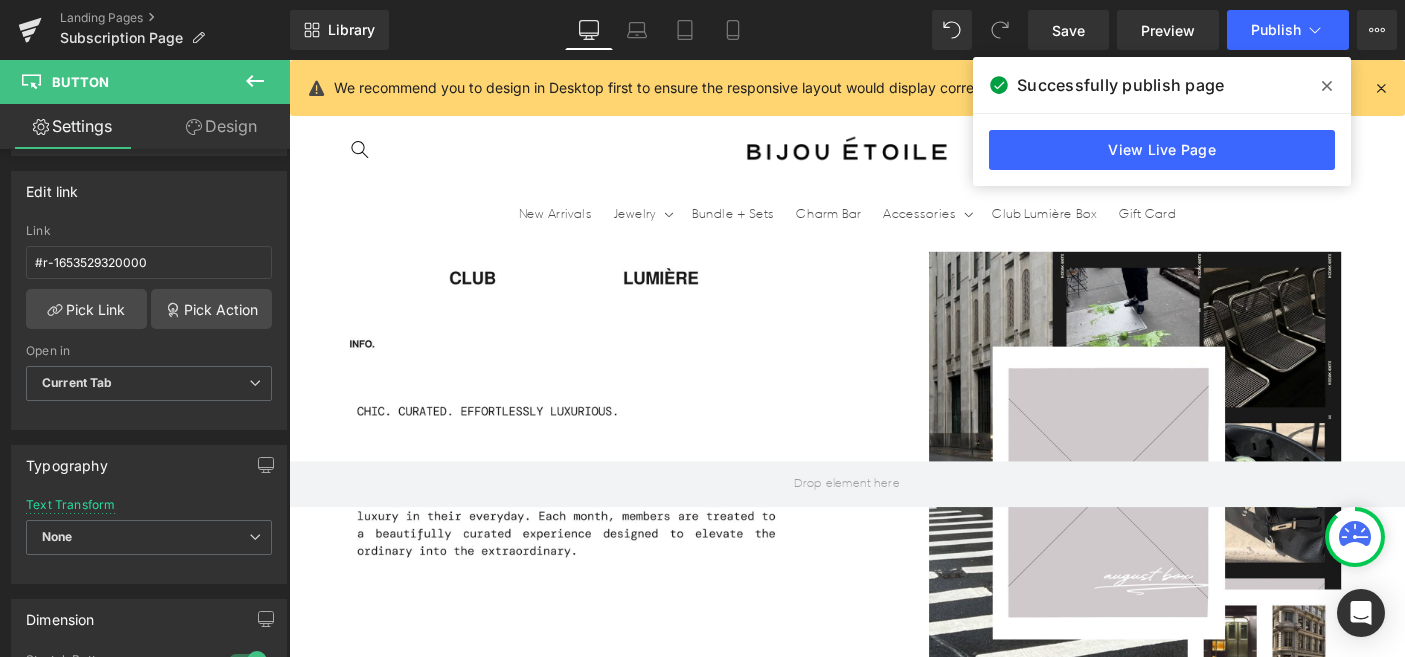 click on "theme: matcha on fifth" at bounding box center [744, 936] 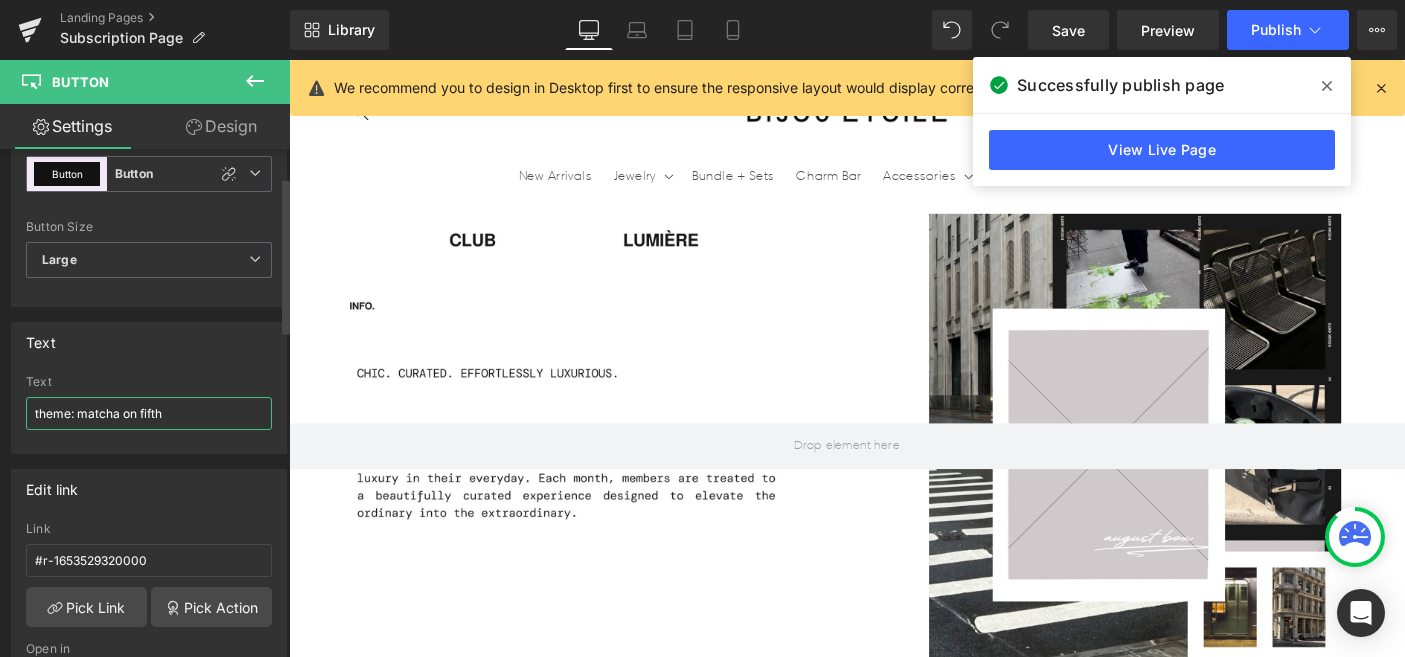 click on "theme: matcha on fifth" at bounding box center (149, 413) 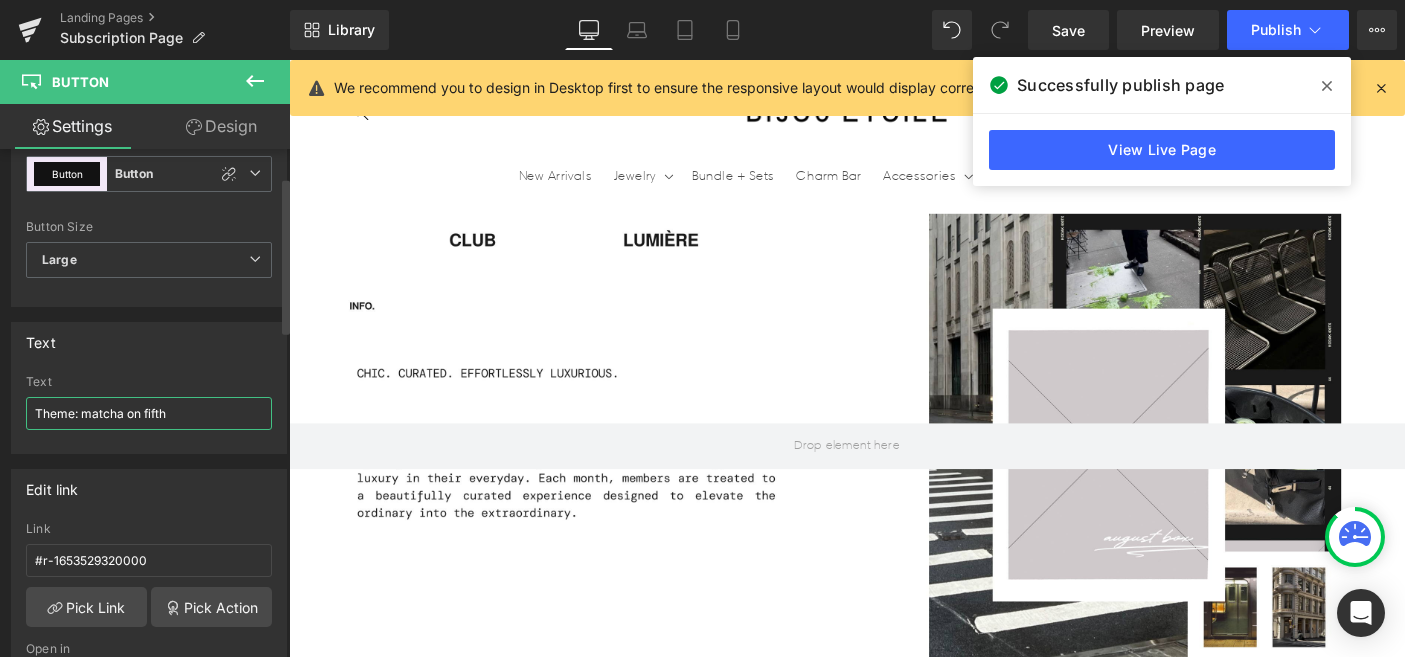 click on "Theme: matcha on fifth" at bounding box center (149, 413) 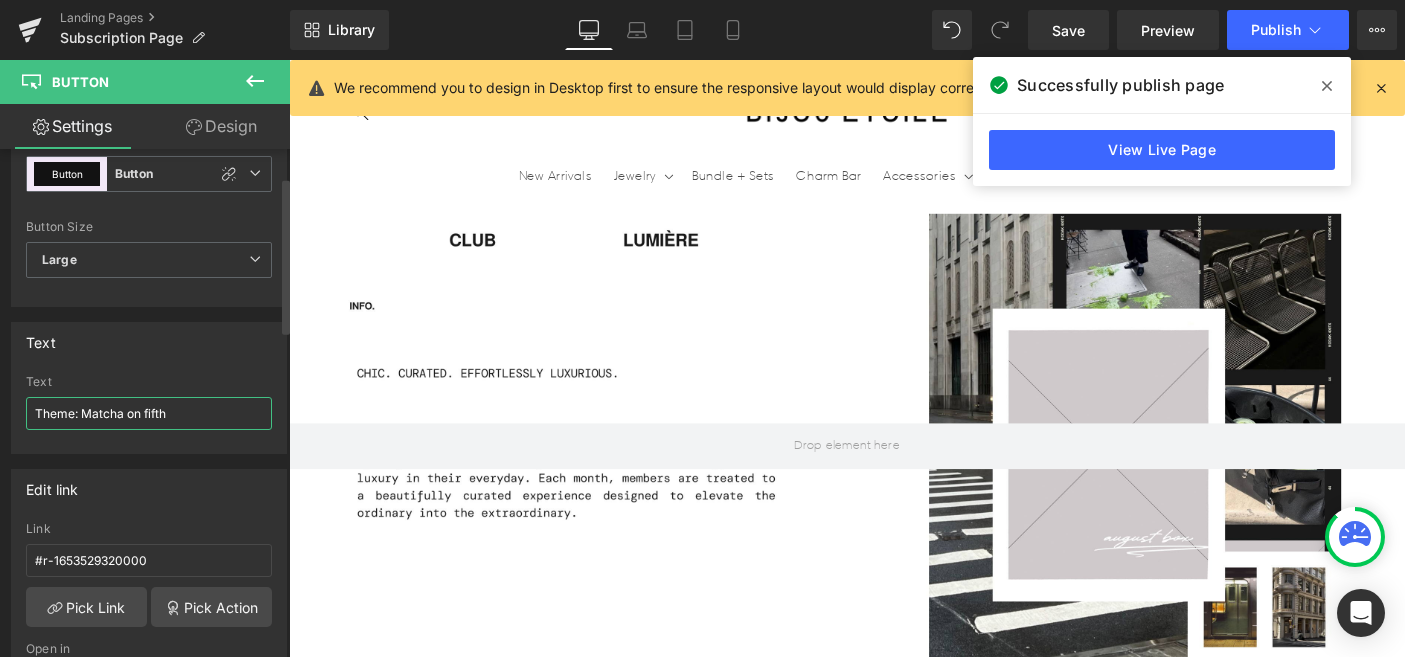 click on "Theme: Matcha on fifth" at bounding box center [149, 413] 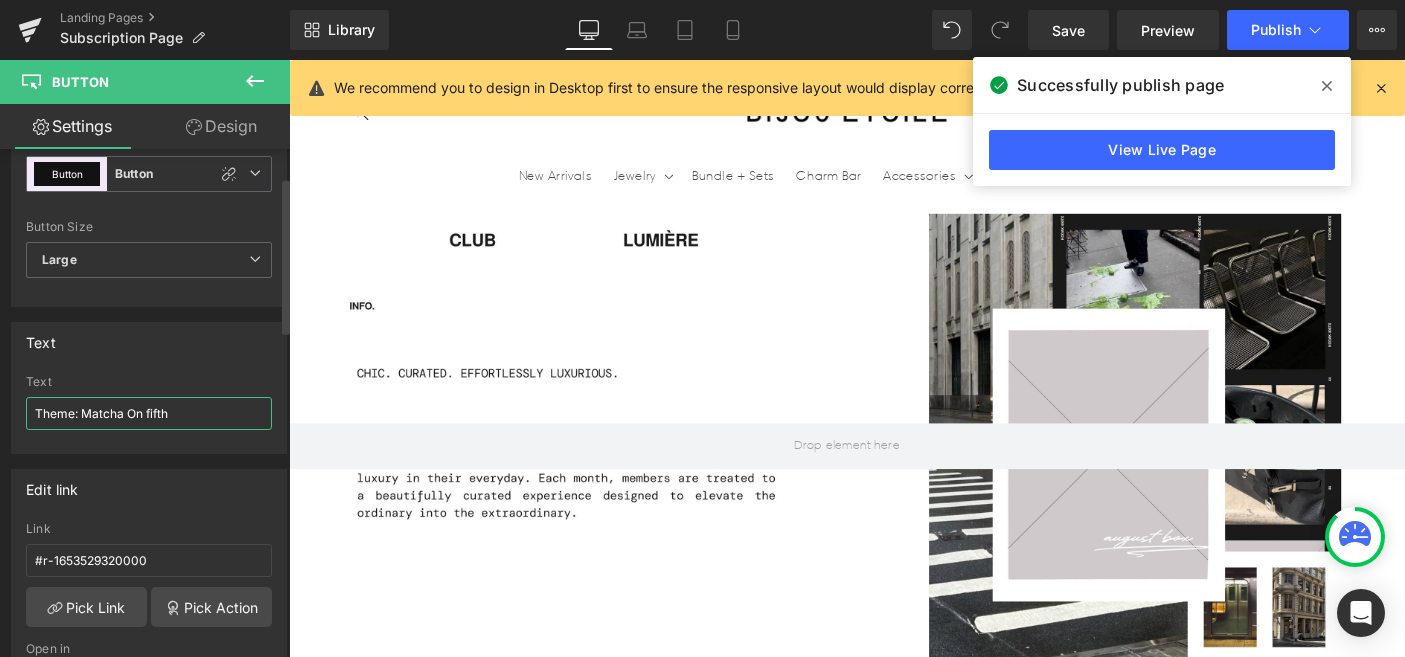 click on "Theme: Matcha On fifth" at bounding box center [149, 413] 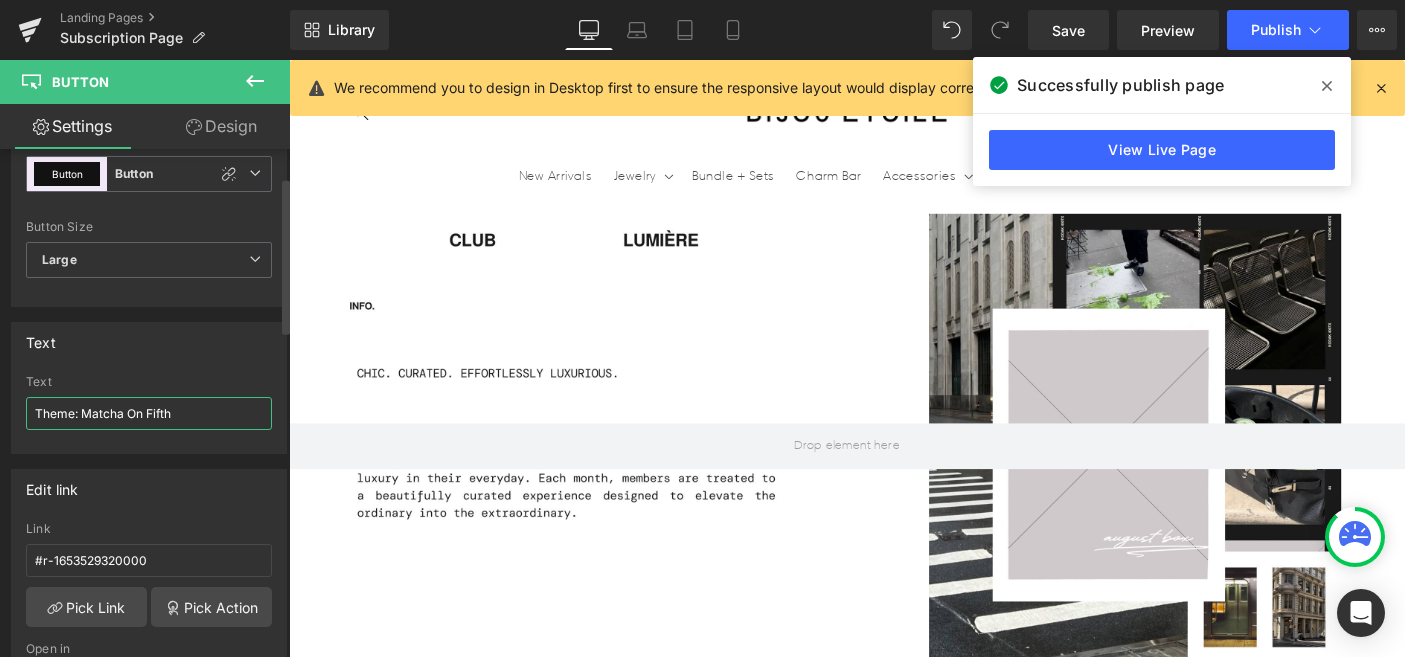 type on "Theme: Matcha On Fifth" 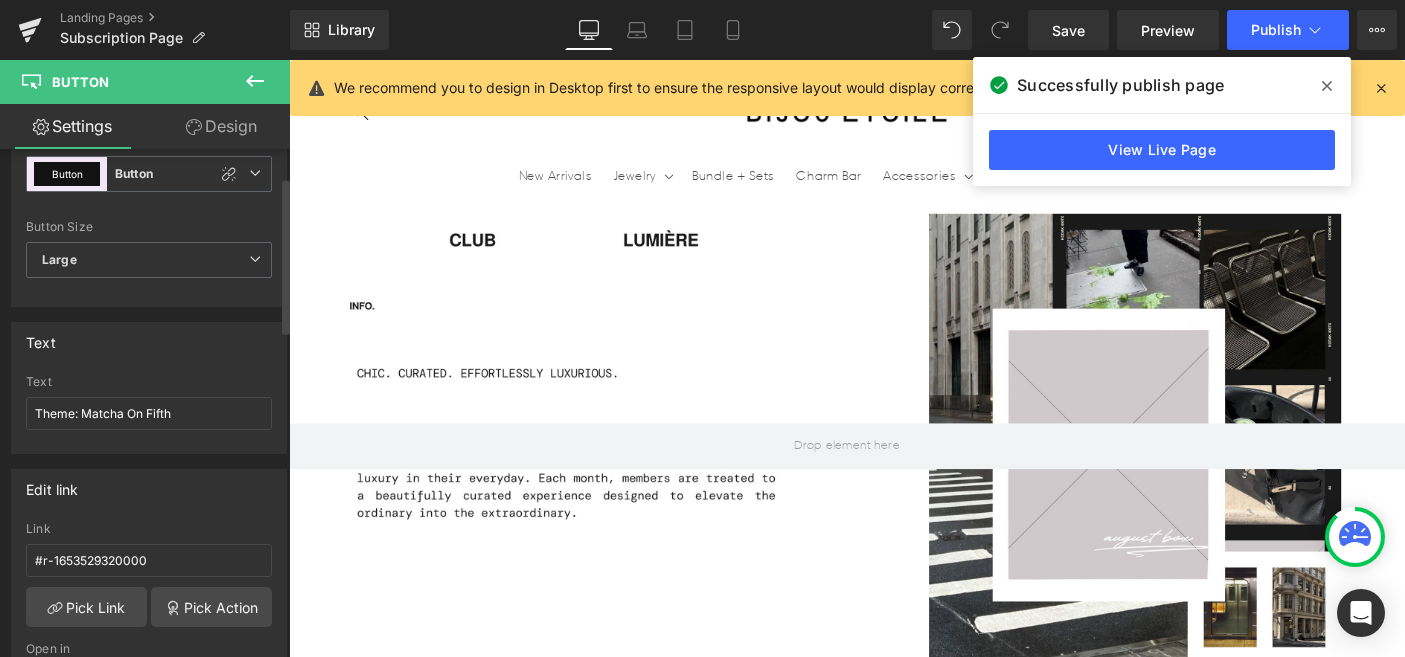click on "Text" at bounding box center [149, 342] 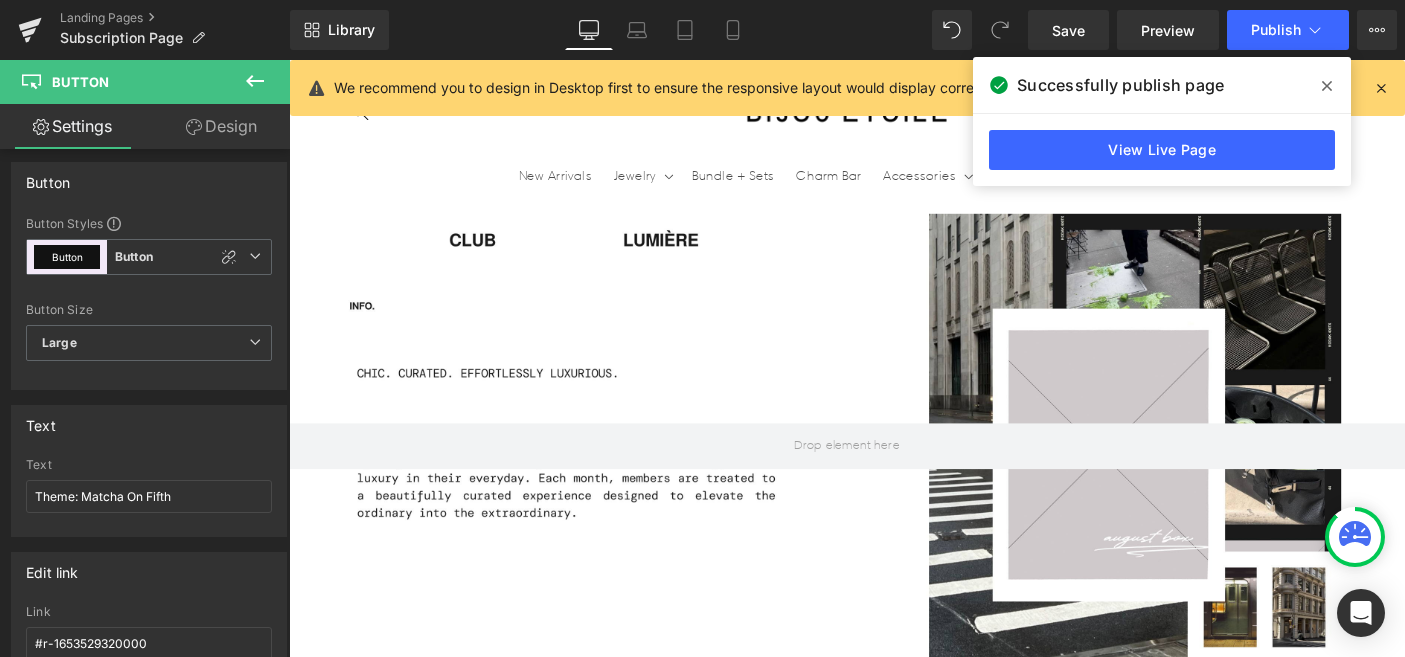 click on "Get the August Box →" at bounding box center [444, 894] 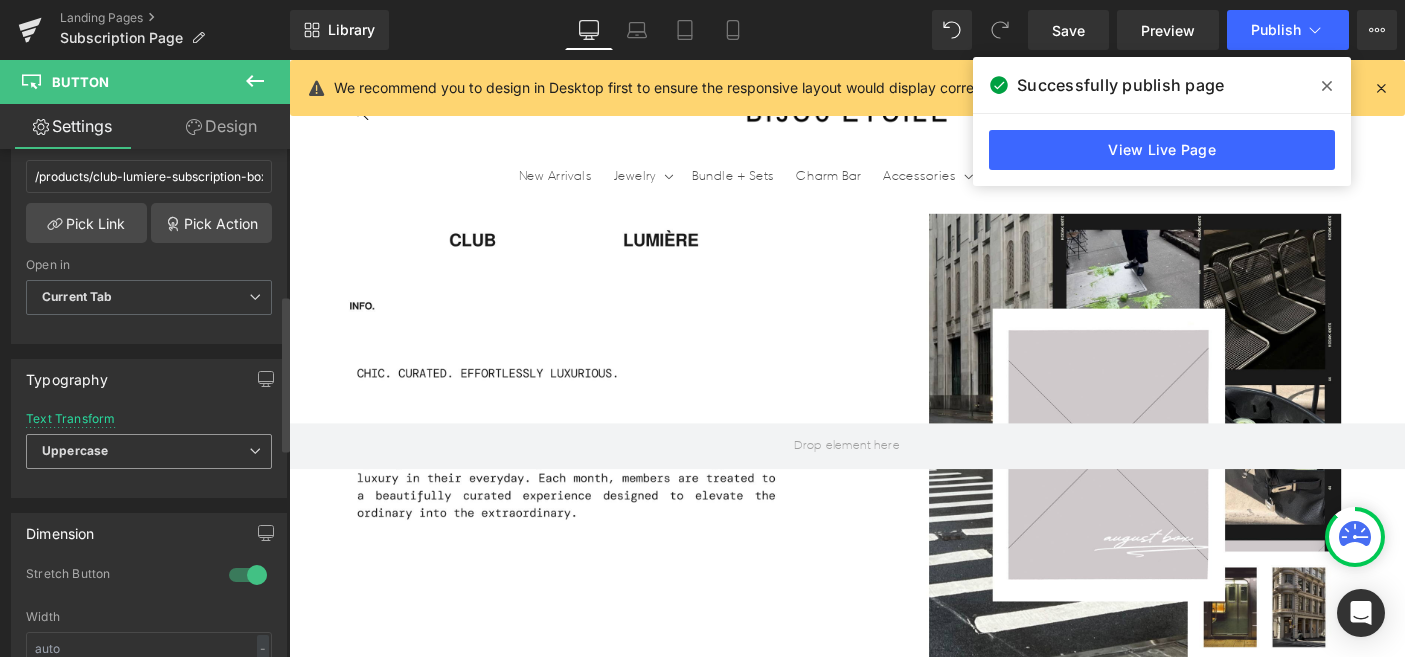 click on "Uppercase" at bounding box center (149, 451) 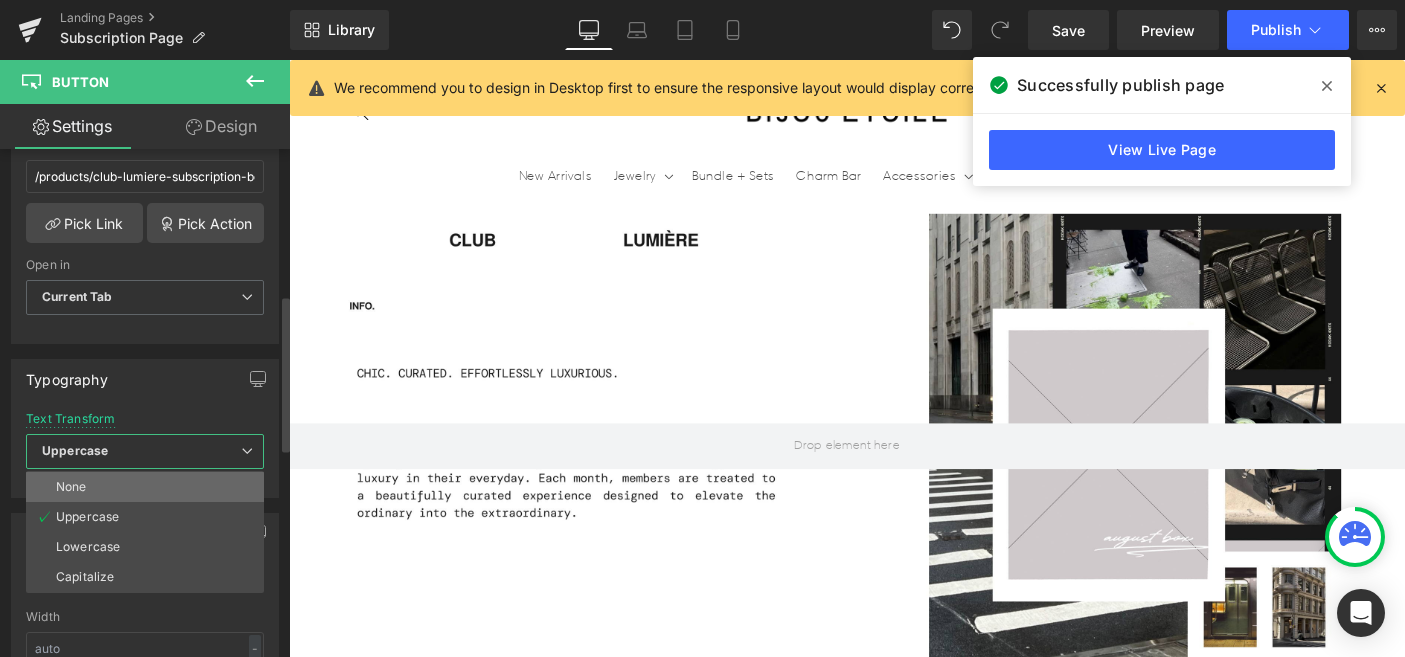 click on "None" at bounding box center [145, 487] 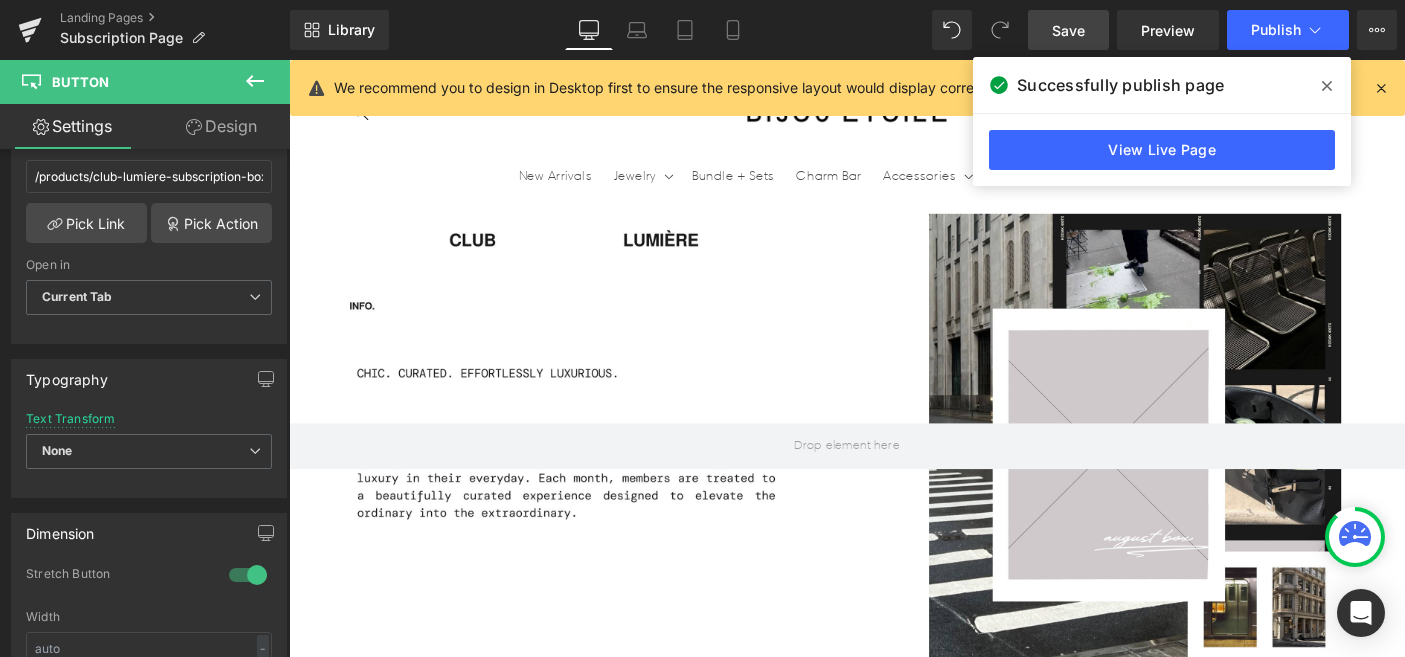 click on "Save" at bounding box center (1068, 30) 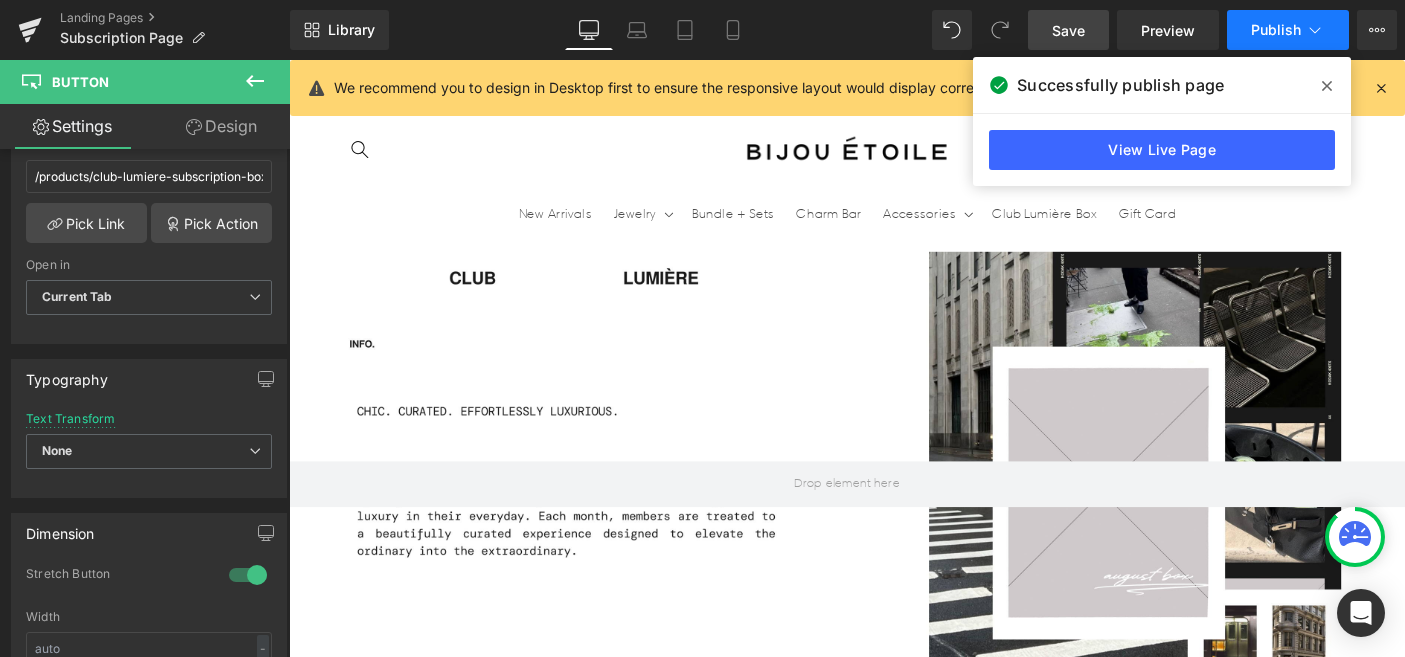 click on "Publish" at bounding box center (1288, 30) 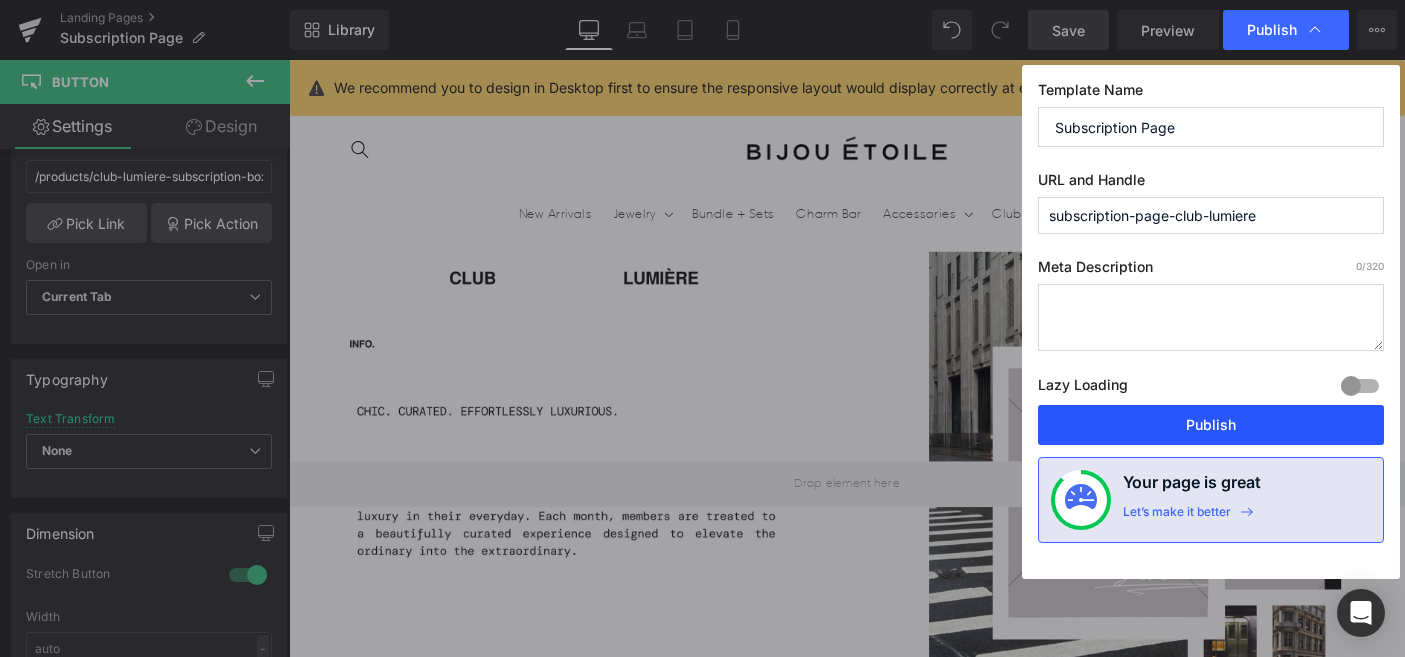 drag, startPoint x: 1151, startPoint y: 422, endPoint x: 866, endPoint y: 307, distance: 307.32718 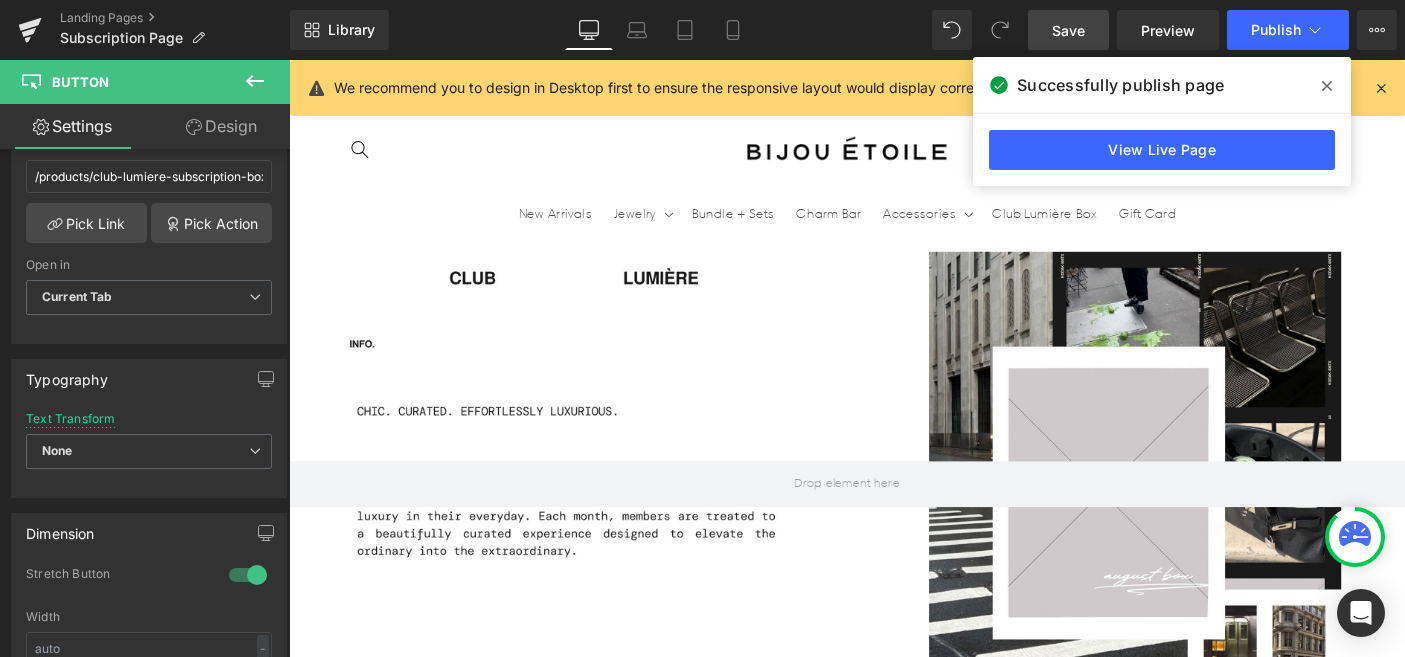 scroll, scrollTop: 0, scrollLeft: 1050, axis: horizontal 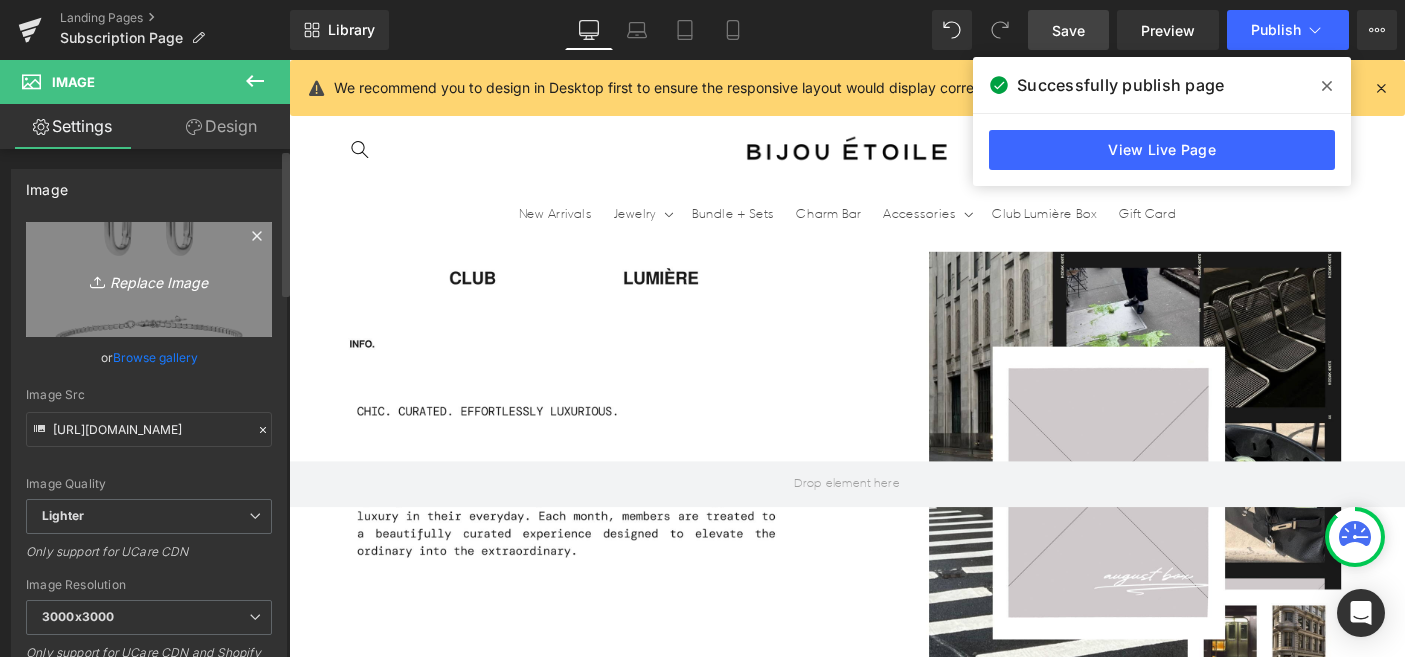 click on "Replace Image" at bounding box center [149, 279] 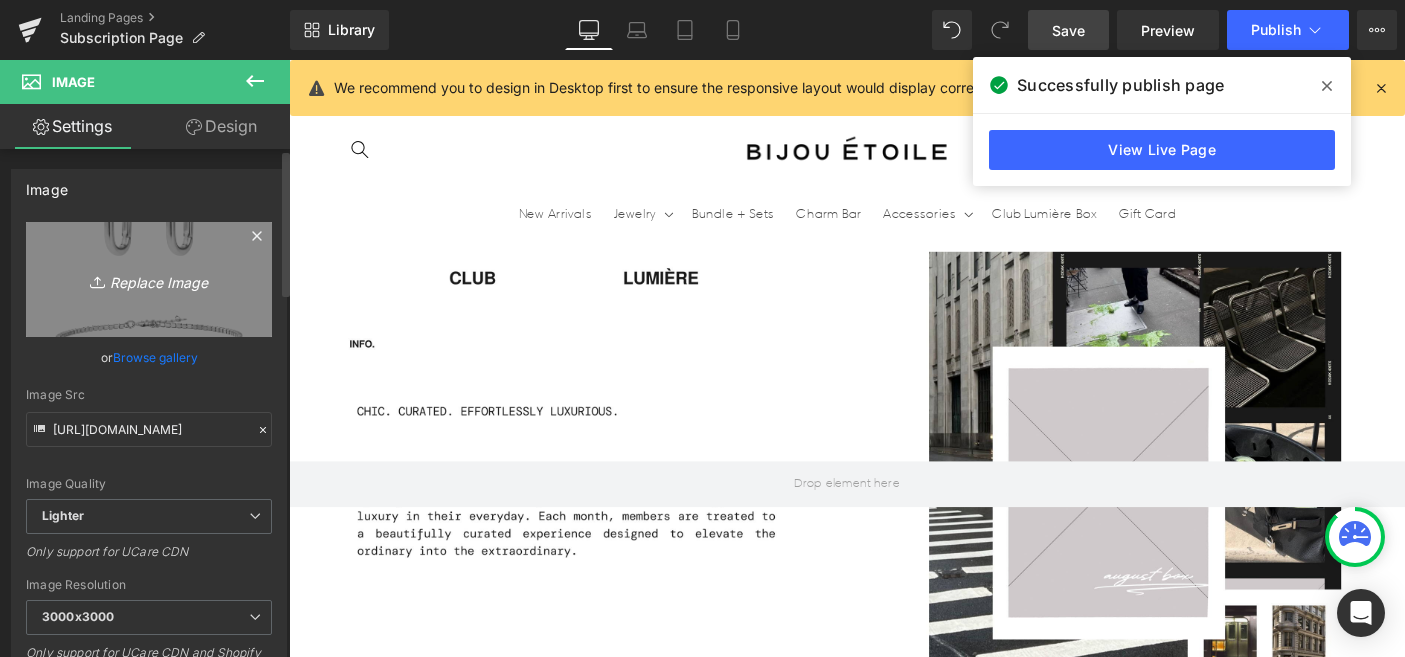 scroll, scrollTop: 0, scrollLeft: 0, axis: both 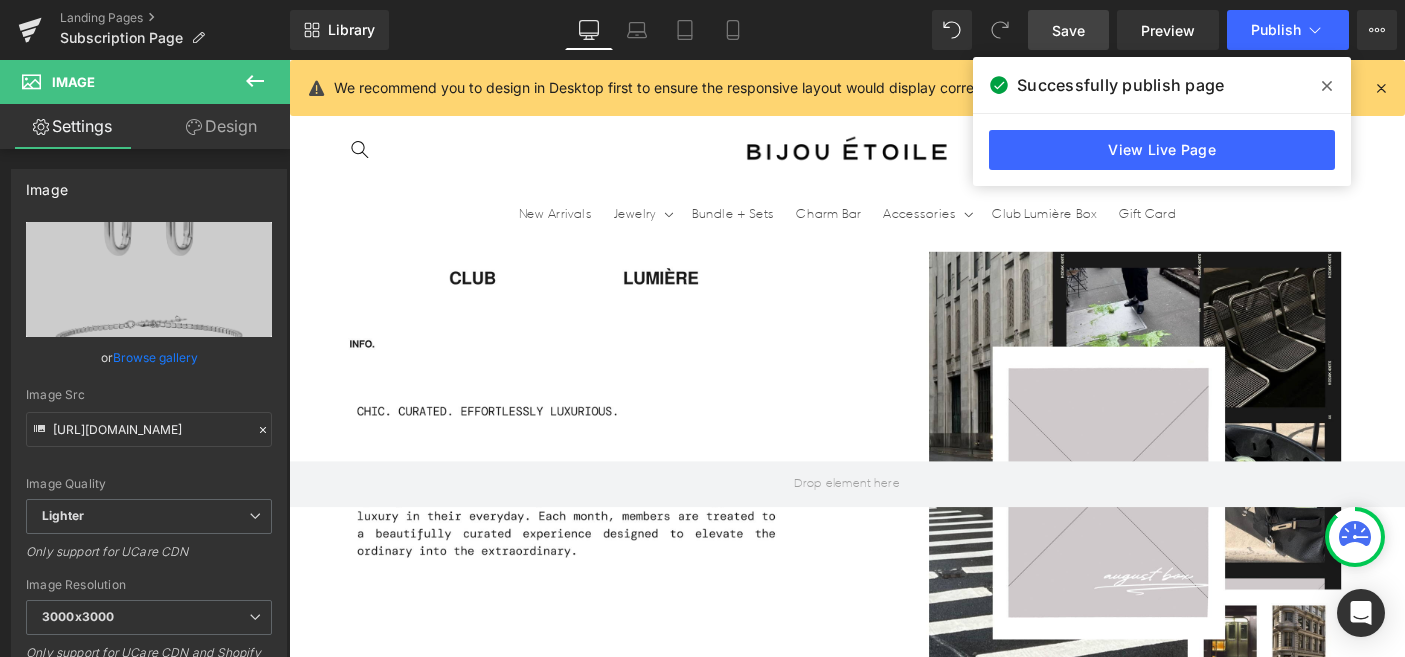 type on "C:\fakepath\15.png" 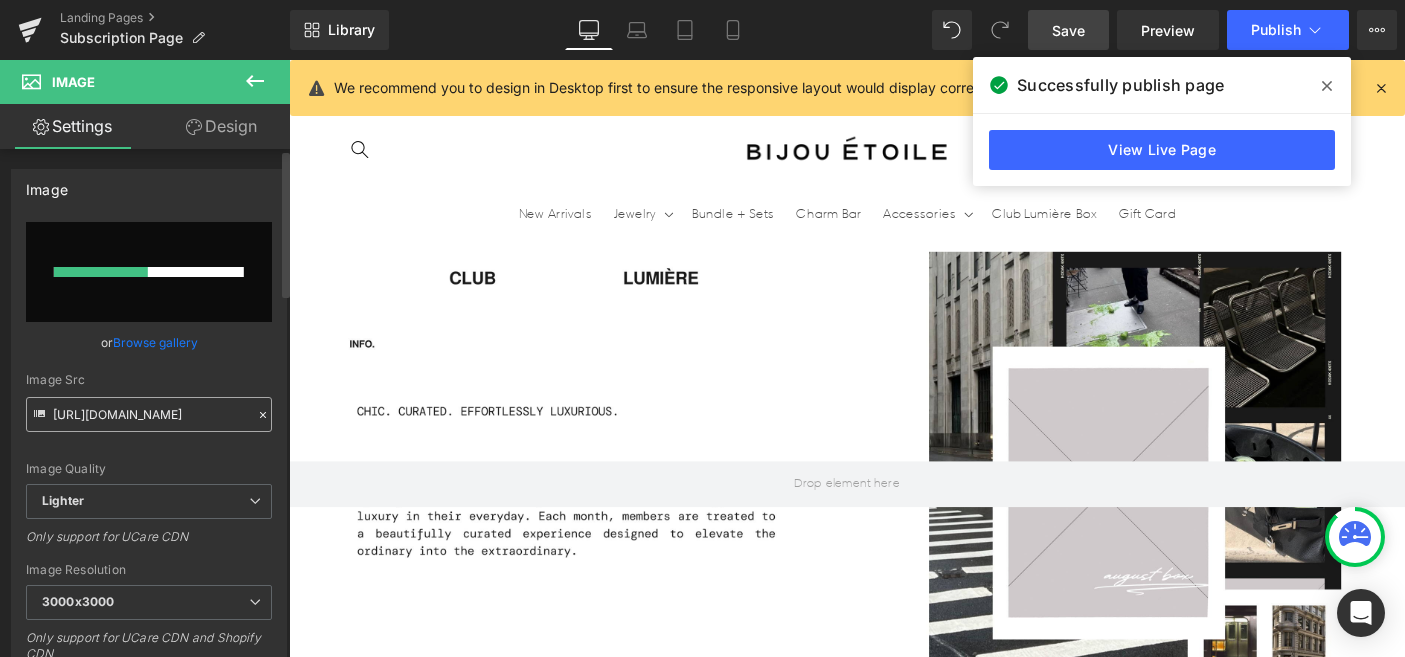 scroll, scrollTop: 0, scrollLeft: 1050, axis: horizontal 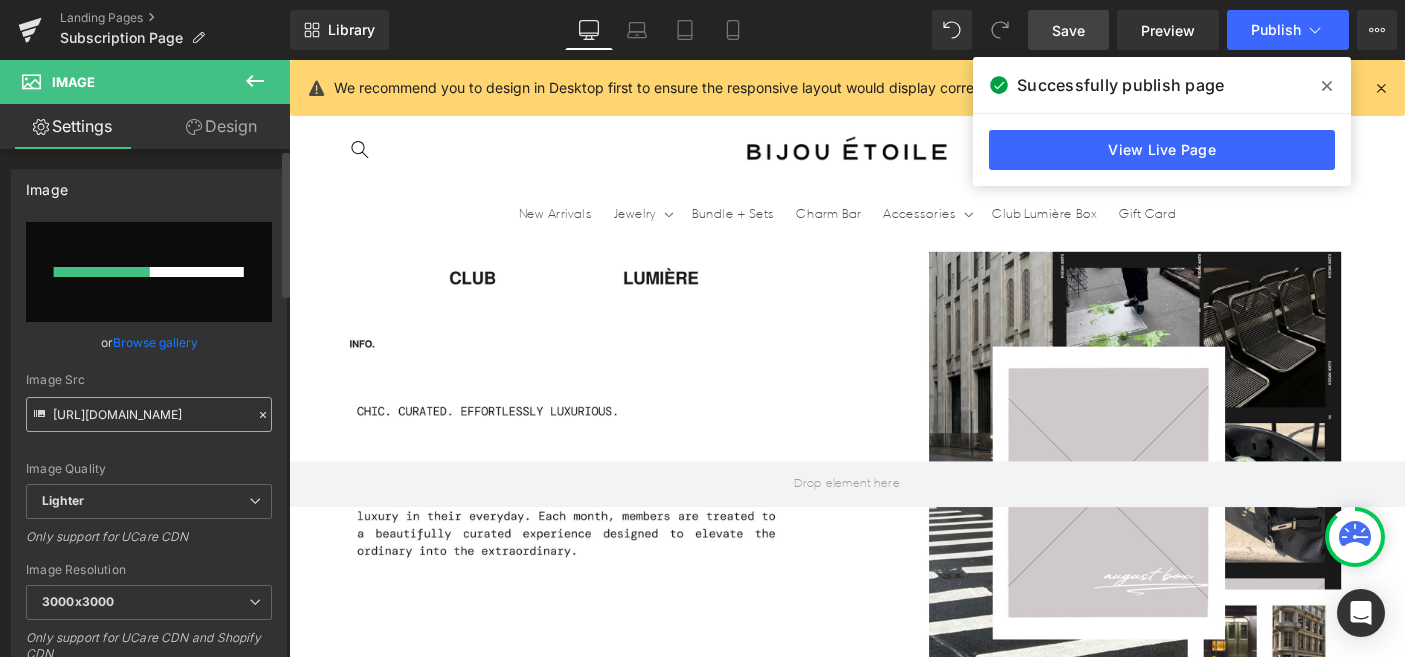 type 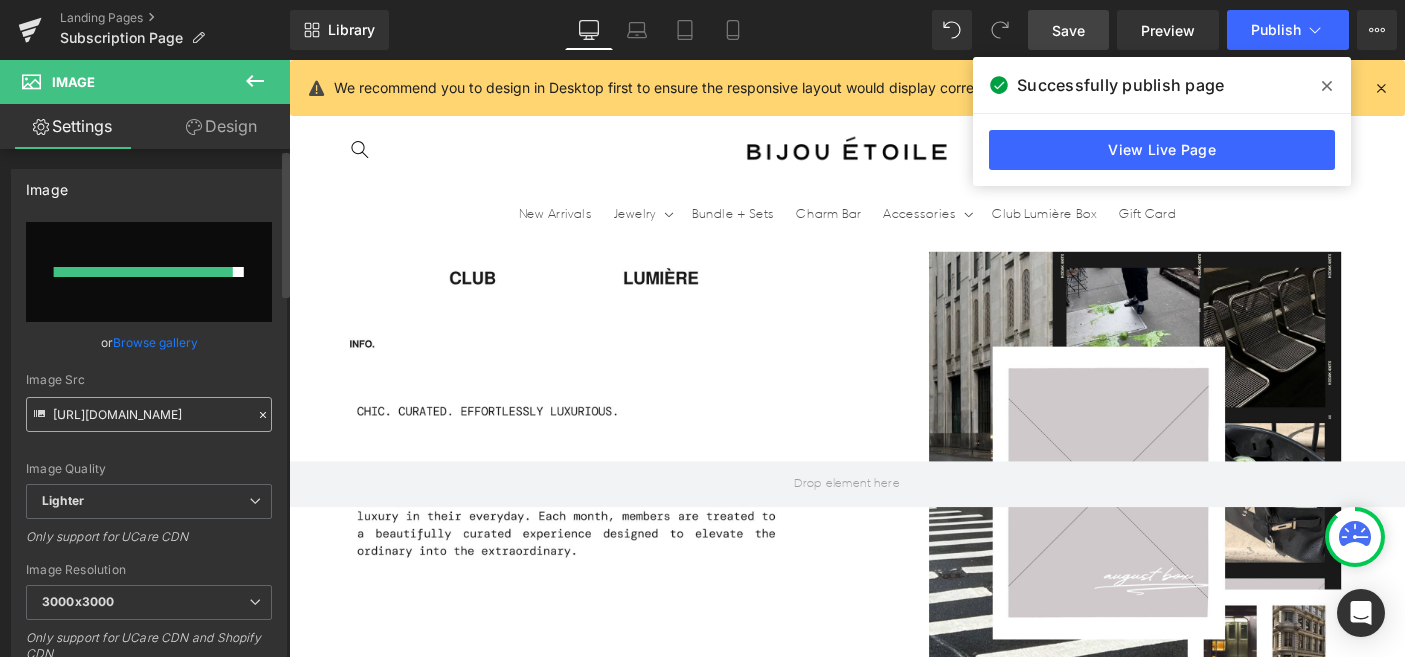 type on "[URL][DOMAIN_NAME]" 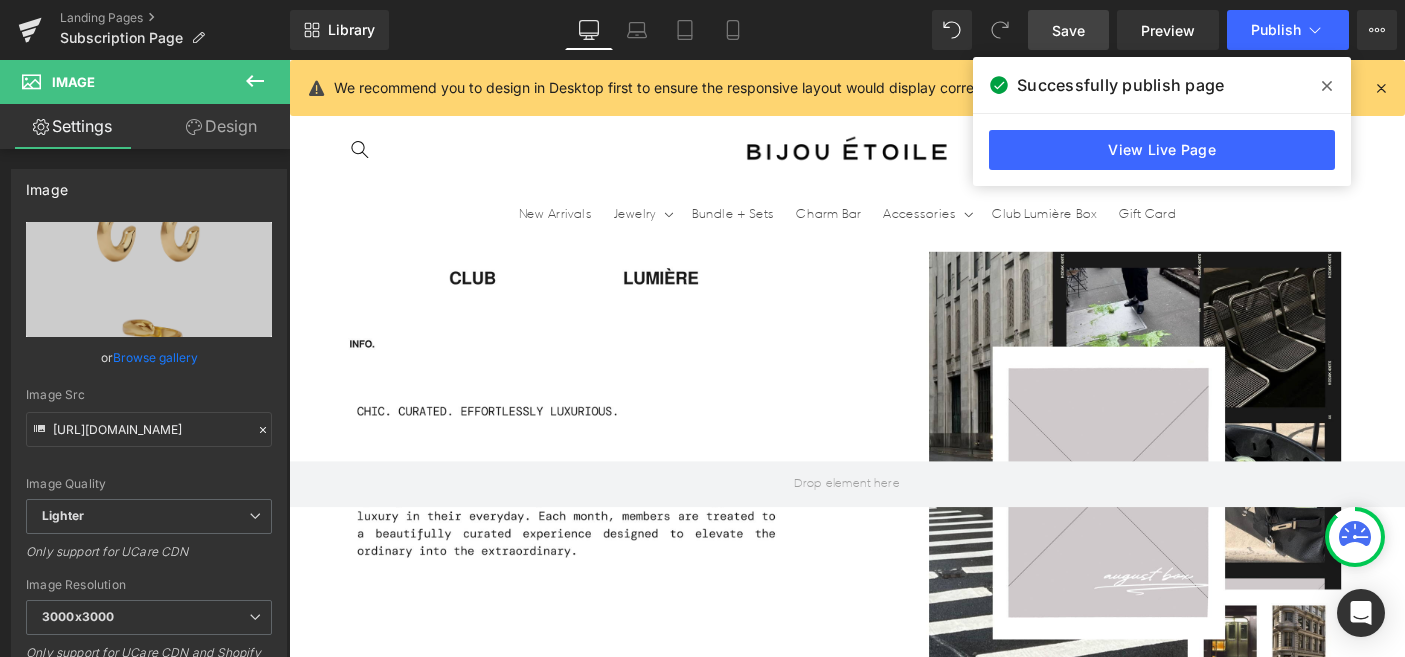 scroll, scrollTop: 0, scrollLeft: 0, axis: both 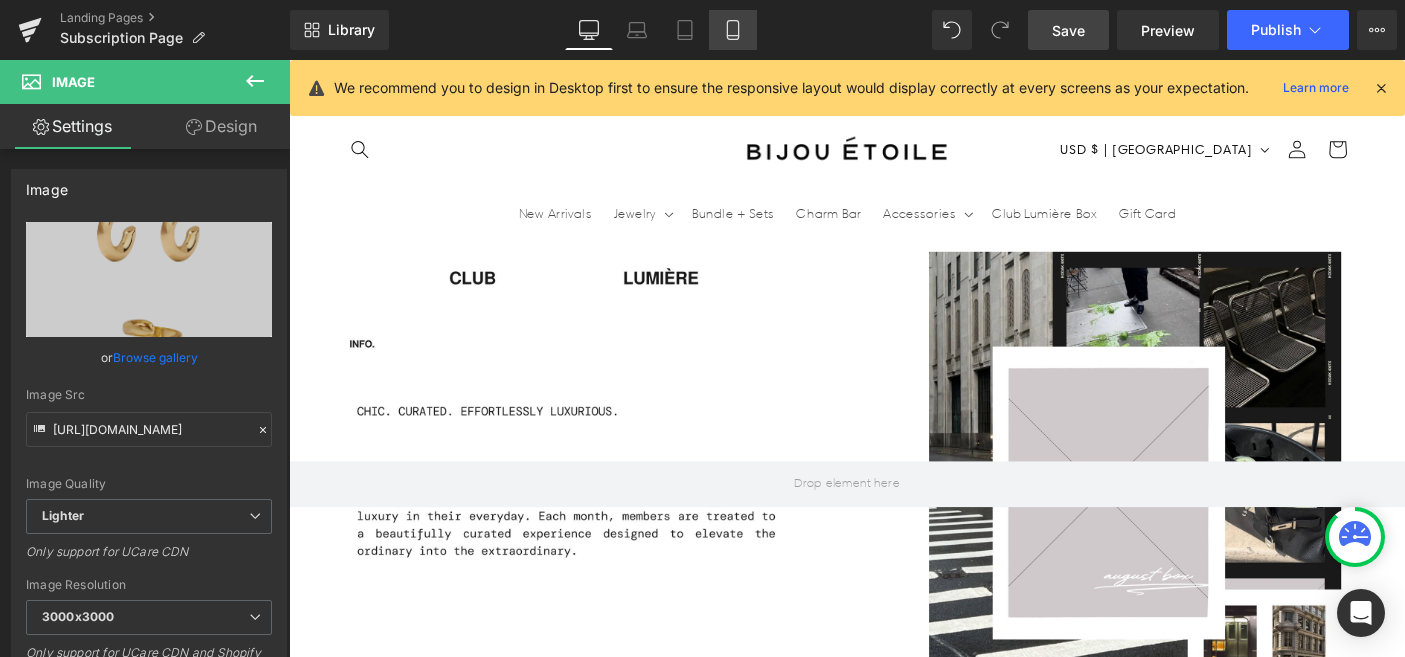 click 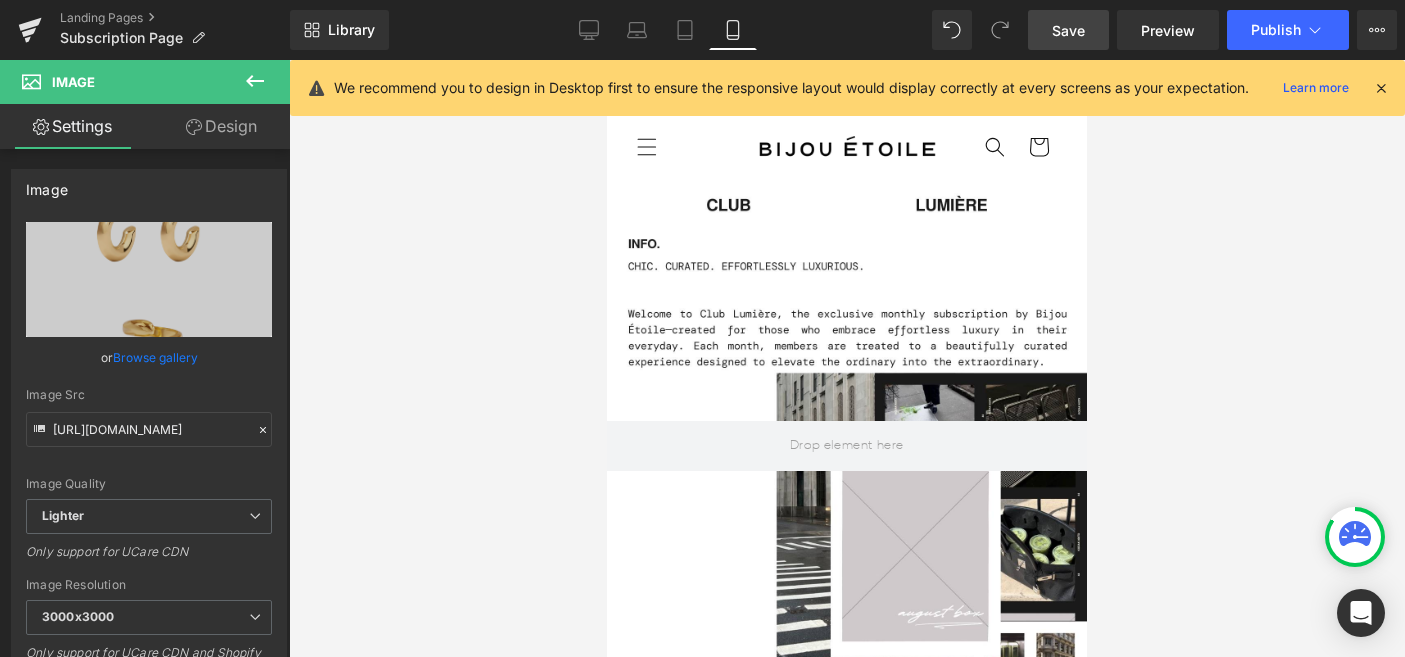scroll, scrollTop: 1124, scrollLeft: 0, axis: vertical 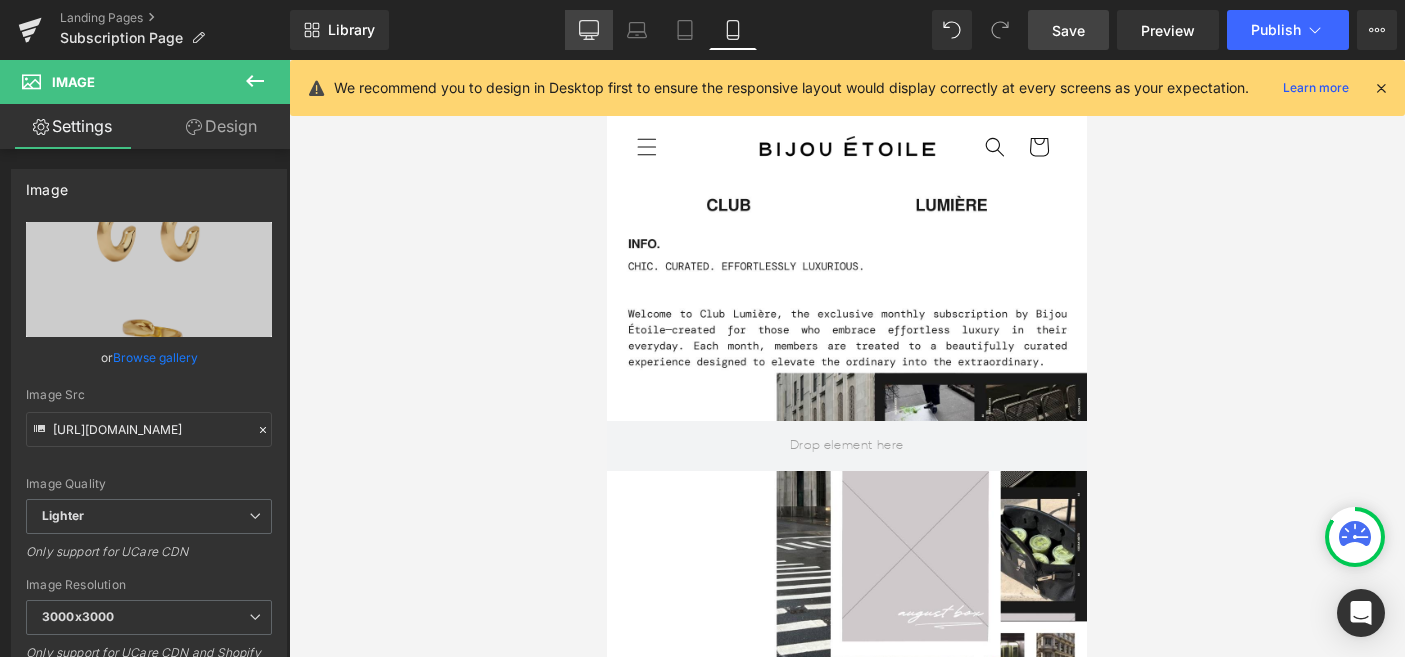 click on "Desktop" at bounding box center (589, 30) 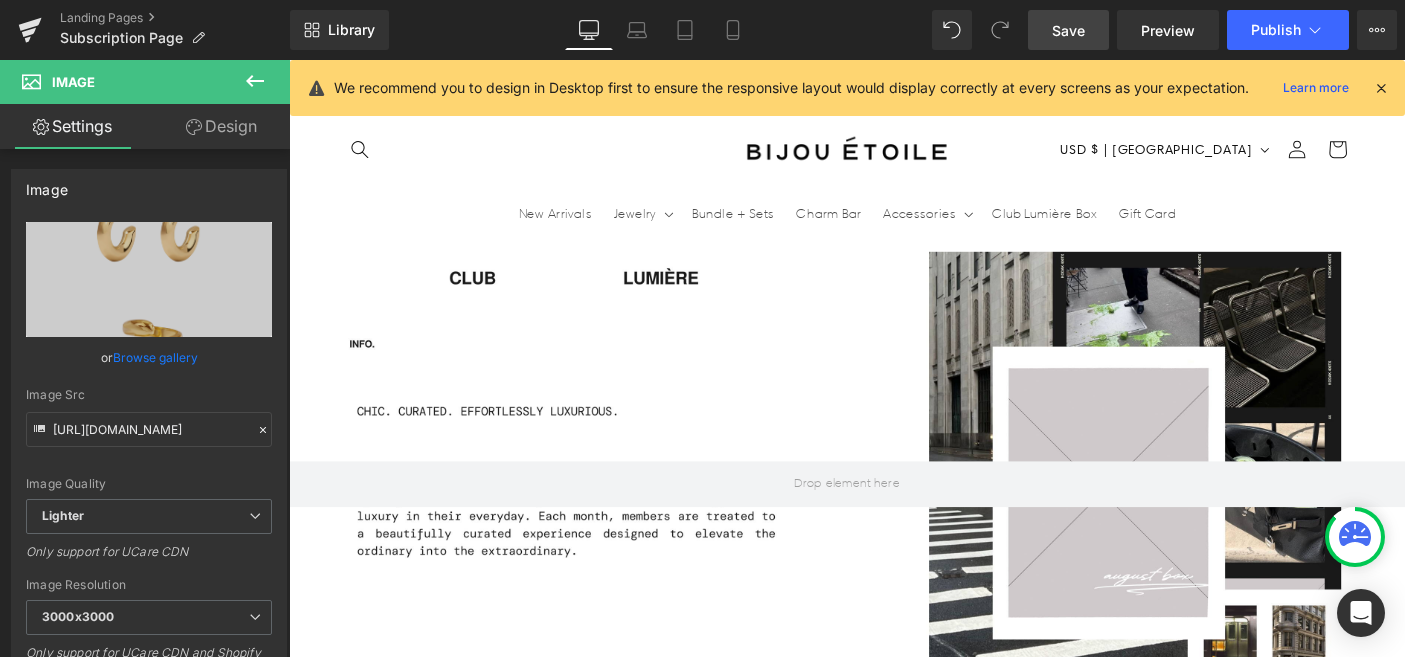 scroll, scrollTop: 1217, scrollLeft: 0, axis: vertical 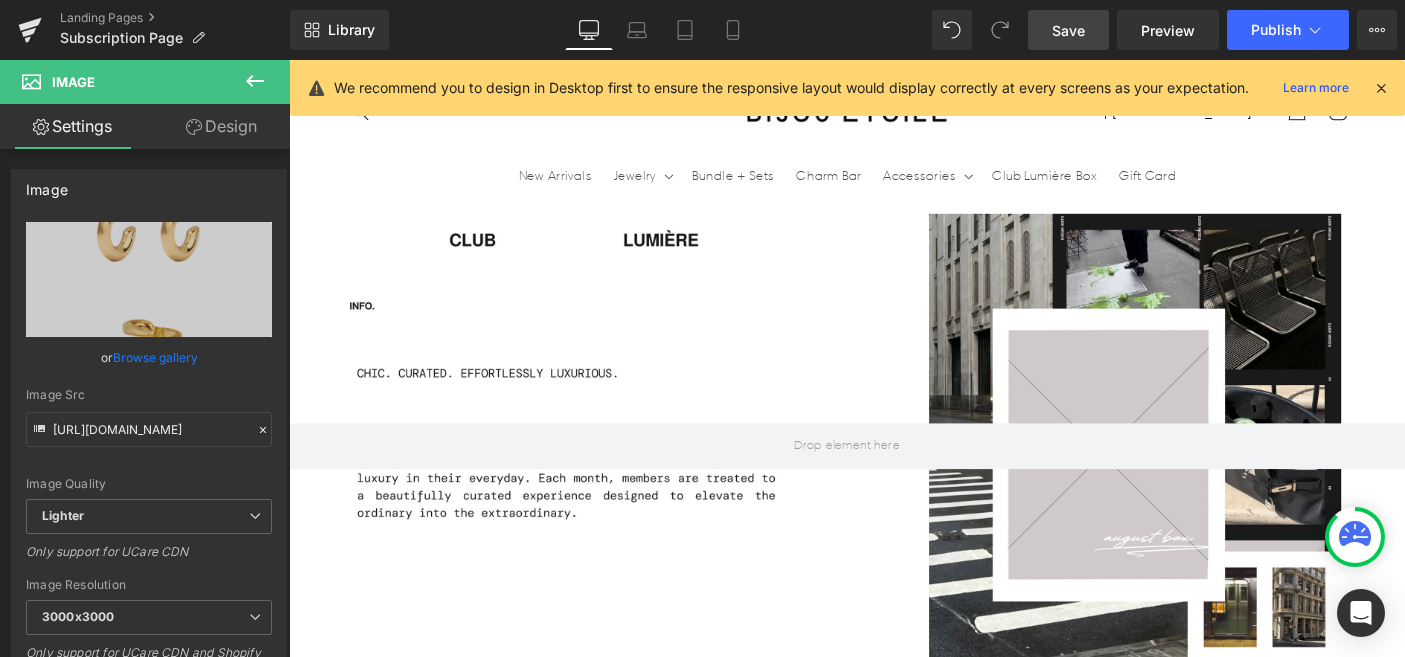 click on "Carousel" at bounding box center [894, 1399] 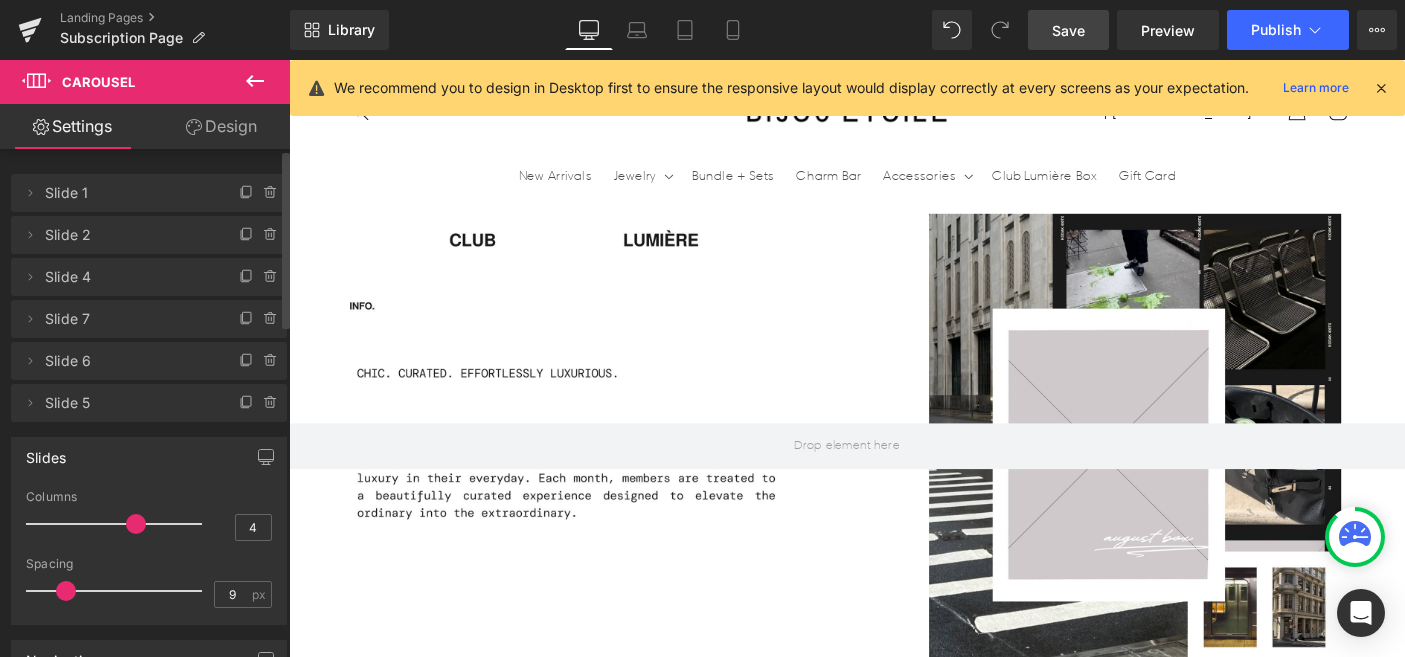 scroll, scrollTop: 0, scrollLeft: 1050, axis: horizontal 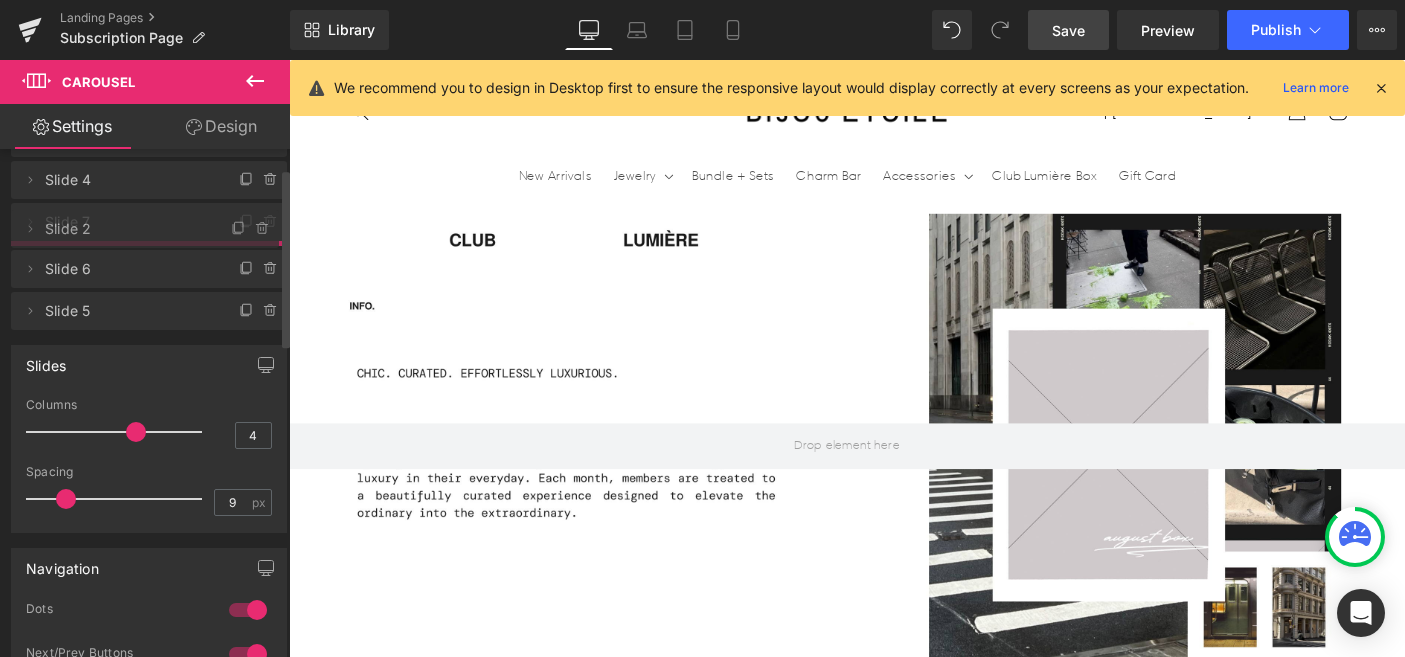 drag, startPoint x: 68, startPoint y: 183, endPoint x: 68, endPoint y: 232, distance: 49 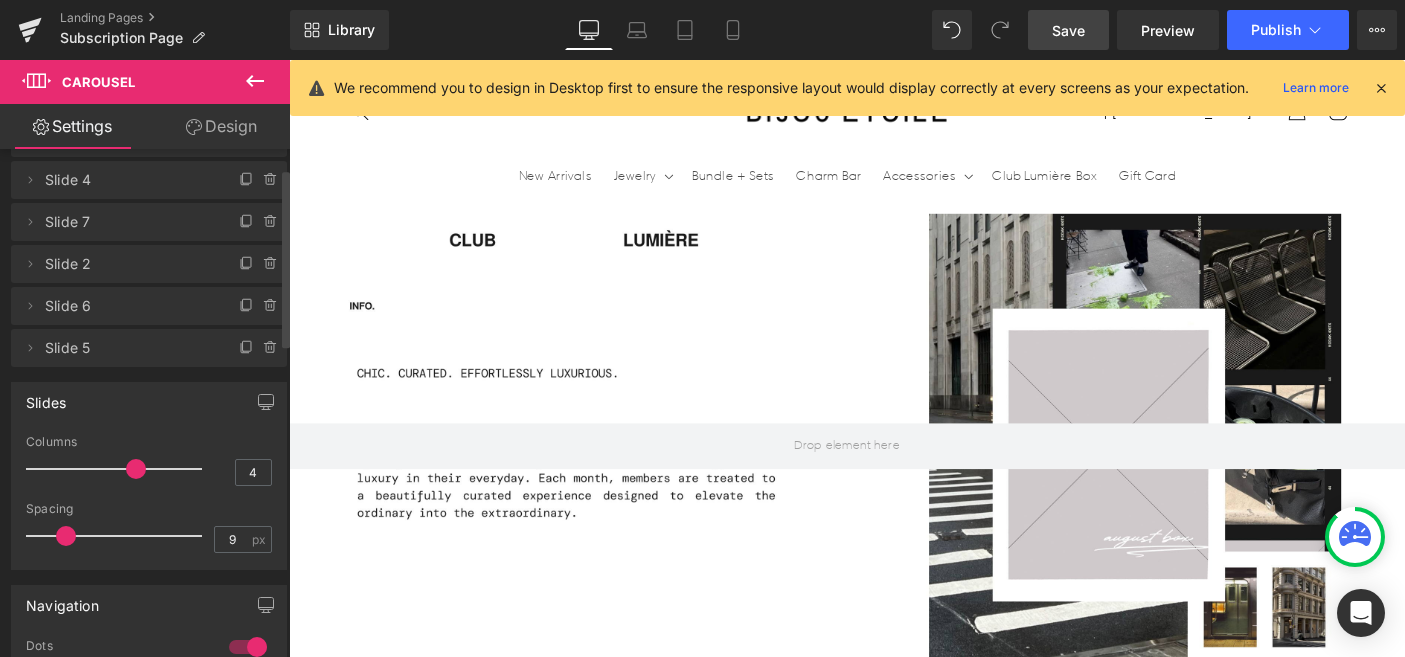 scroll, scrollTop: 0, scrollLeft: 1050, axis: horizontal 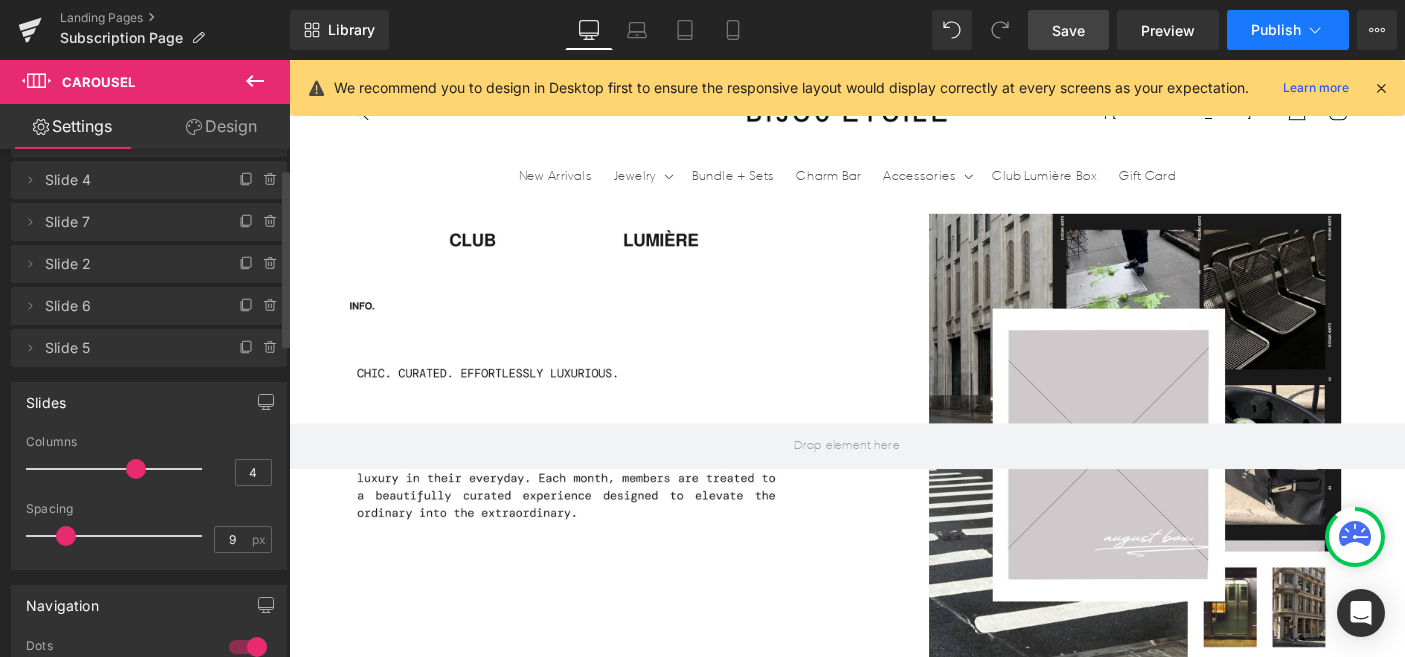 click on "Publish" at bounding box center (1288, 30) 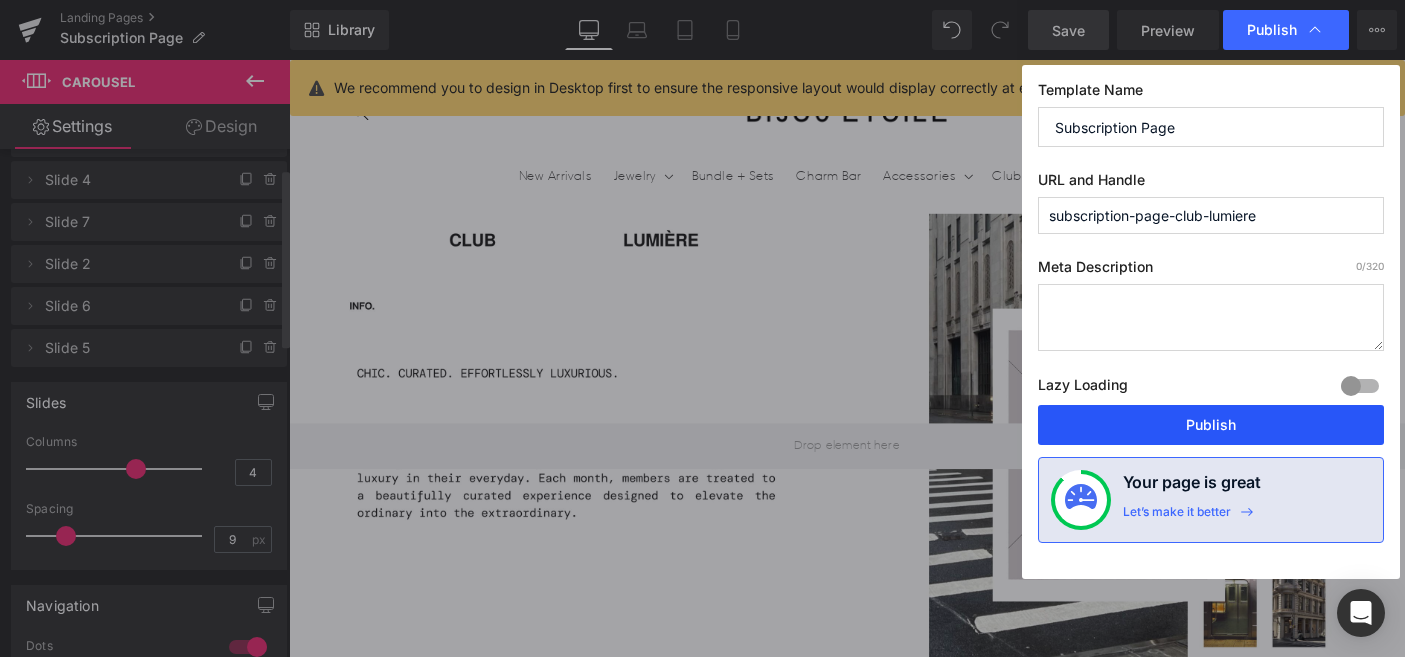 click on "Publish" at bounding box center [1211, 425] 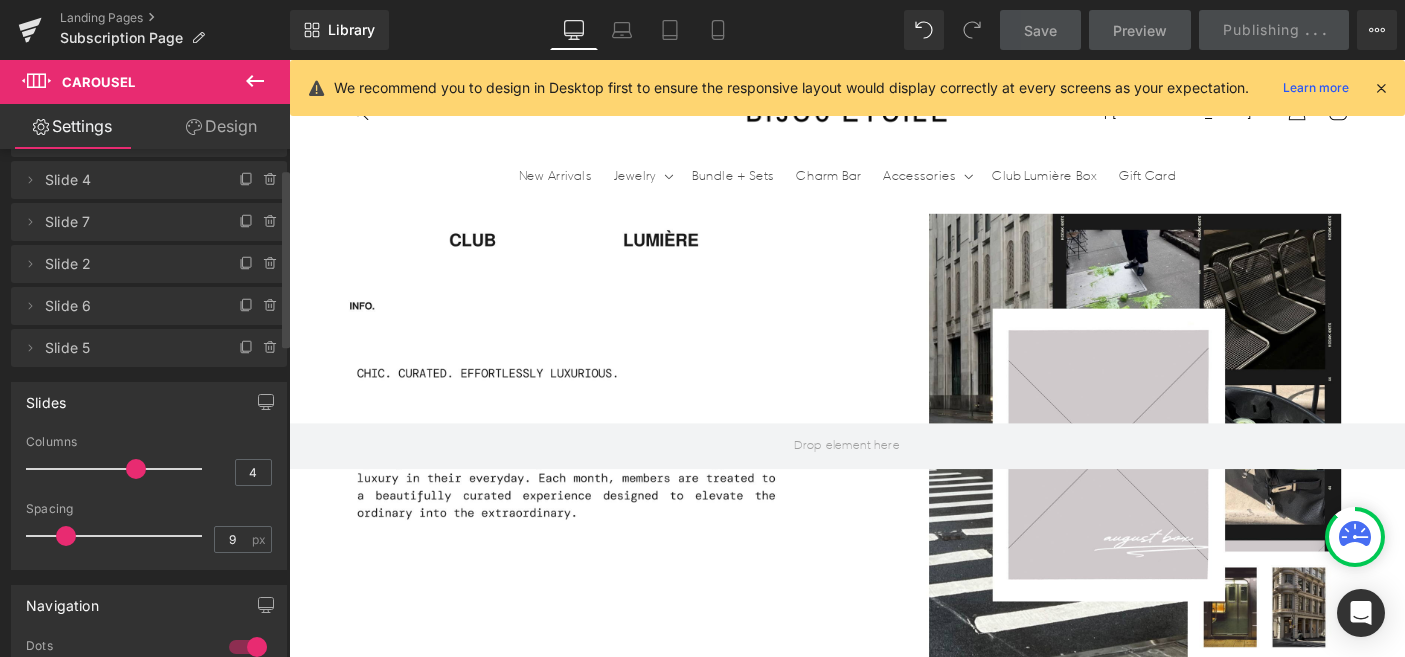 scroll, scrollTop: 0, scrollLeft: 2100, axis: horizontal 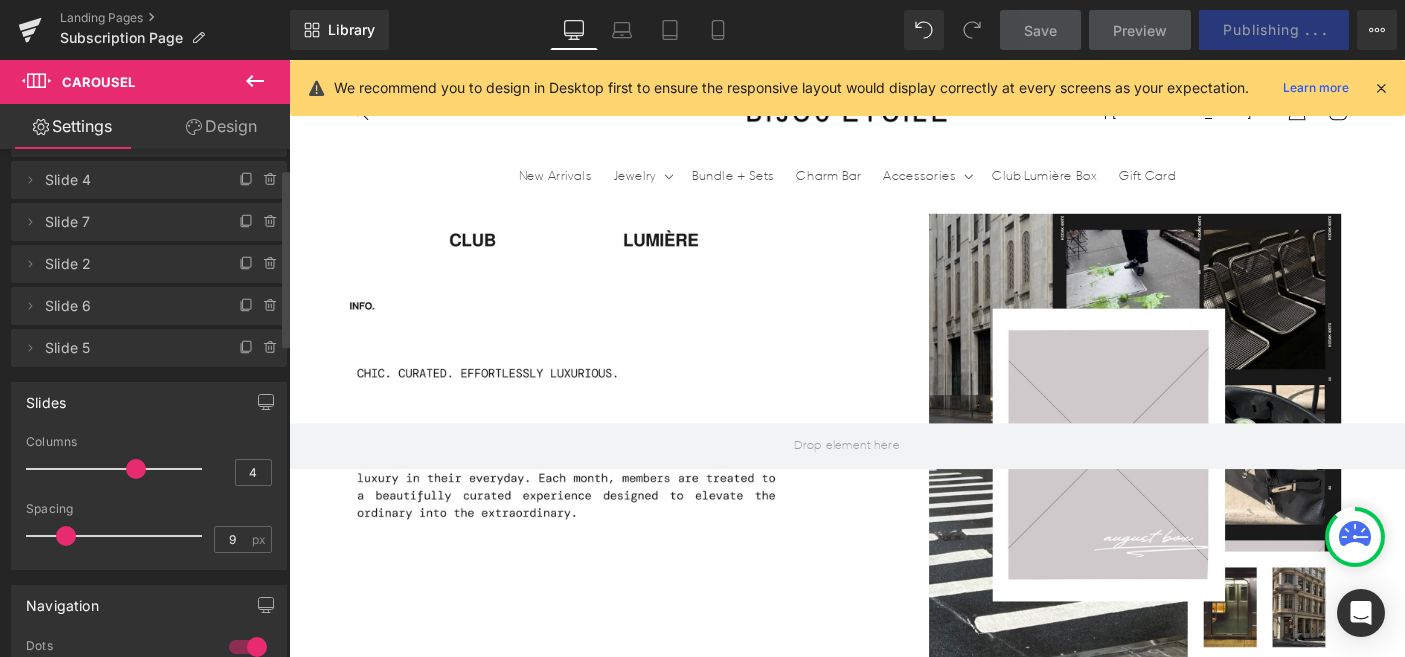 click on "›" at bounding box center [1449, 1782] 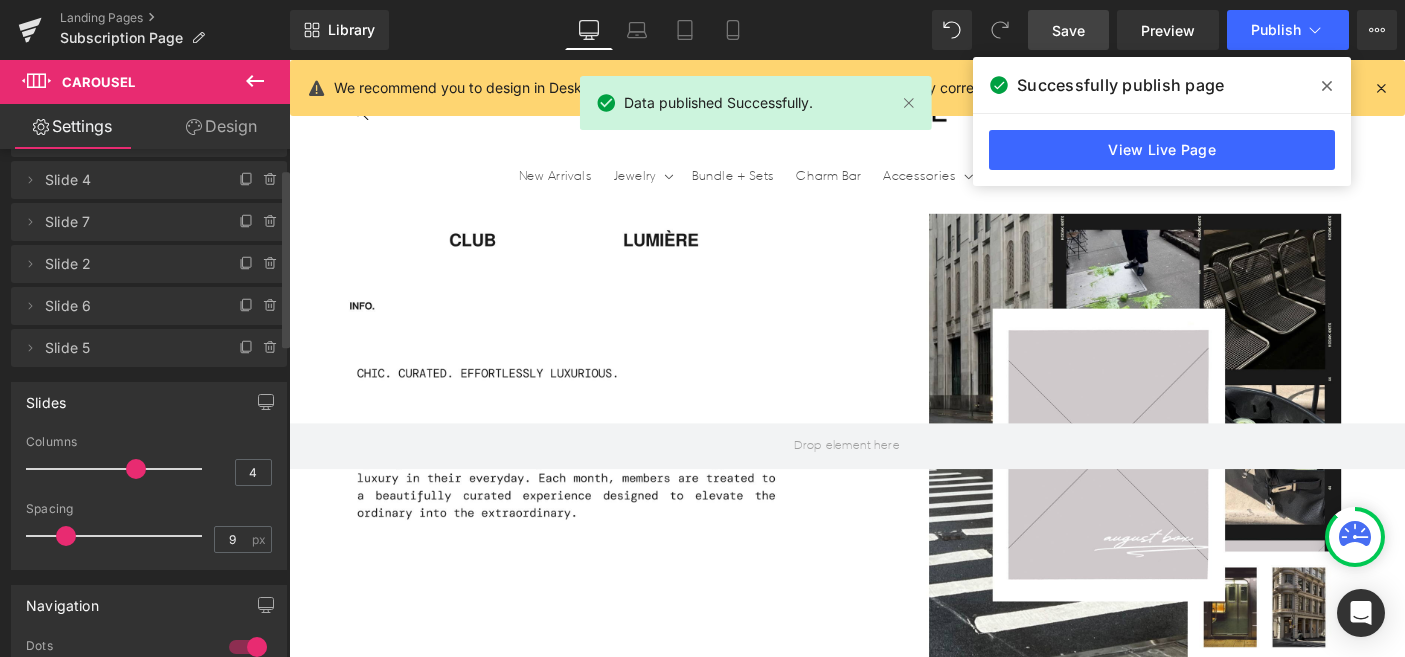 click at bounding box center (894, 2138) 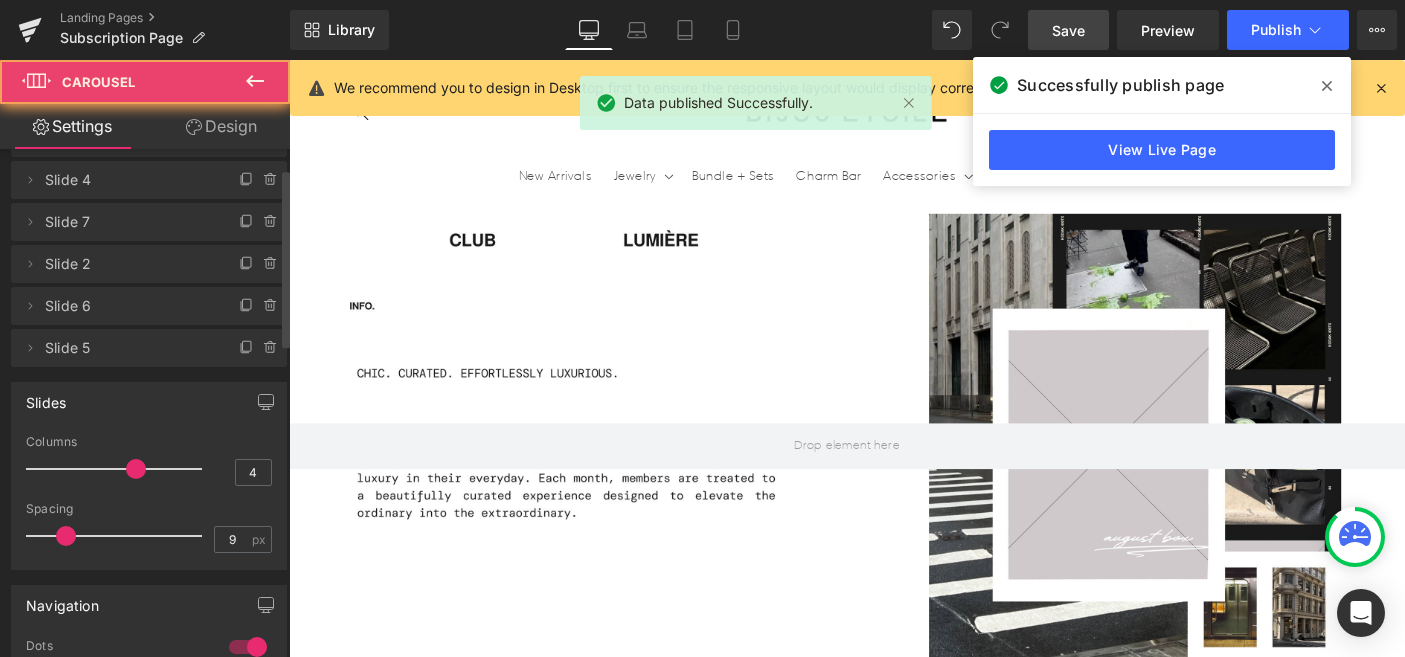 click at bounding box center [894, 2138] 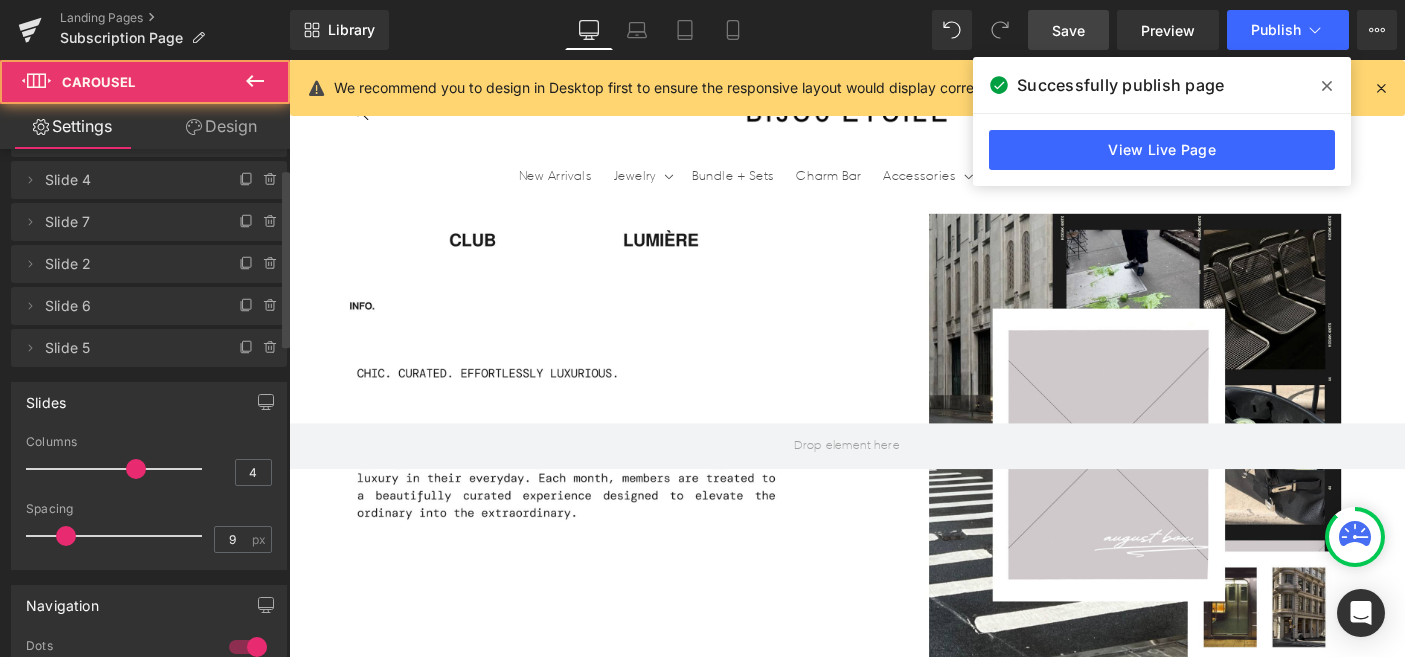click at bounding box center [894, 2138] 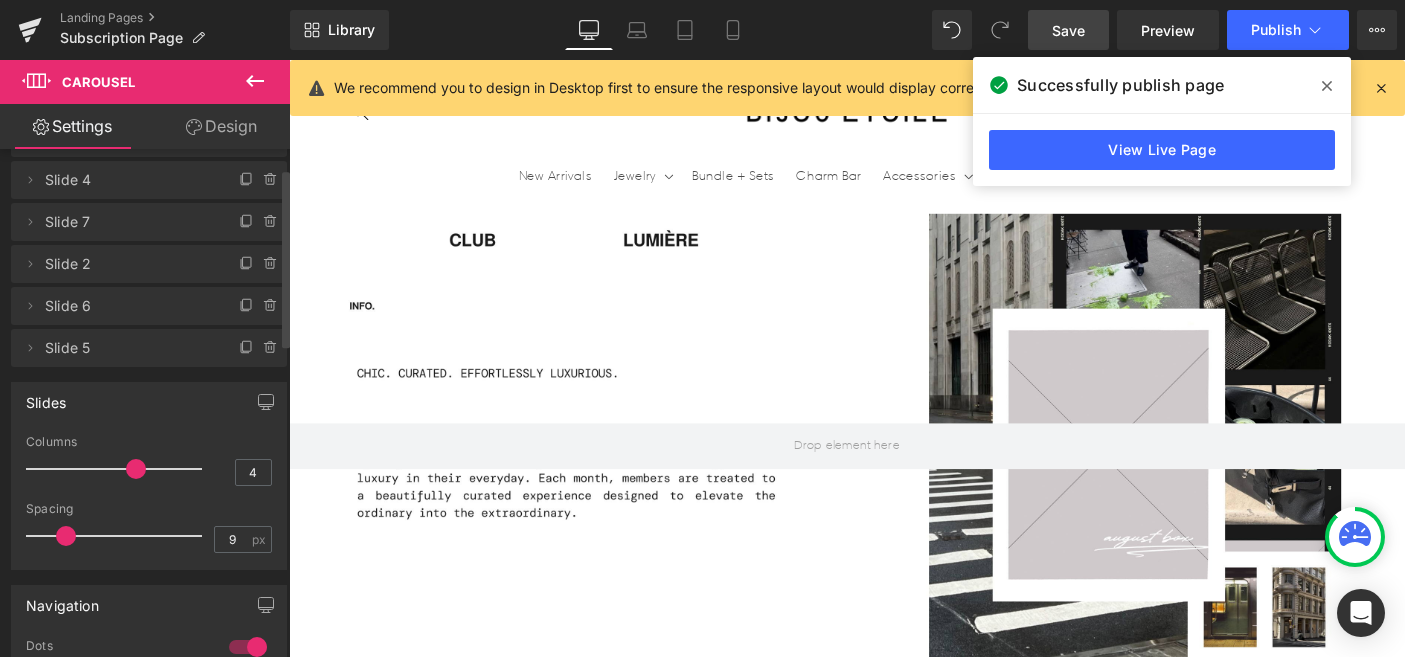 click at bounding box center [894, 2138] 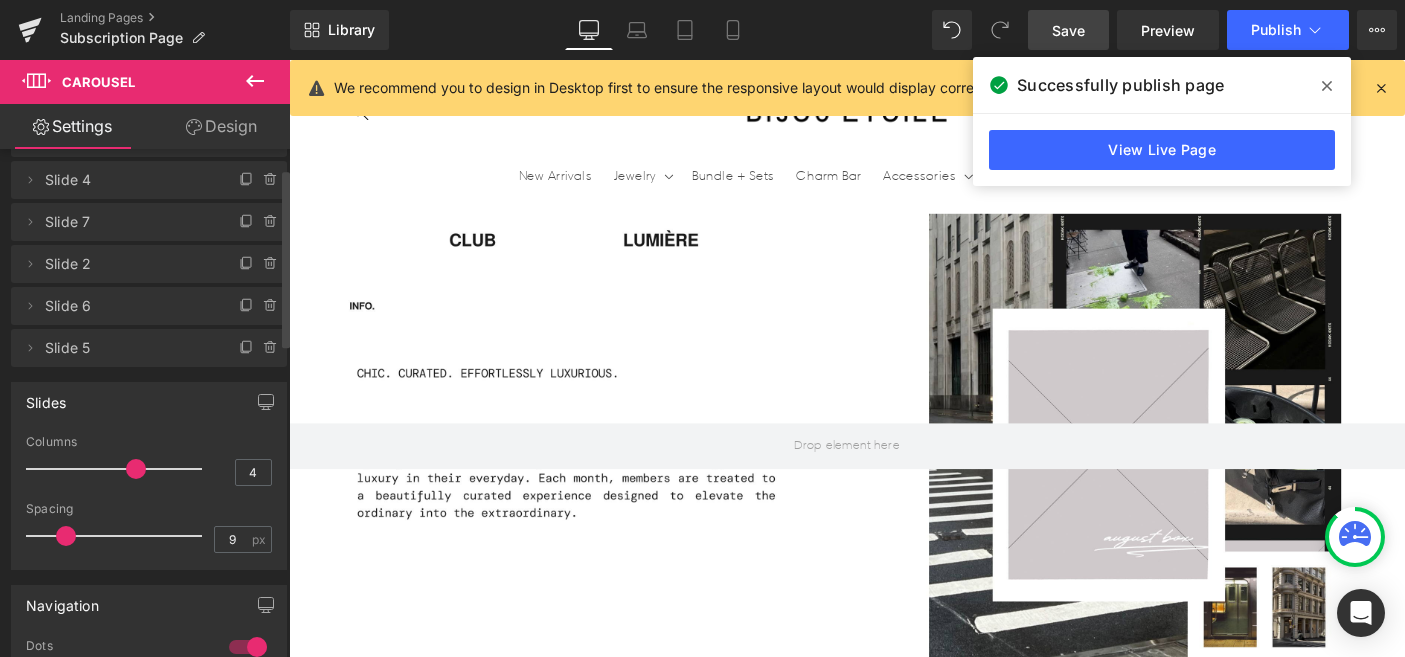click 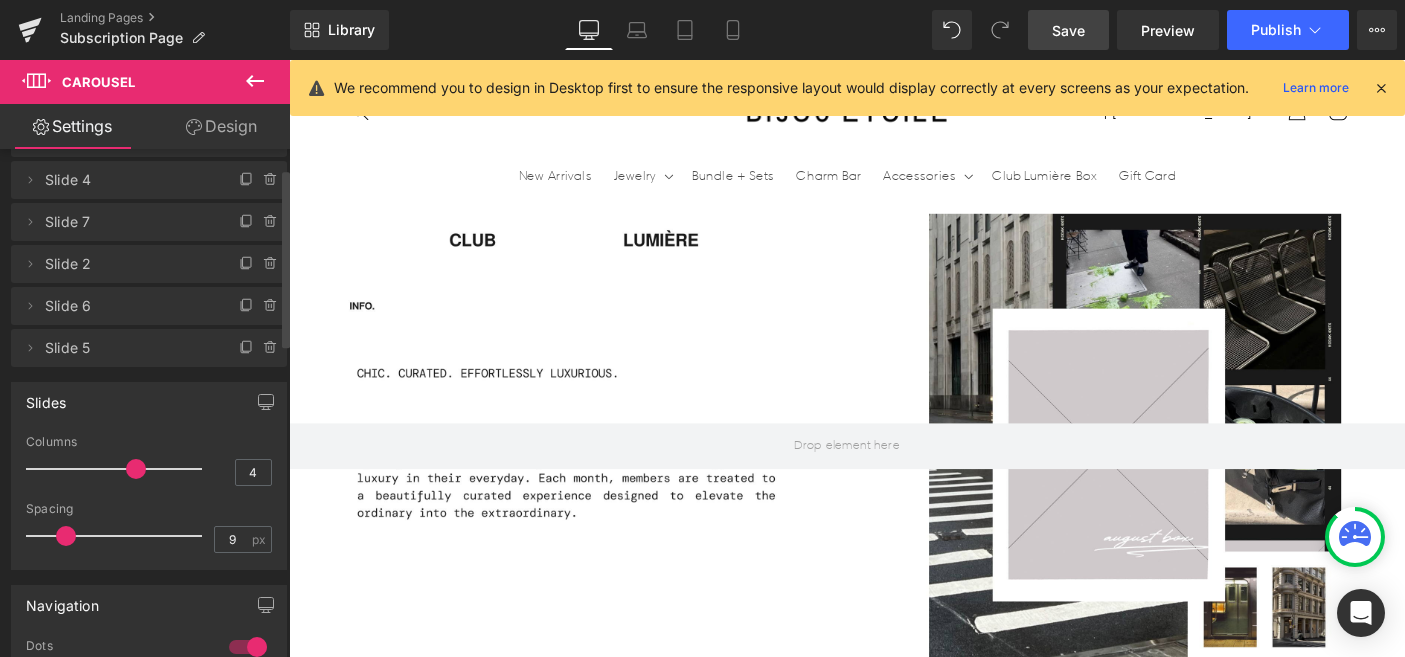click at bounding box center [894, 2138] 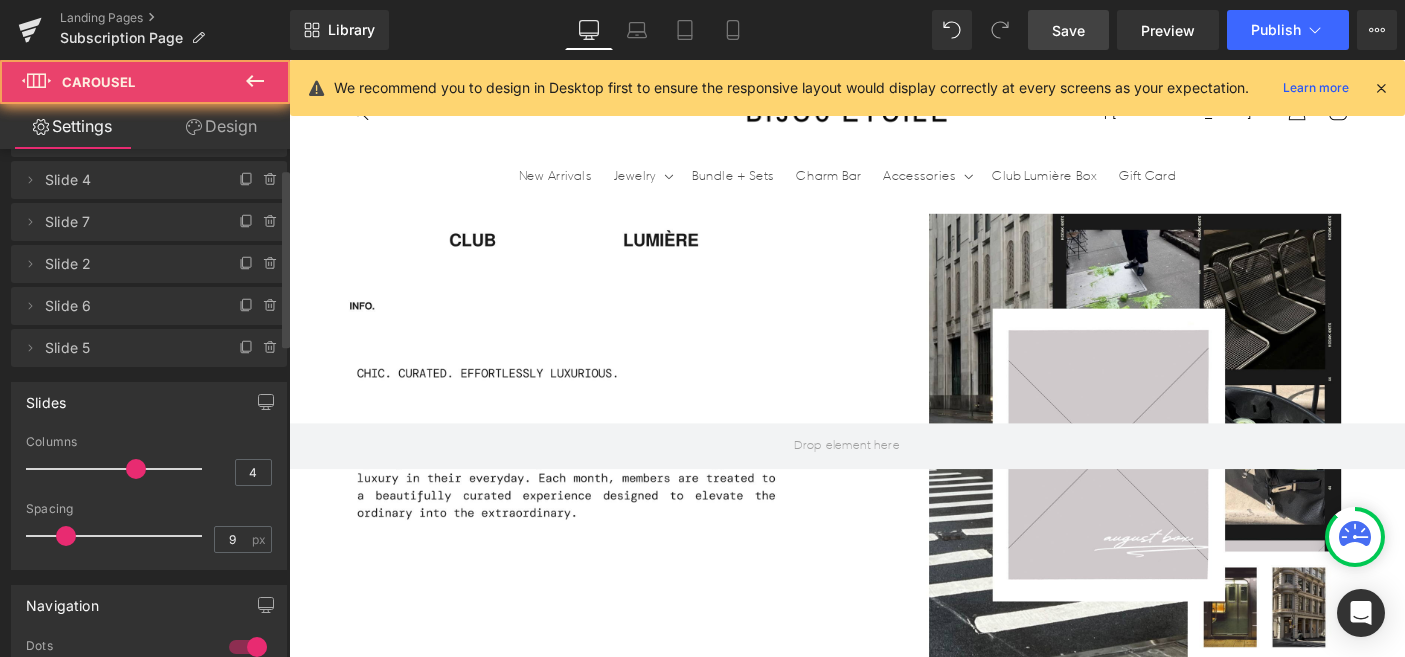 click at bounding box center (894, 2138) 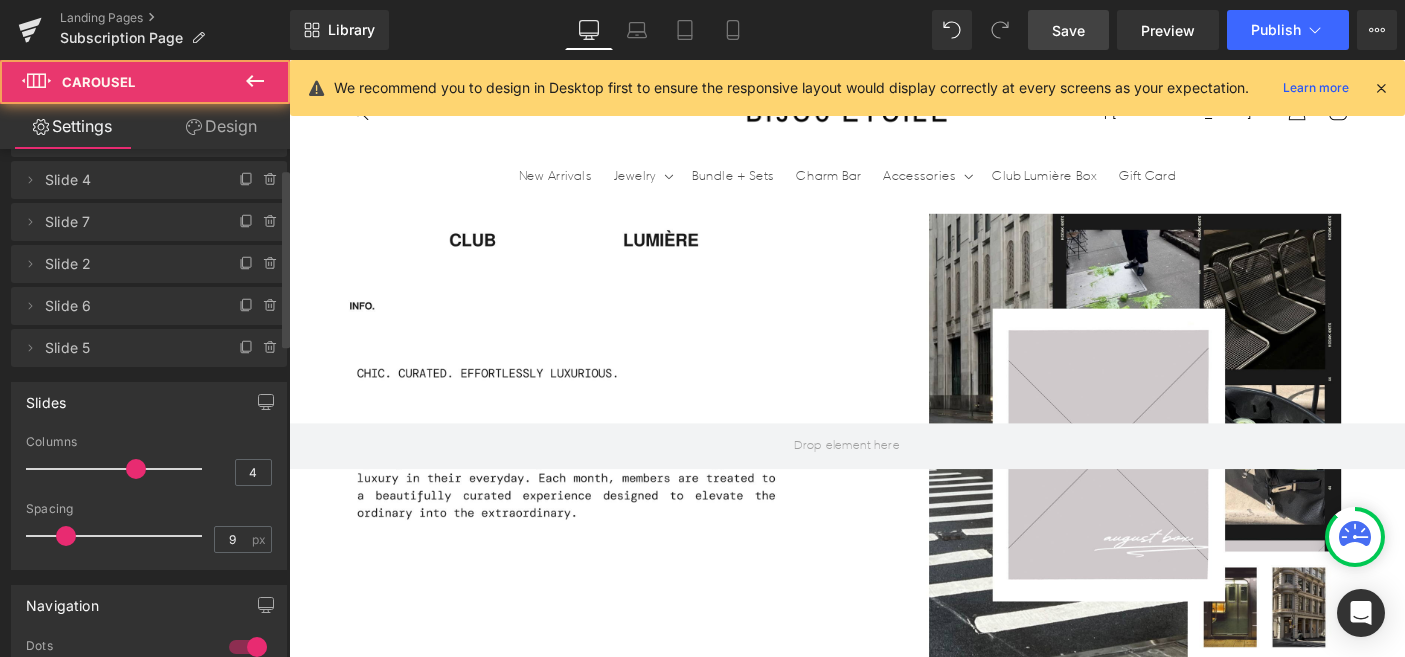 click at bounding box center (894, 2138) 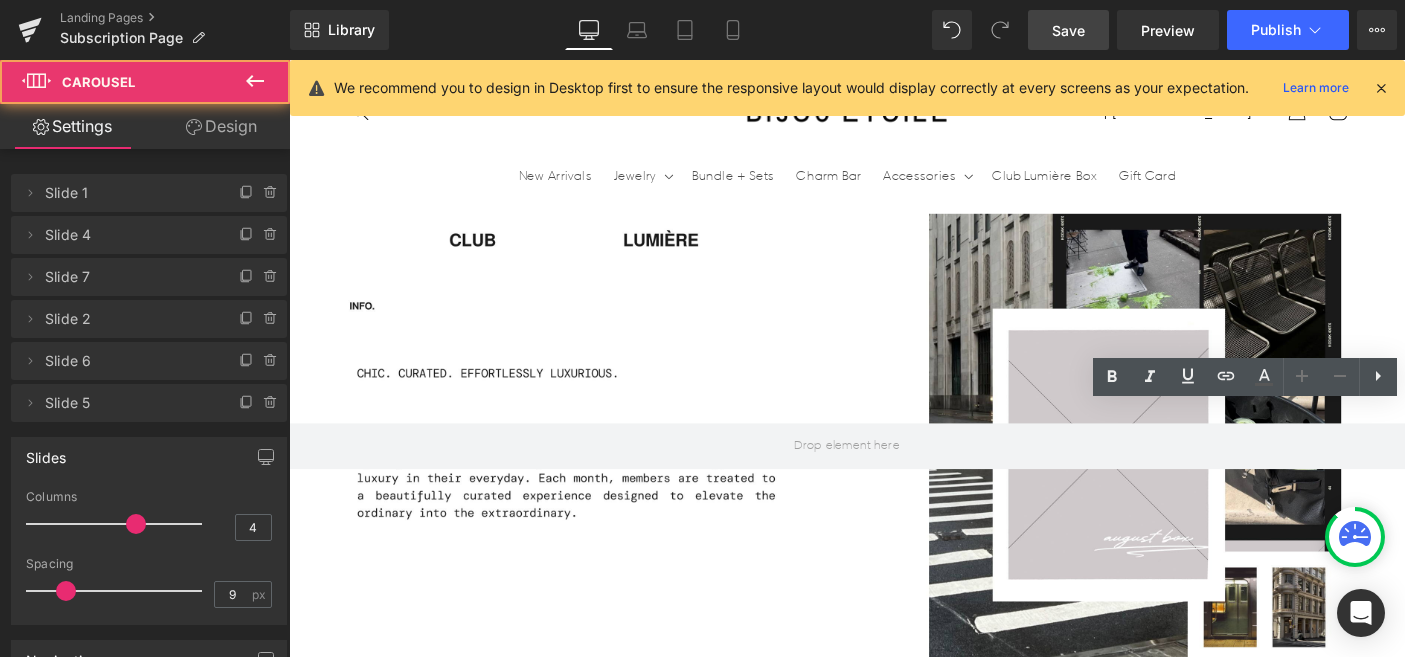click at bounding box center [894, 2138] 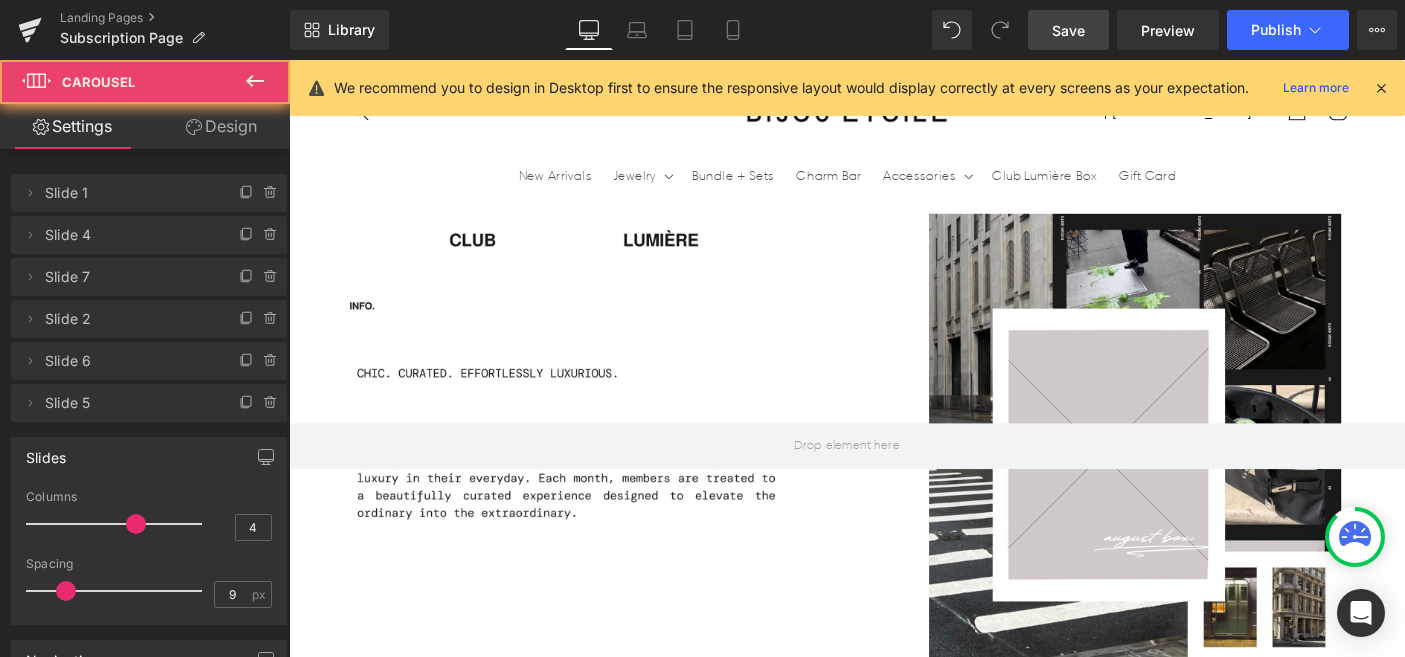 click at bounding box center (894, 2138) 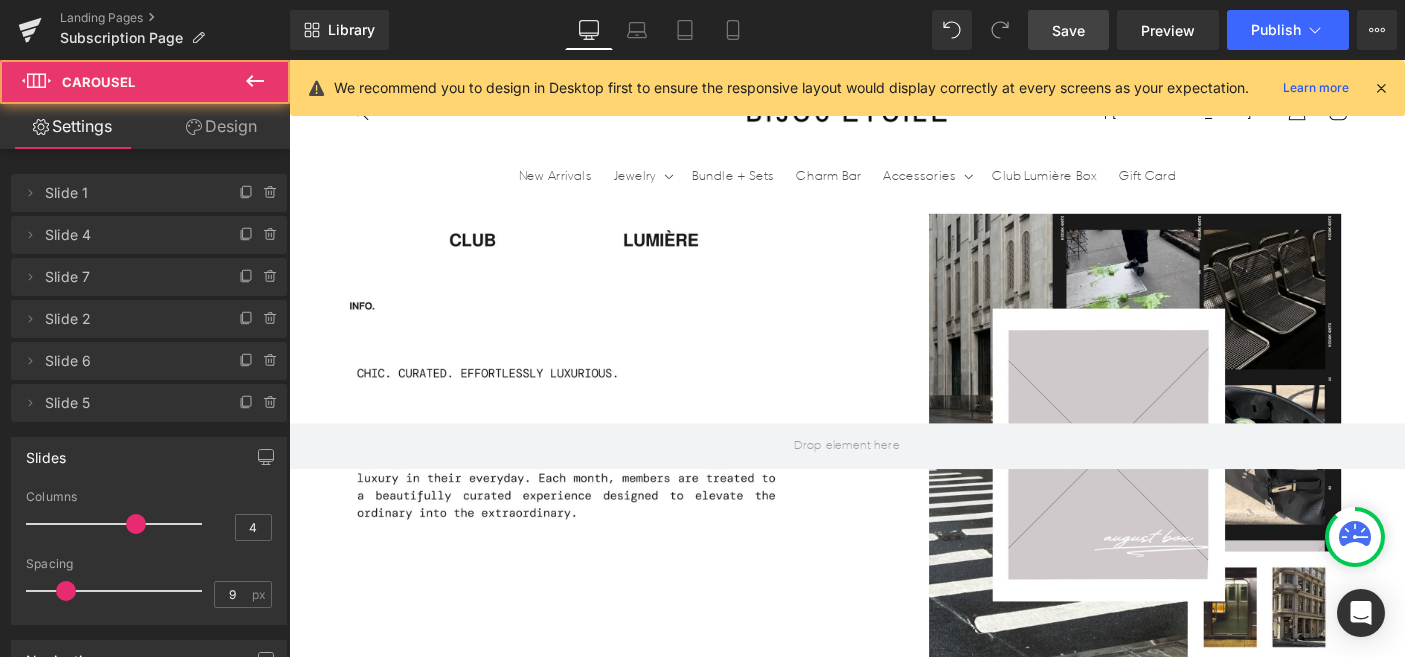 click at bounding box center [894, 2138] 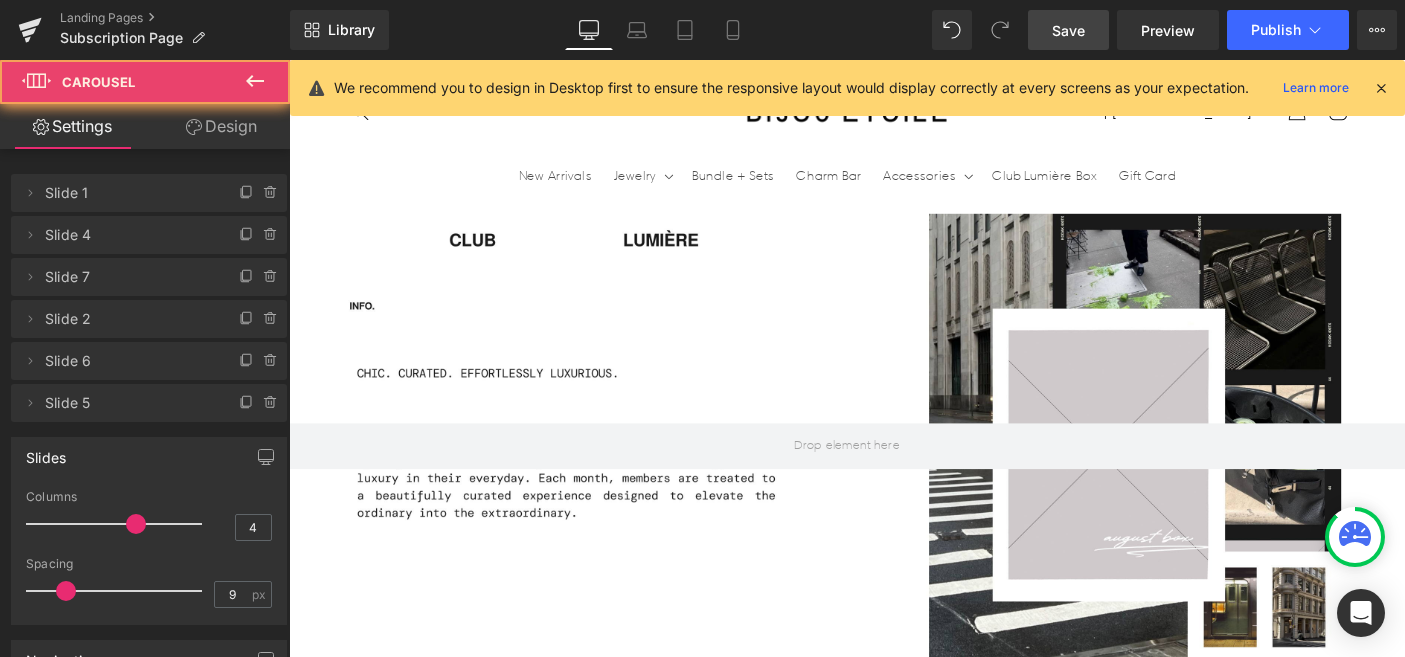 click at bounding box center (894, 2138) 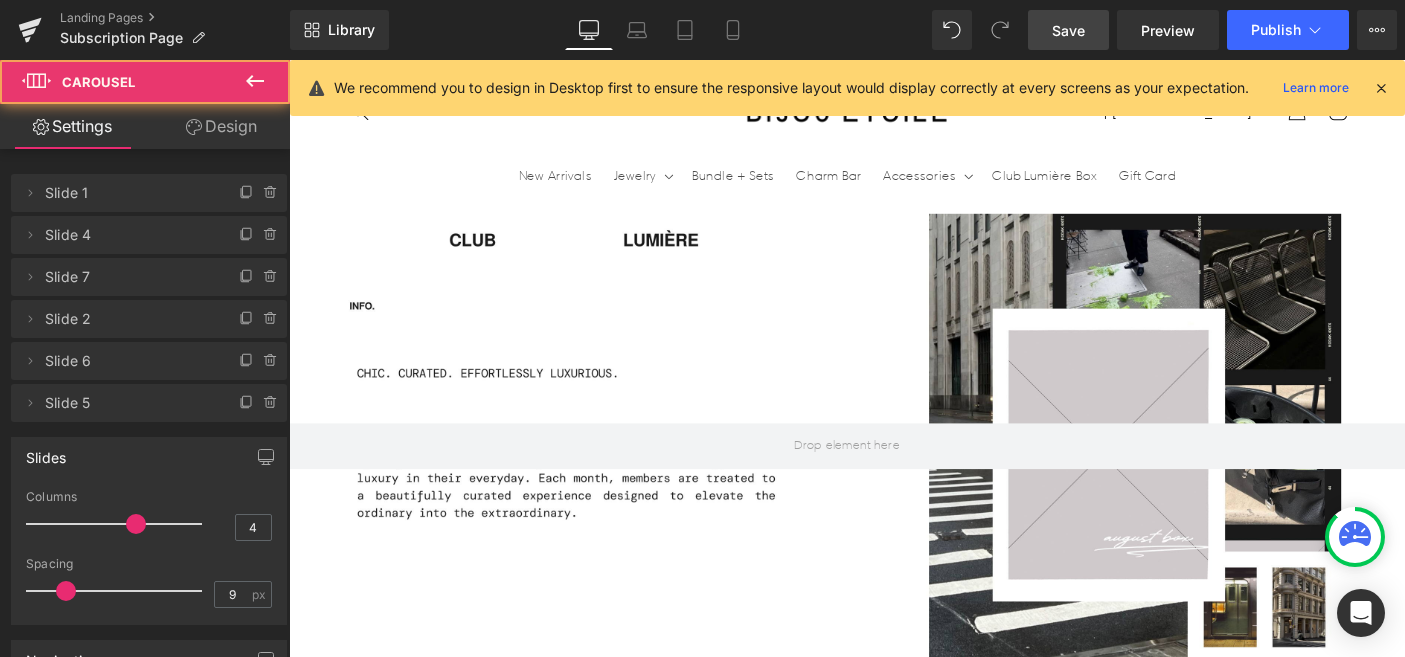 click at bounding box center (894, 2138) 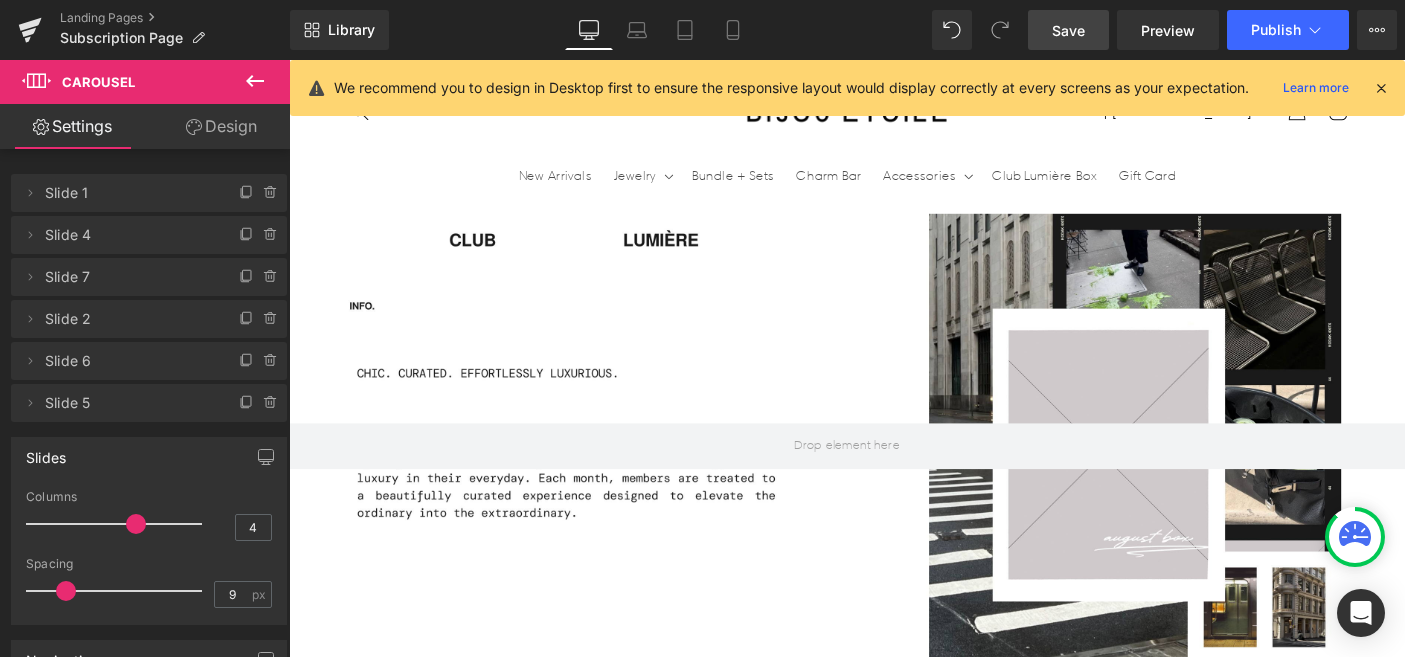 click on "A luxe lip treatment designed to deeply nourish, soften, and restore. Infused with skin-loving ingredients, it delivers a glossy, supple finish for effortless everyday wear. Each box includes a flavor chosen at random, offering a little moment of surprise in your beauty ritual. Perfect for keeping lips hydrated and smooth—whether at home or on the go." at bounding box center [1337, 2013] 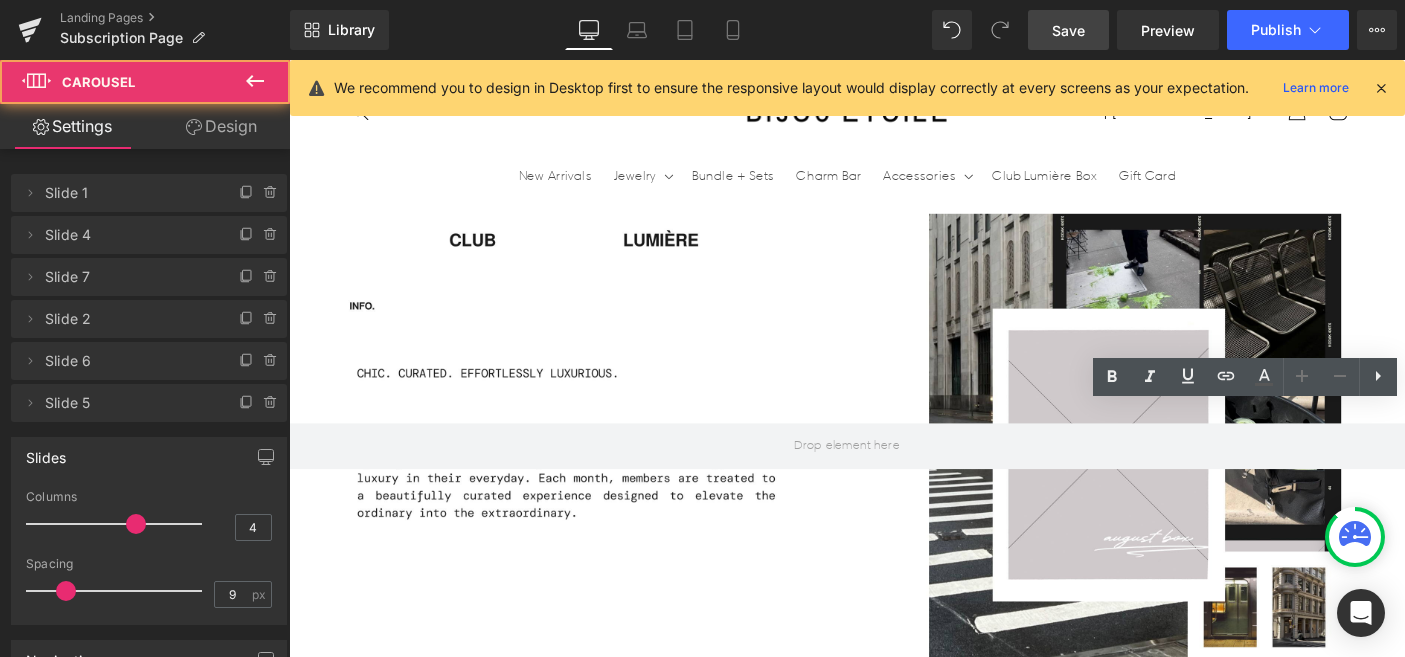 click at bounding box center (894, 2138) 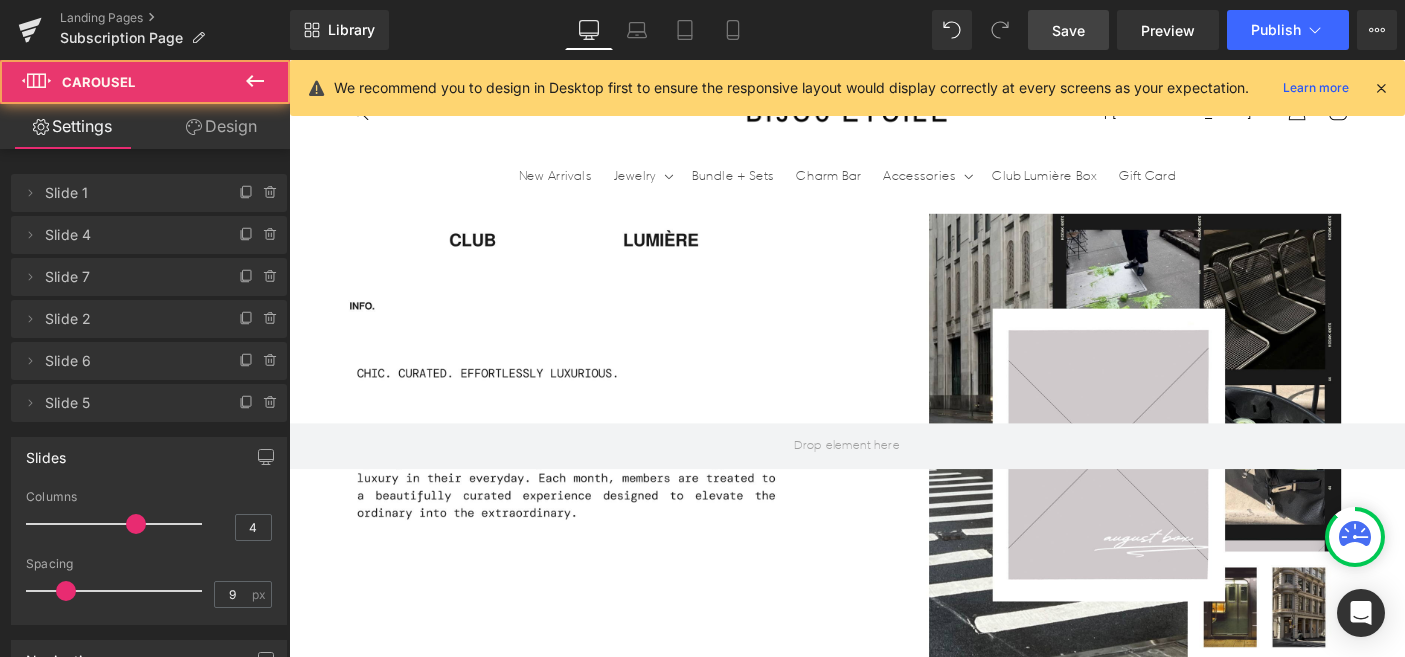 click on "A luxe lip treatment designed to deeply nourish, soften, and restore. Infused with skin-loving ingredients, it delivers a glossy, supple finish for effortless everyday wear. Each box includes a flavor chosen at random, offering a little moment of surprise in your beauty ritual. Perfect for keeping lips hydrated and smooth—whether at home or on the go." at bounding box center (1337, 2018) 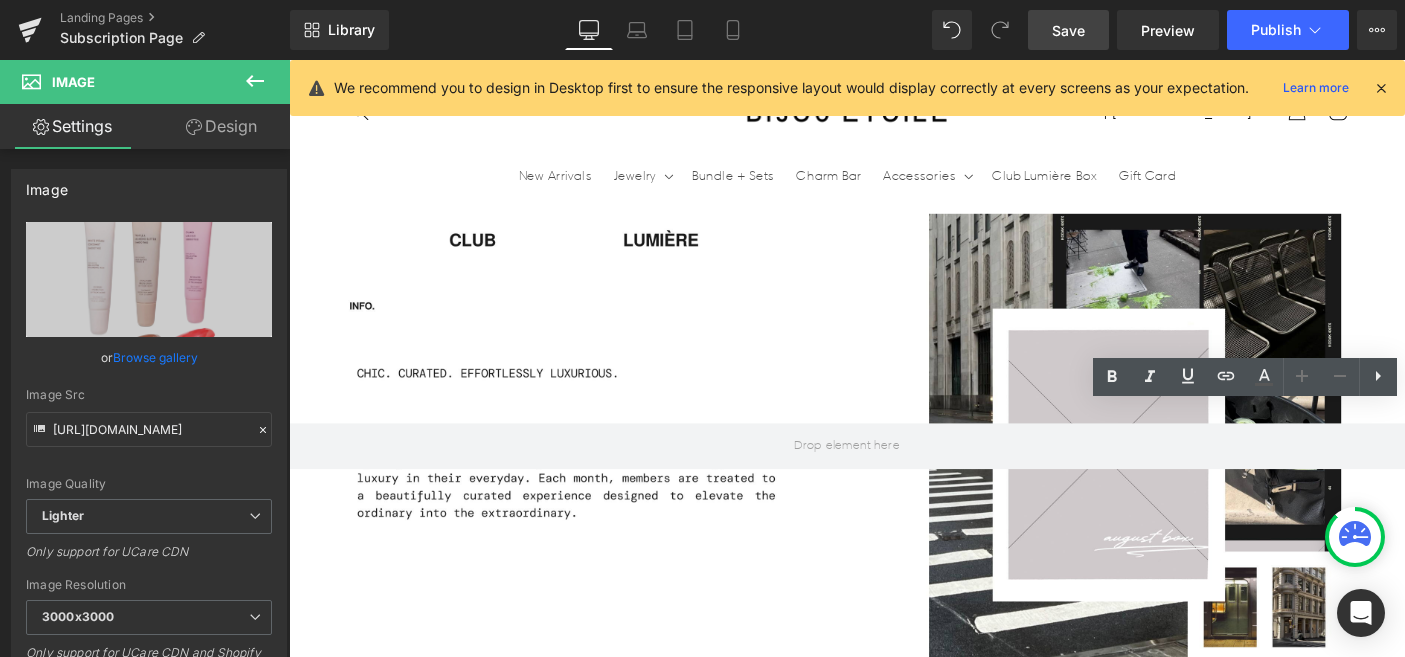 click at bounding box center [1337, 1627] 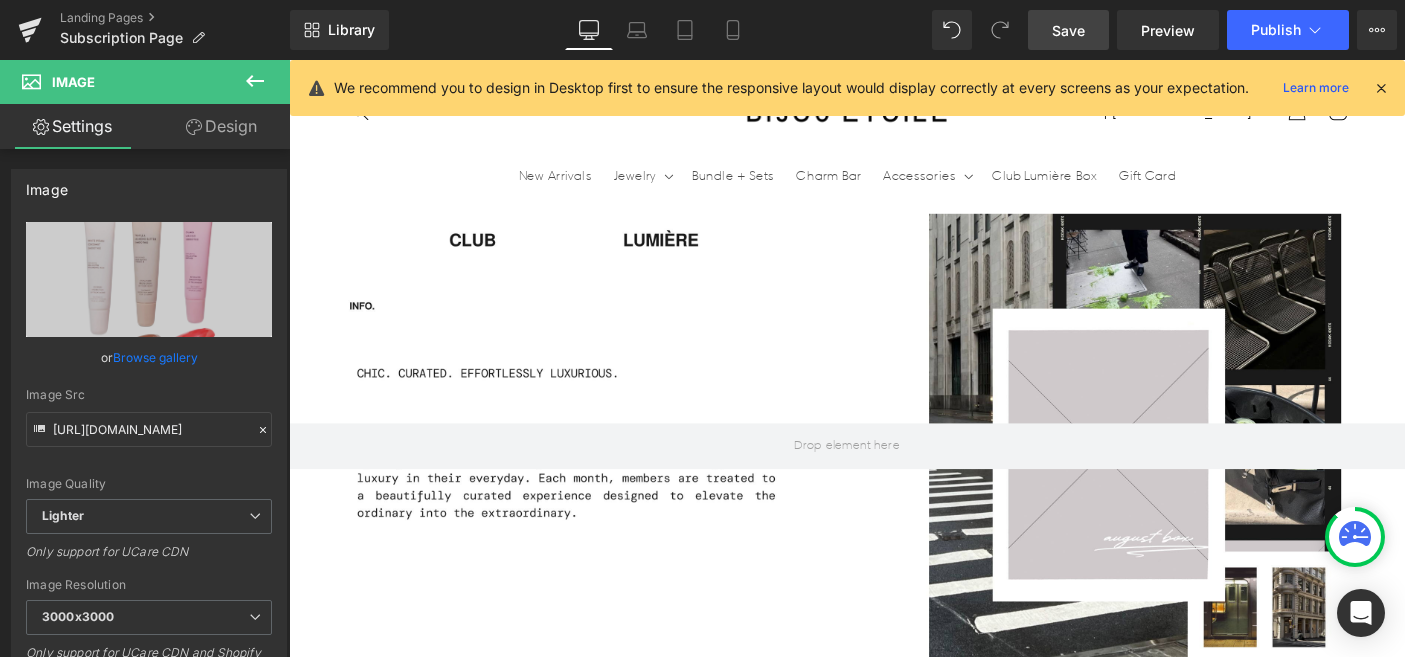 click on "Text Block" at bounding box center (1326, 1875) 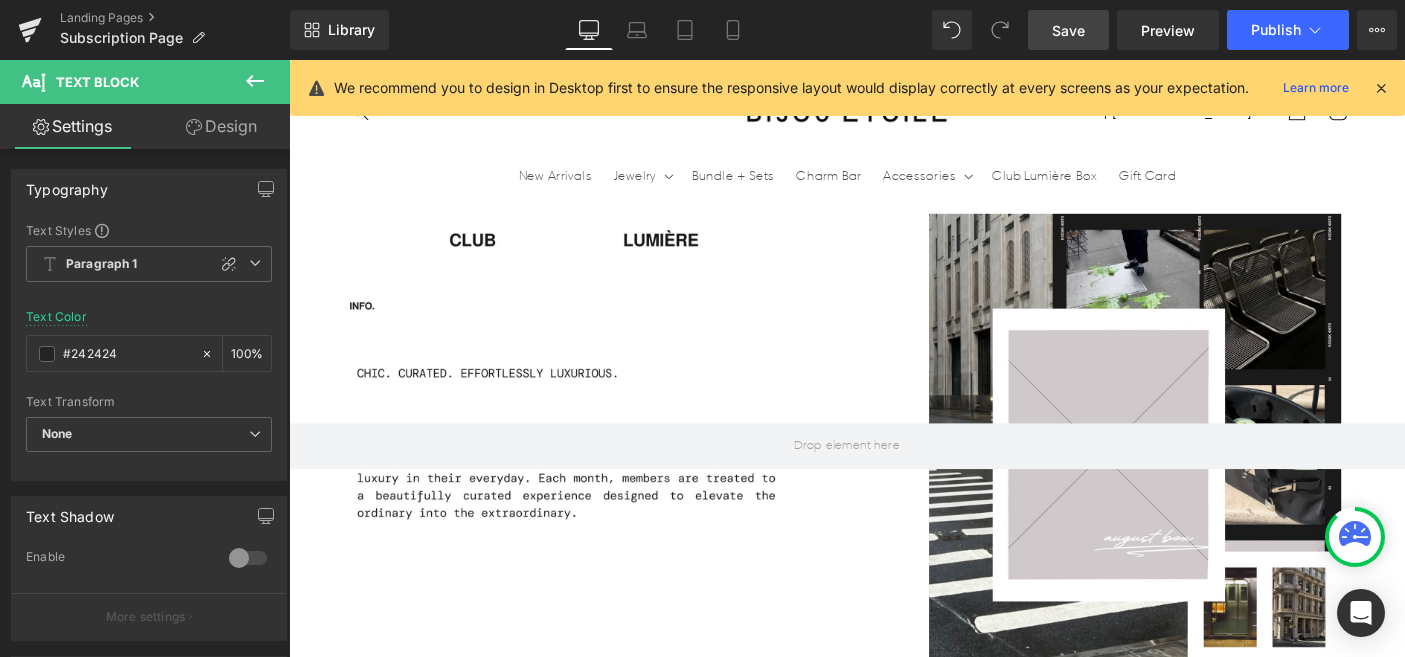 click at bounding box center [906, 2133] 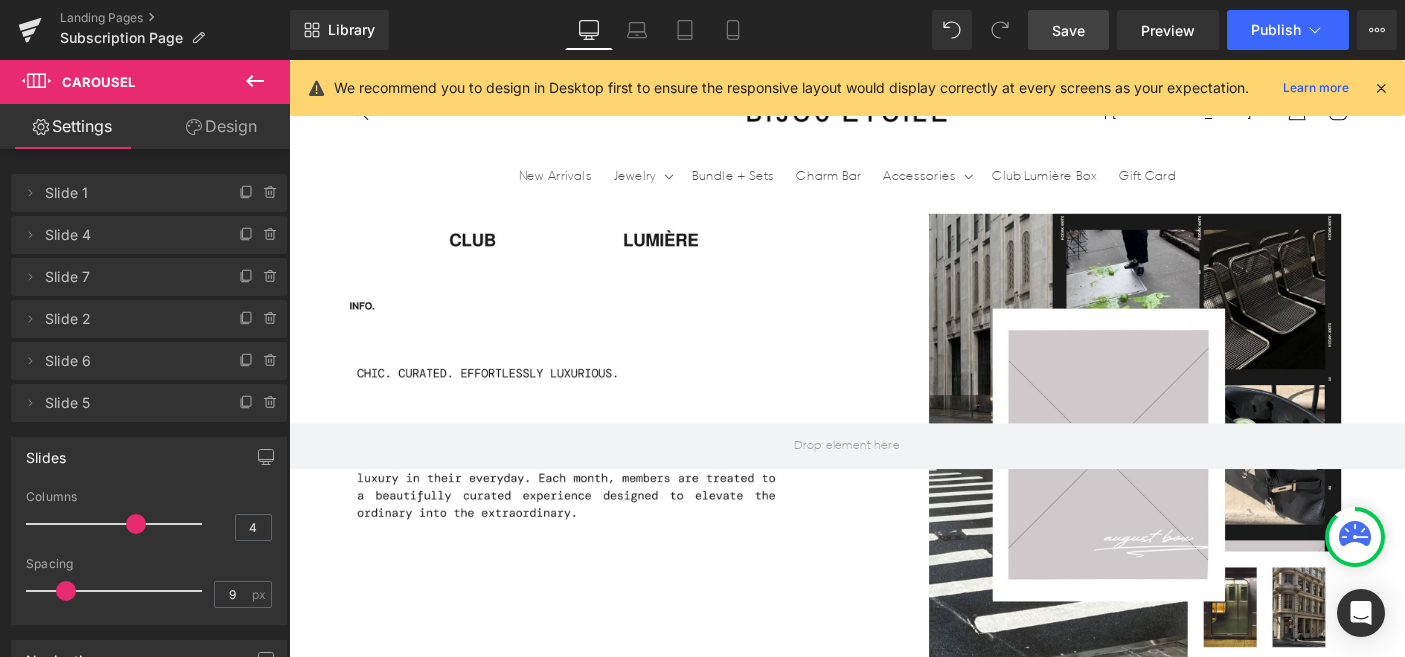 click at bounding box center [894, 2138] 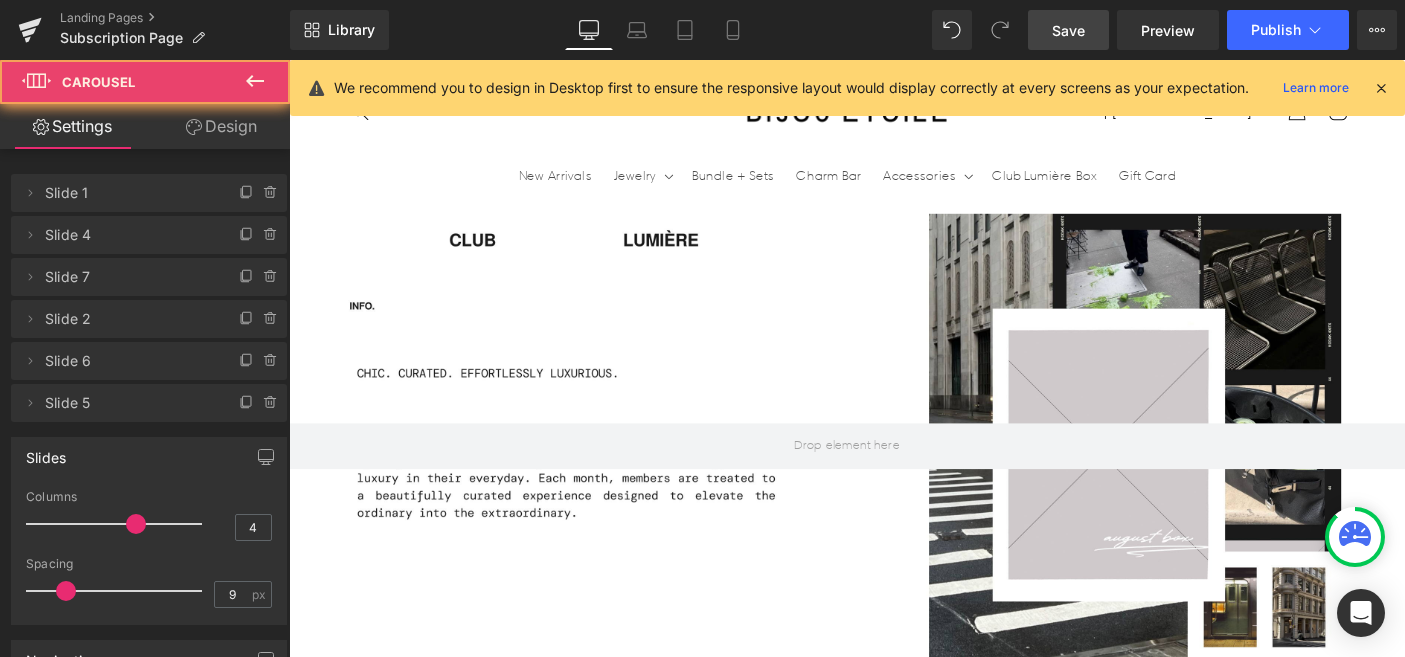 click at bounding box center [894, 2138] 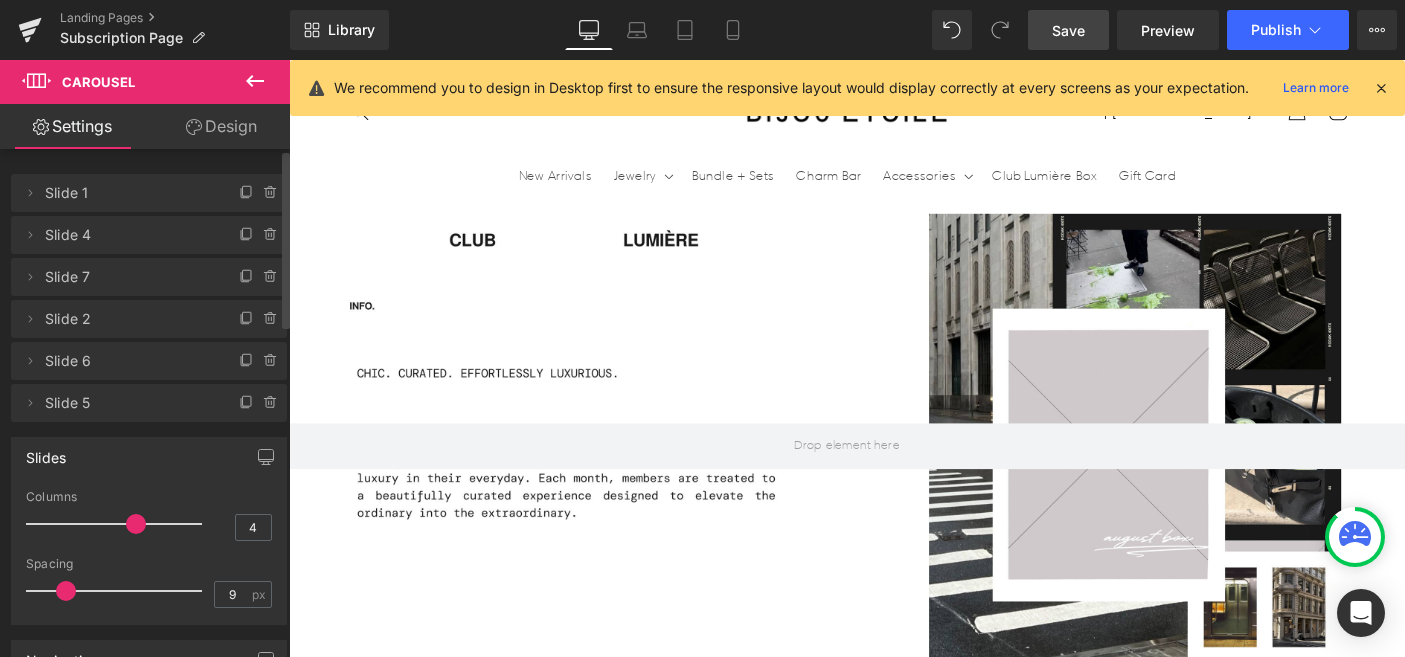 scroll, scrollTop: 0, scrollLeft: 2100, axis: horizontal 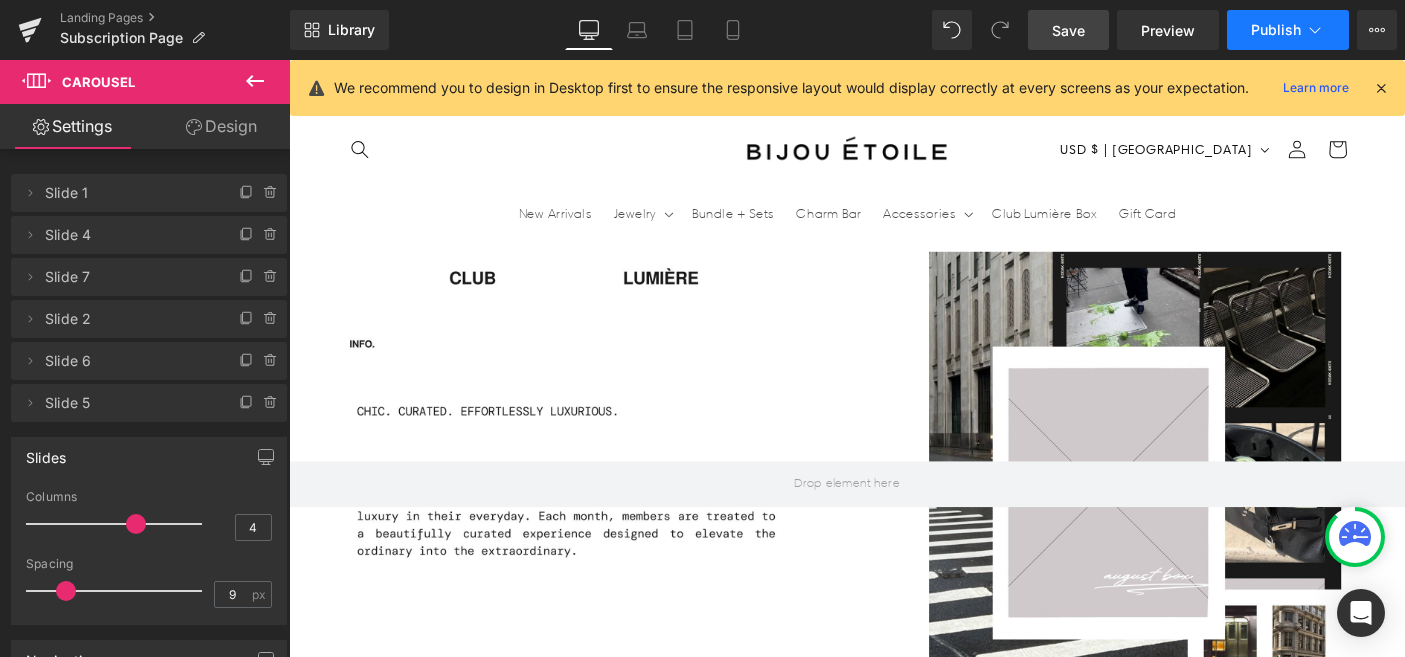 click on "Publish" at bounding box center [1276, 30] 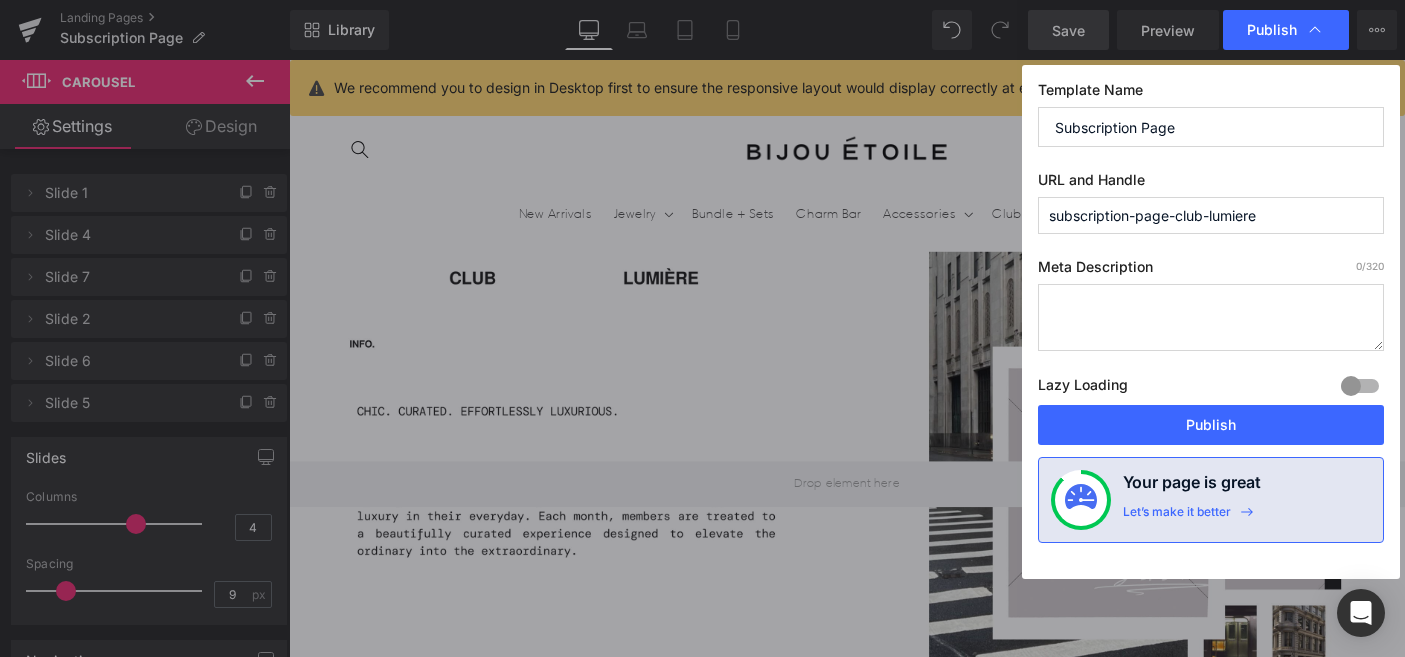 scroll, scrollTop: 0, scrollLeft: 2100, axis: horizontal 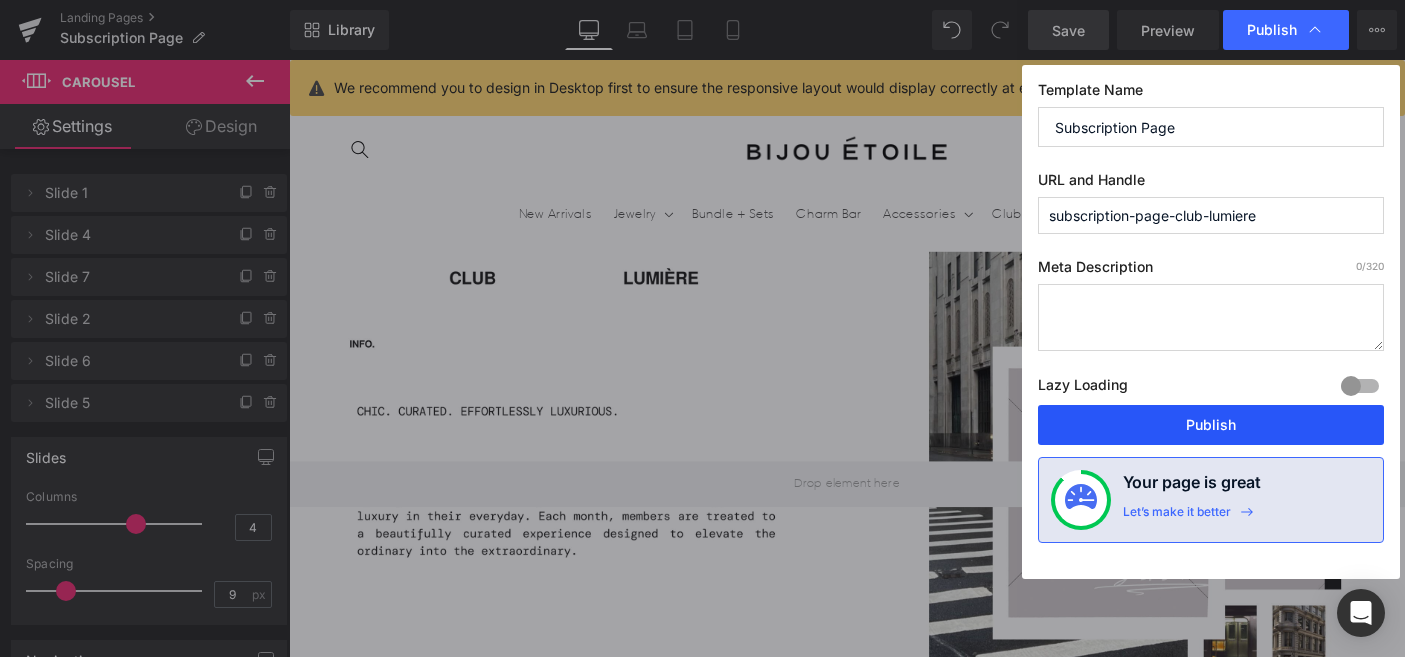 click on "Publish" at bounding box center (1211, 425) 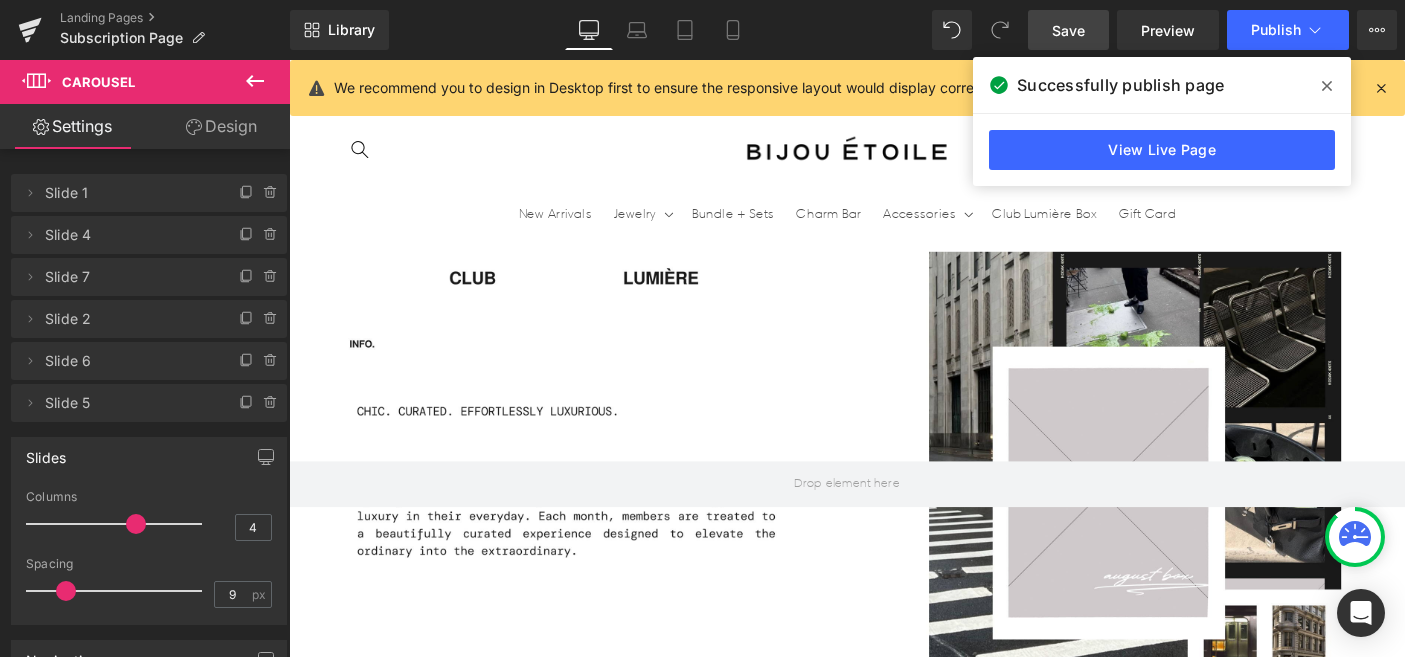 scroll, scrollTop: 0, scrollLeft: 0, axis: both 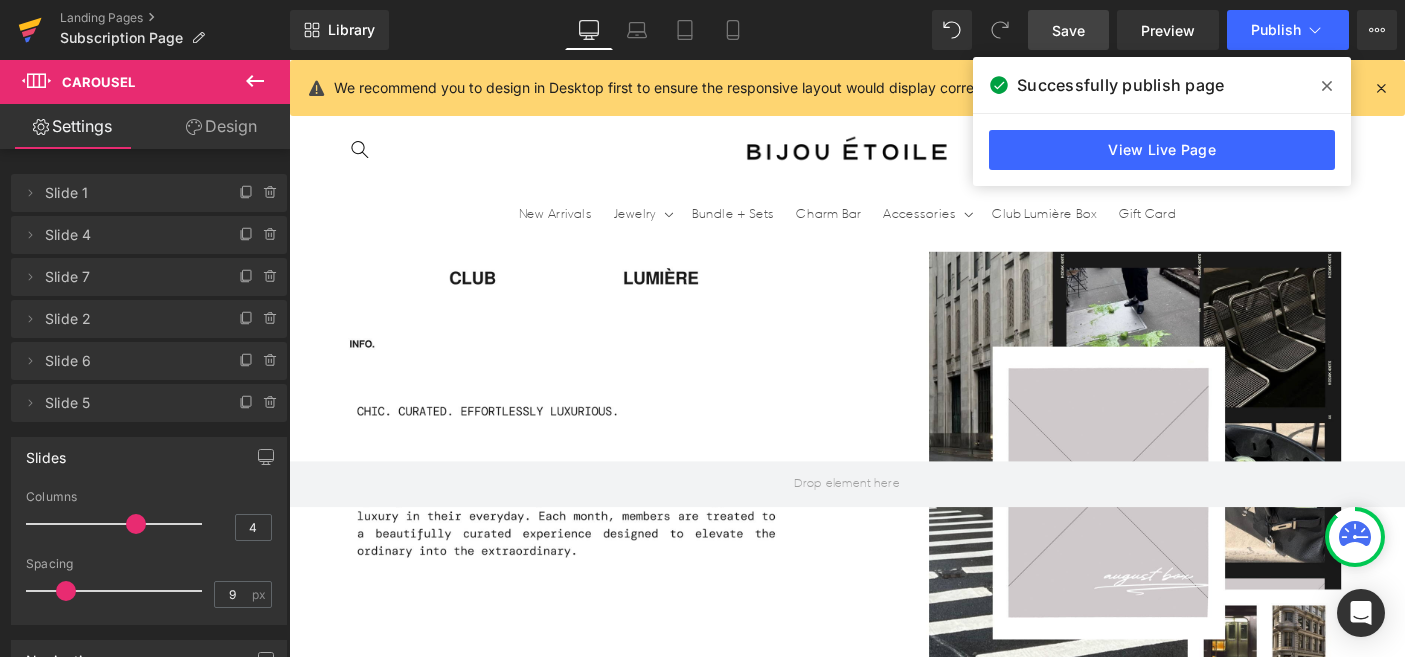 click 